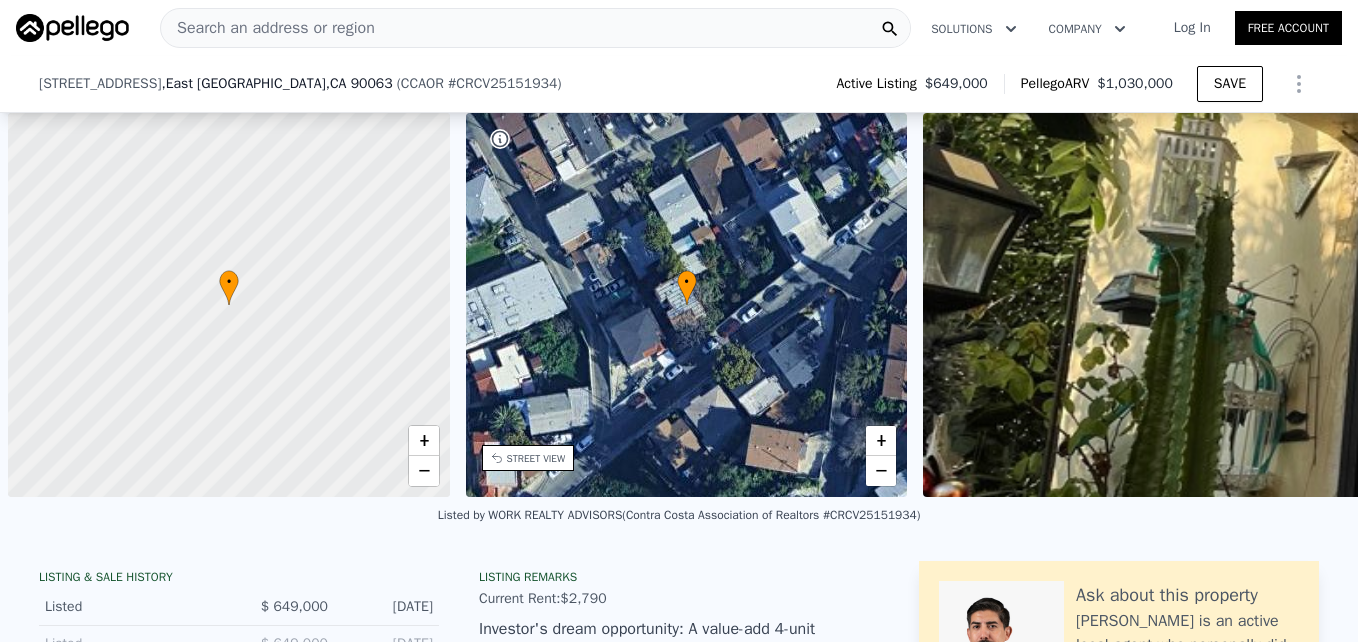 drag, startPoint x: 0, startPoint y: 0, endPoint x: 662, endPoint y: 119, distance: 672.6106 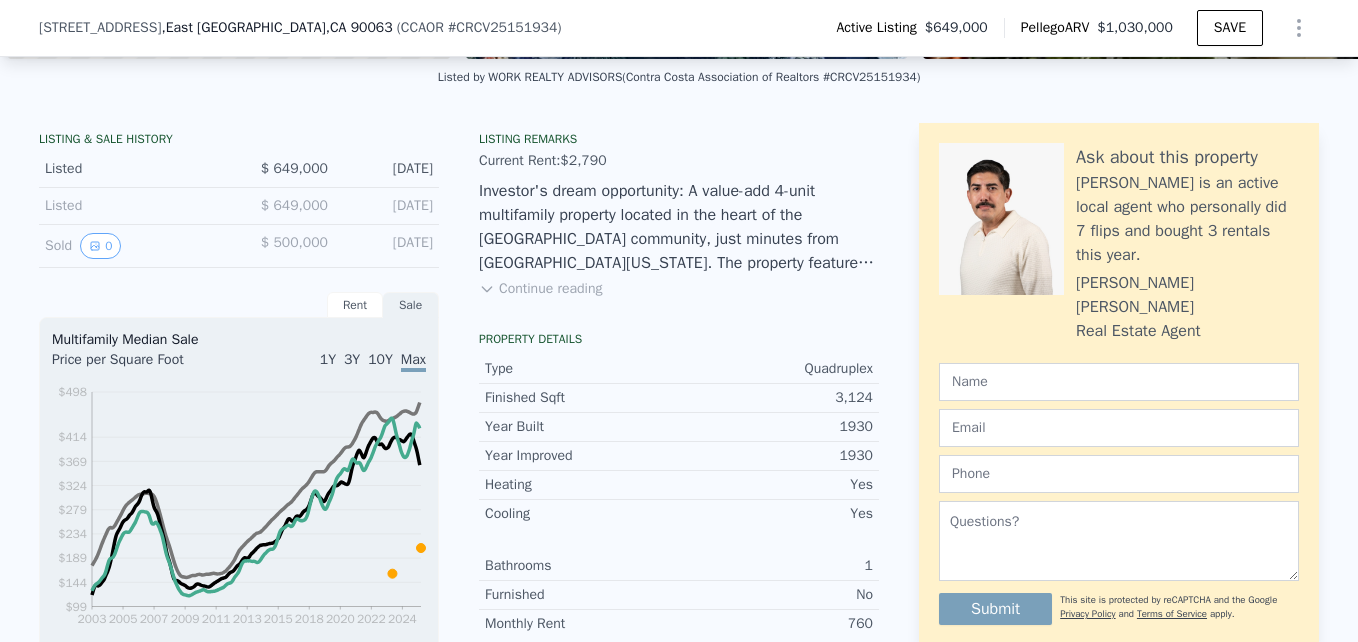 scroll, scrollTop: 0, scrollLeft: 8, axis: horizontal 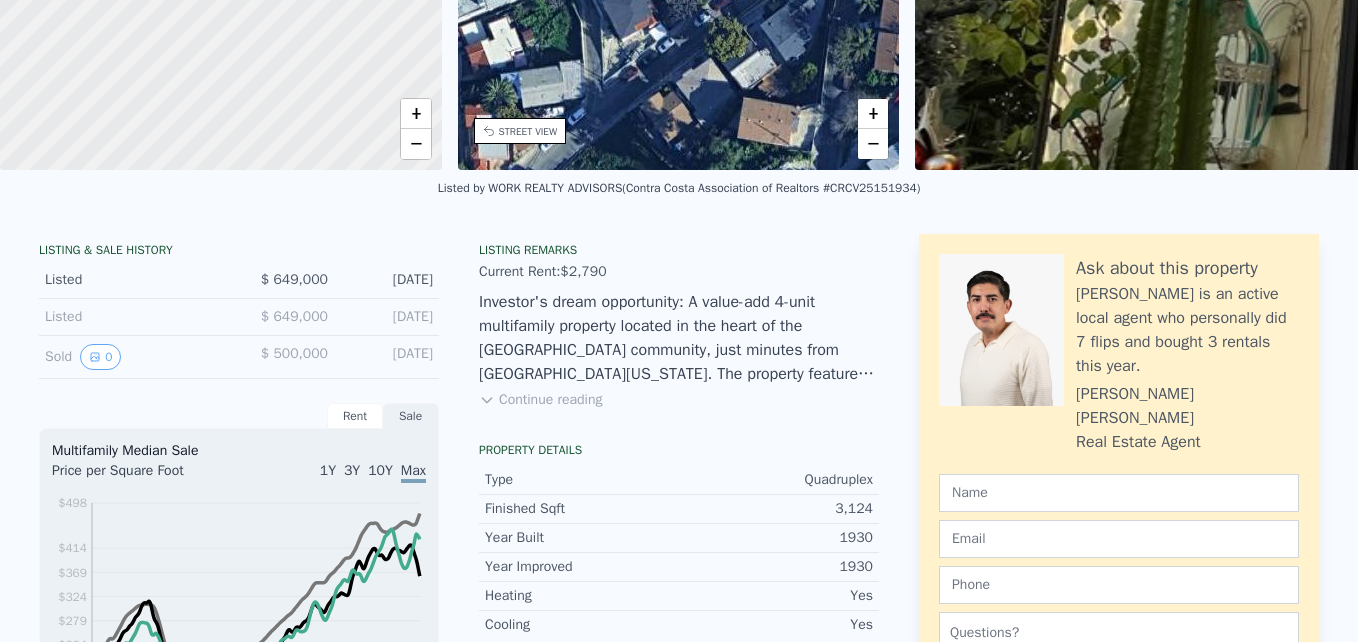 click on "Search an address or region" at bounding box center [268, -306] 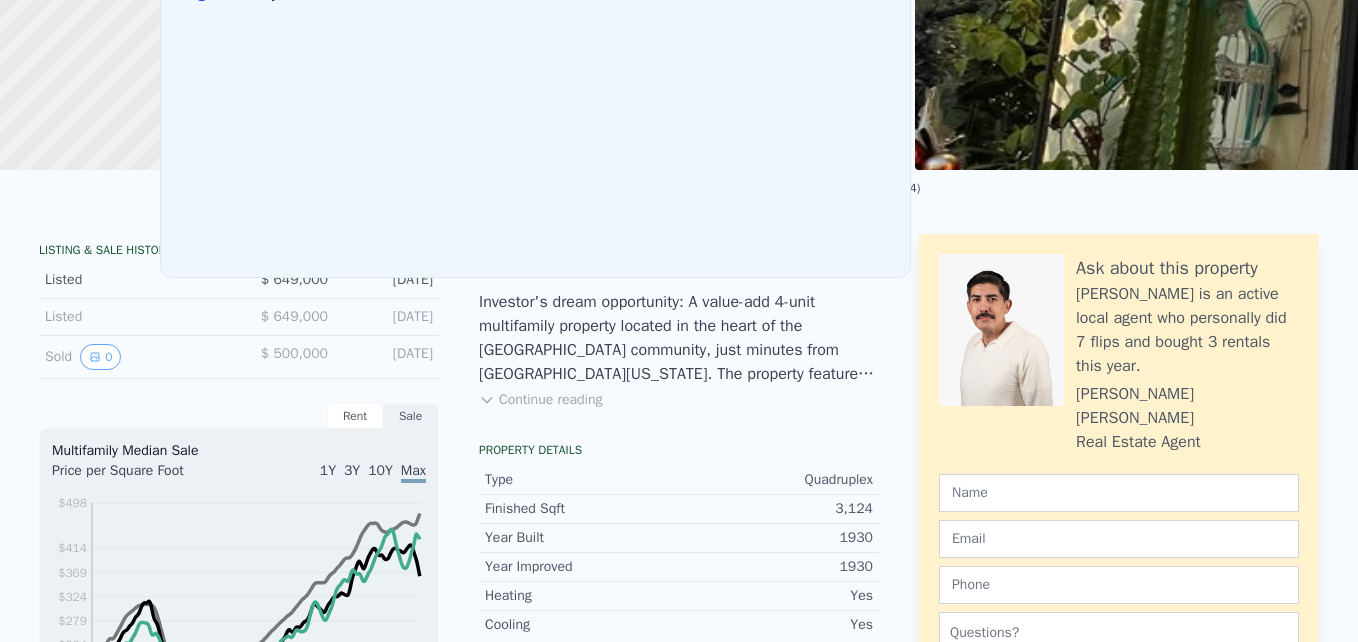 scroll, scrollTop: 6, scrollLeft: 0, axis: vertical 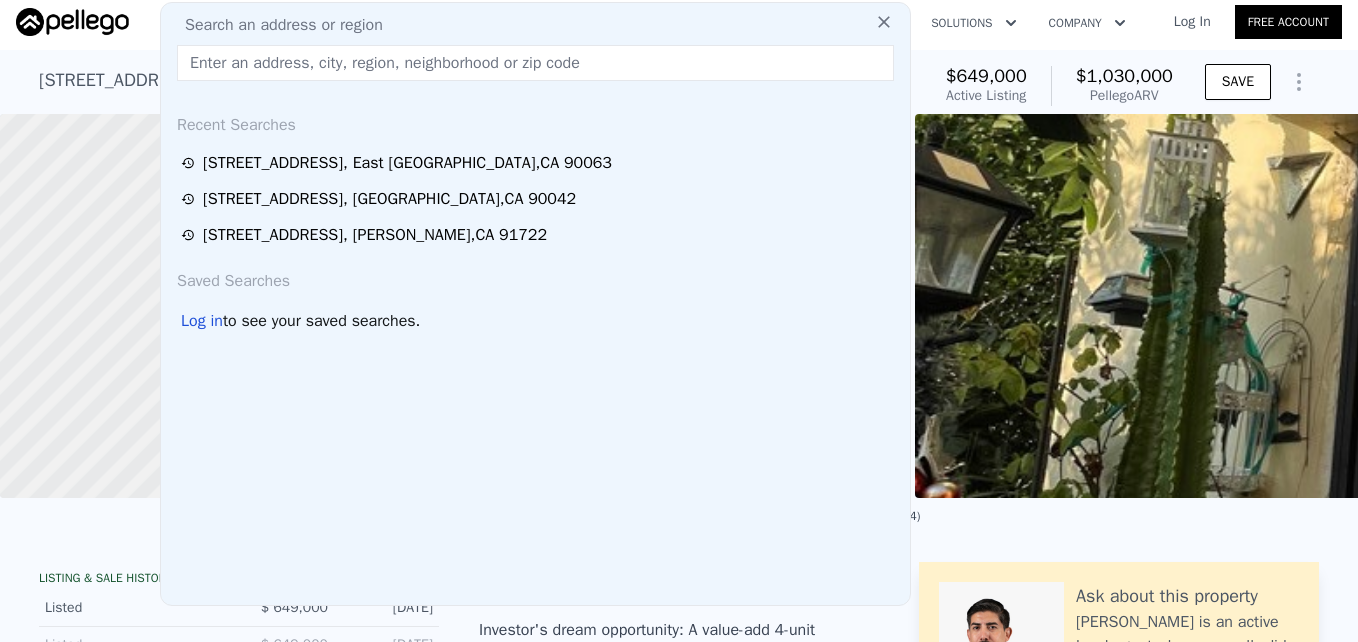 click at bounding box center (535, 63) 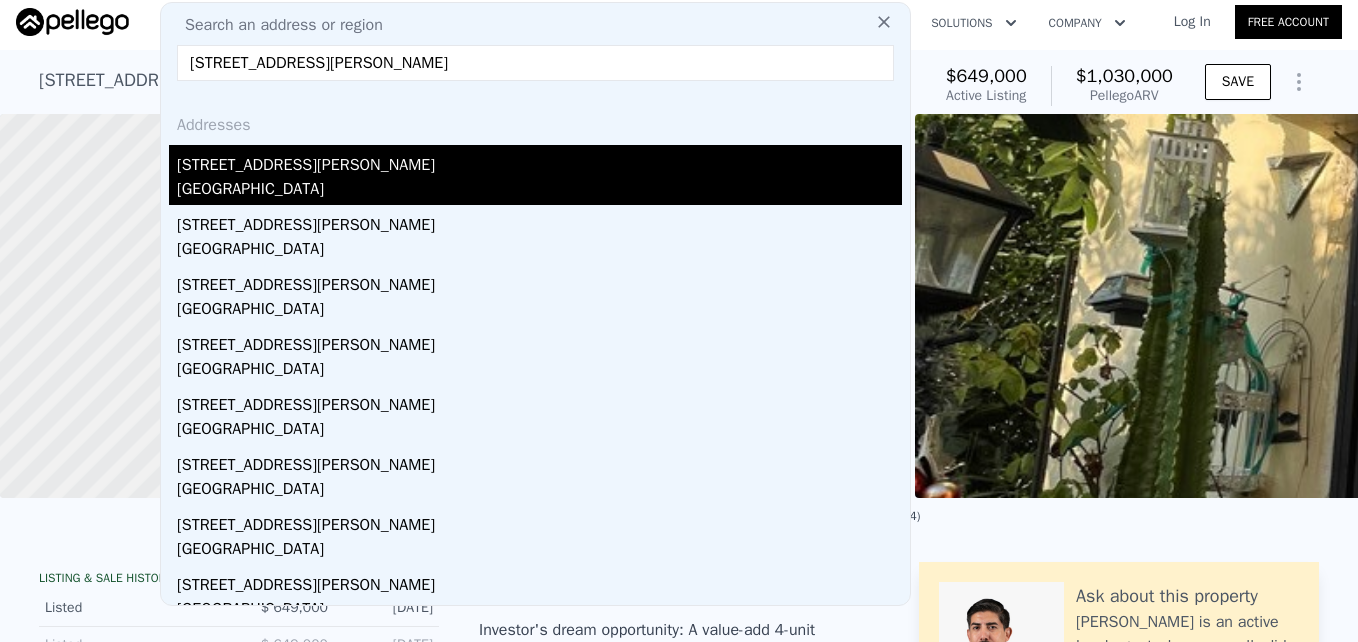 type on "5008 S Van Ness Avenue, Los Angeles, CA 90062" 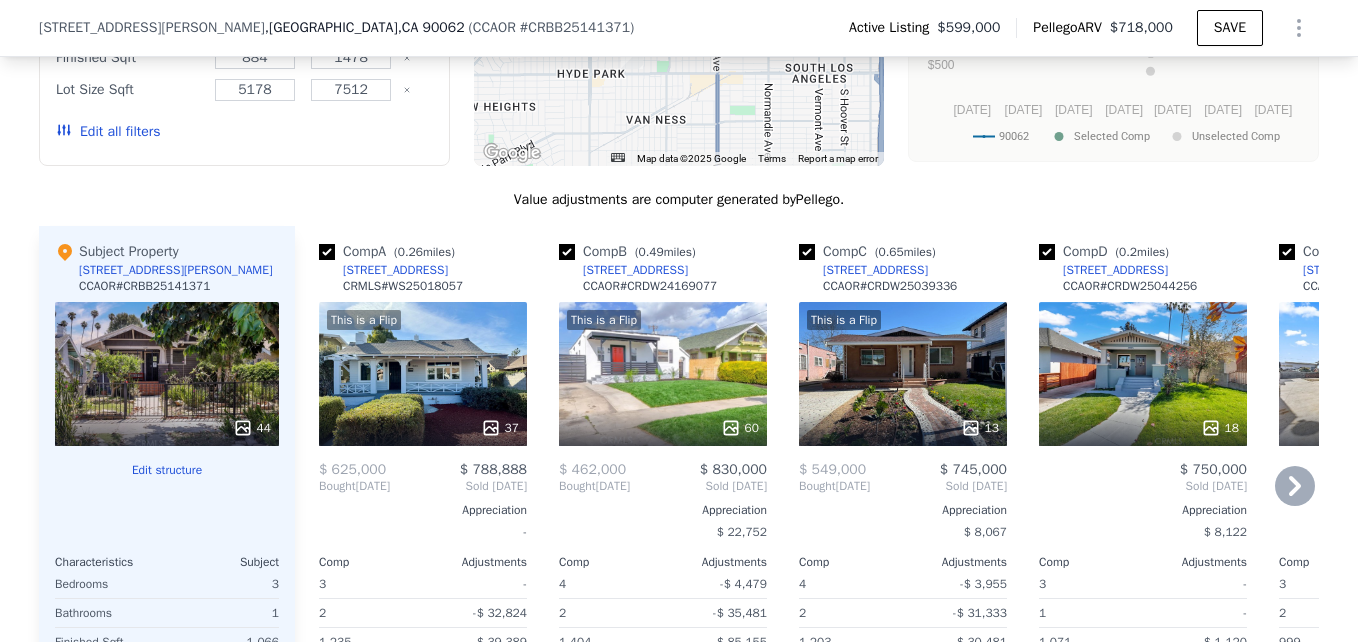scroll, scrollTop: 2432, scrollLeft: 0, axis: vertical 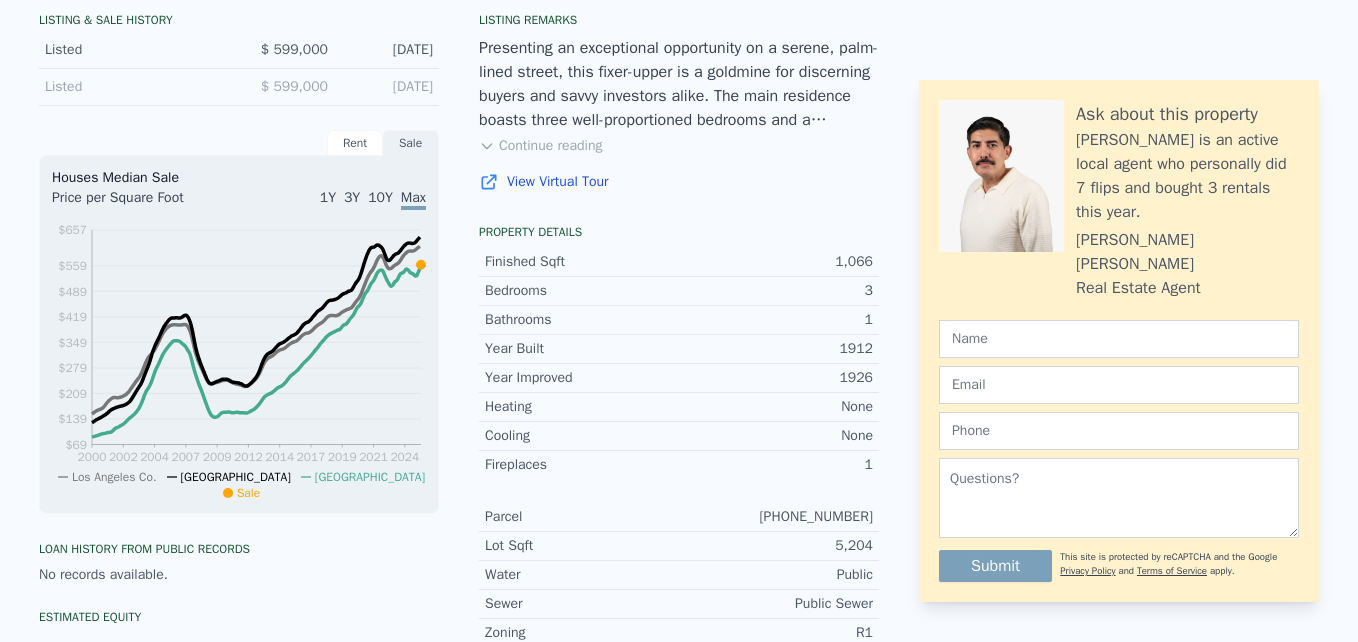 click on "Search an address or region" at bounding box center [535, -543] 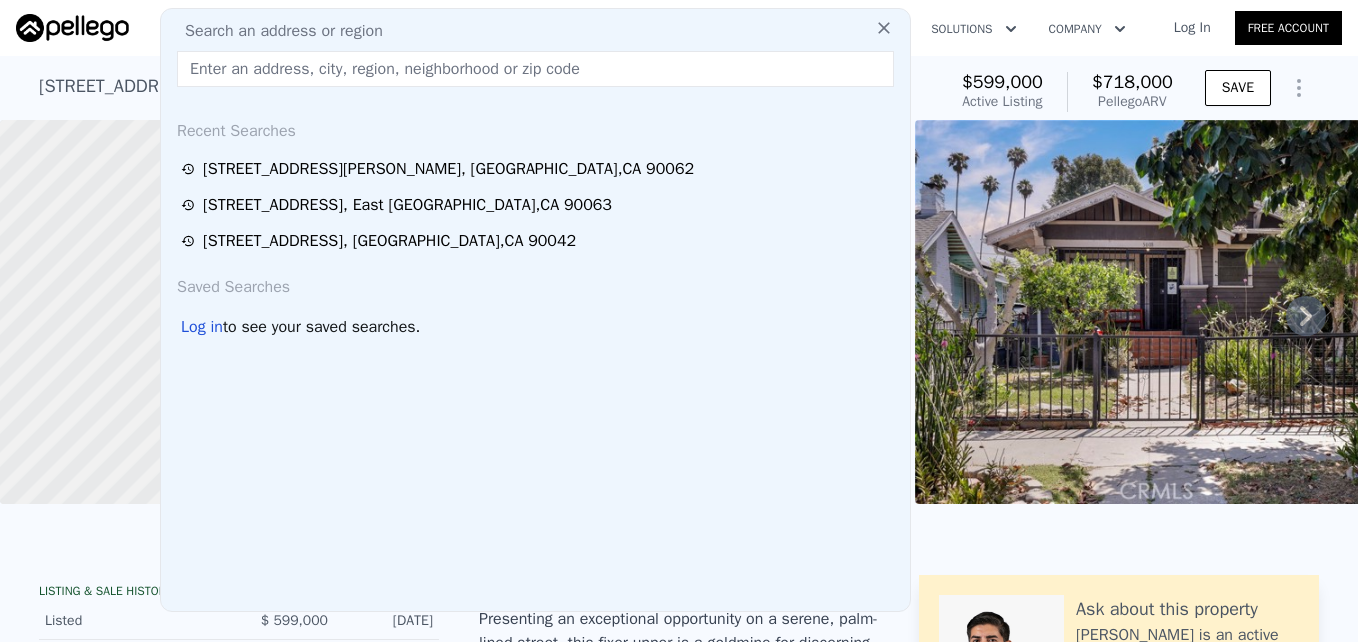 click at bounding box center (535, 69) 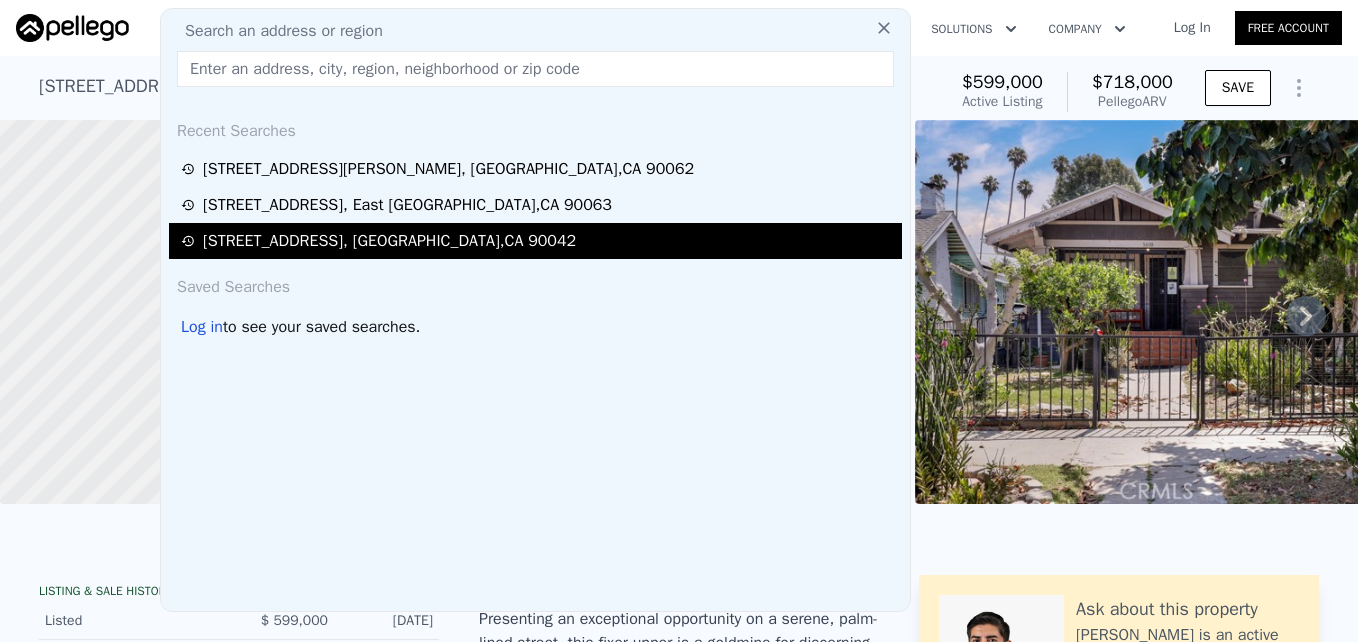 type on "11039 Blix St, North Hollywood, CA 91602" 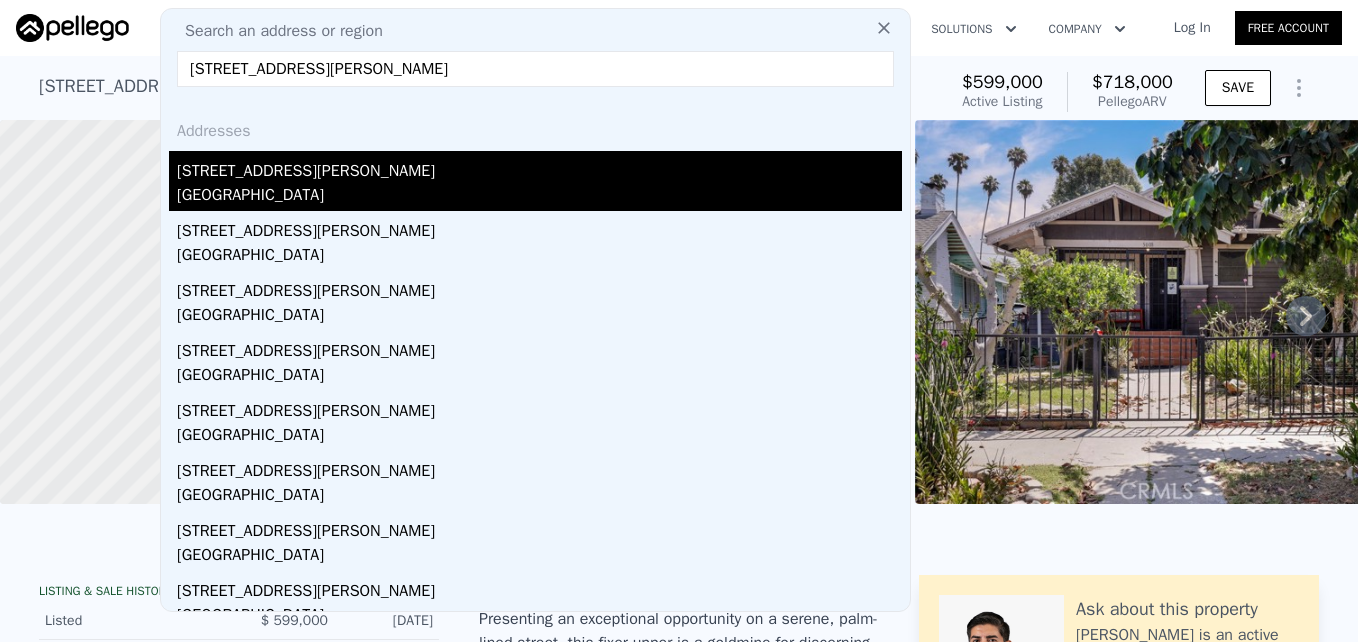 click on "[STREET_ADDRESS][PERSON_NAME]" at bounding box center (539, 167) 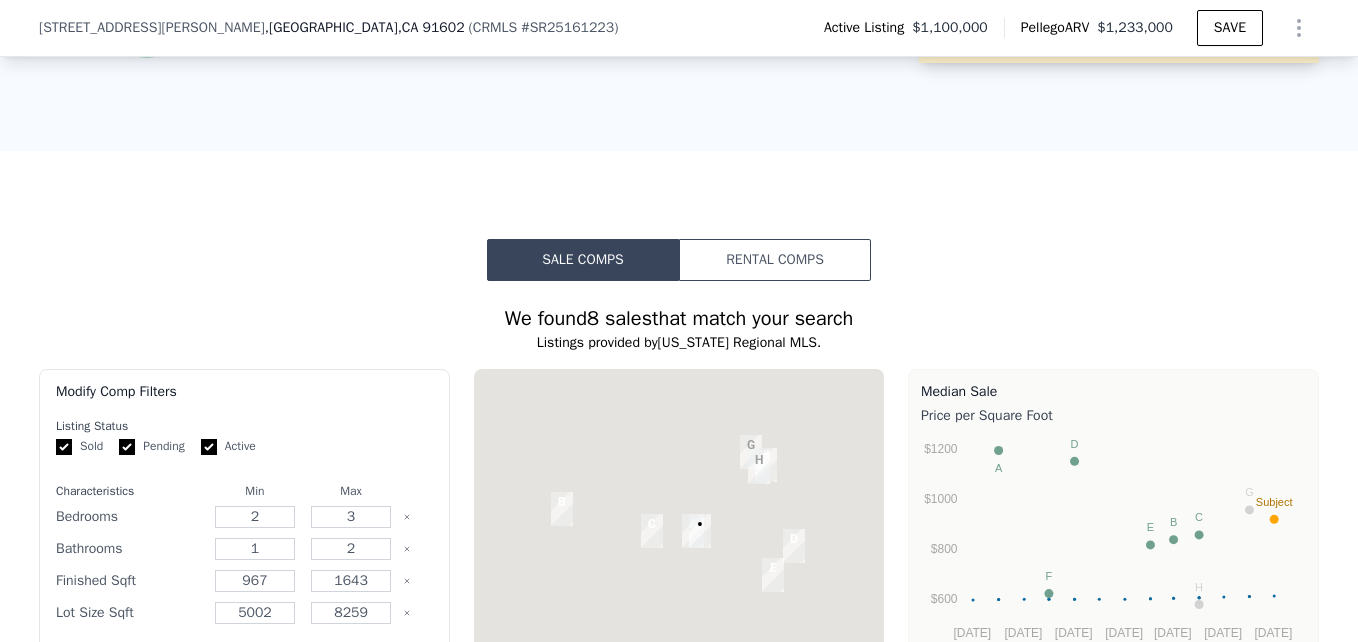 scroll, scrollTop: 1613, scrollLeft: 0, axis: vertical 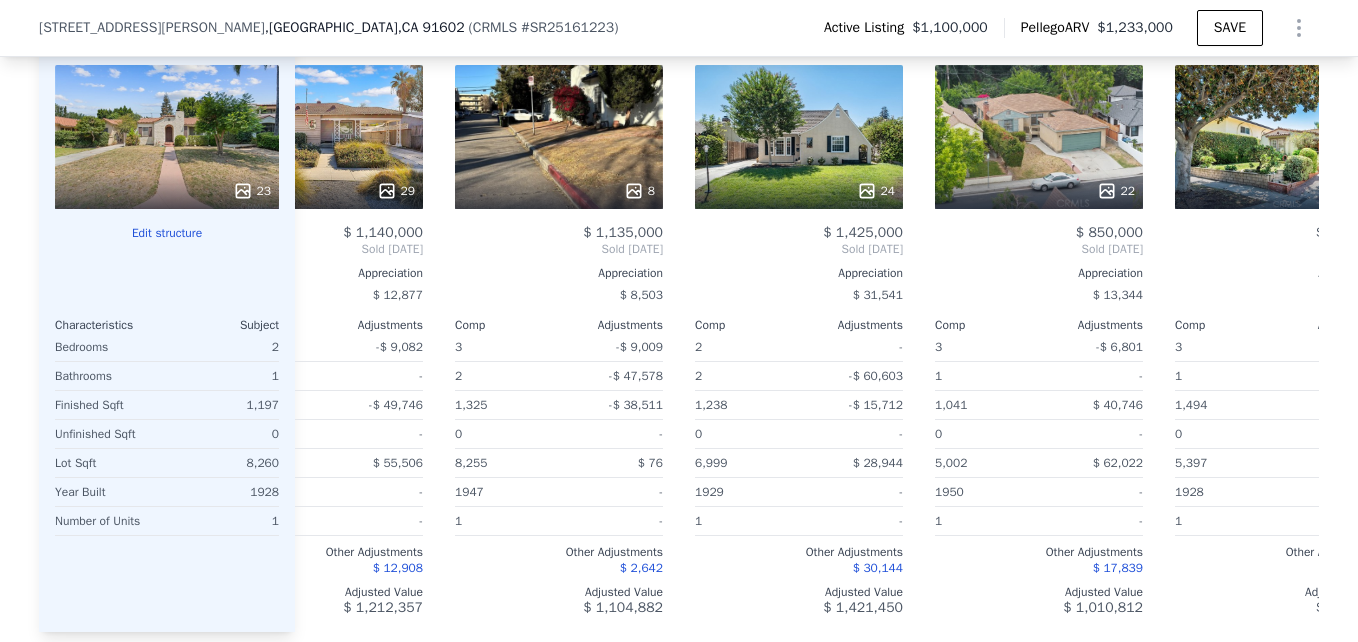 click on "3" at bounding box center [985, 347] 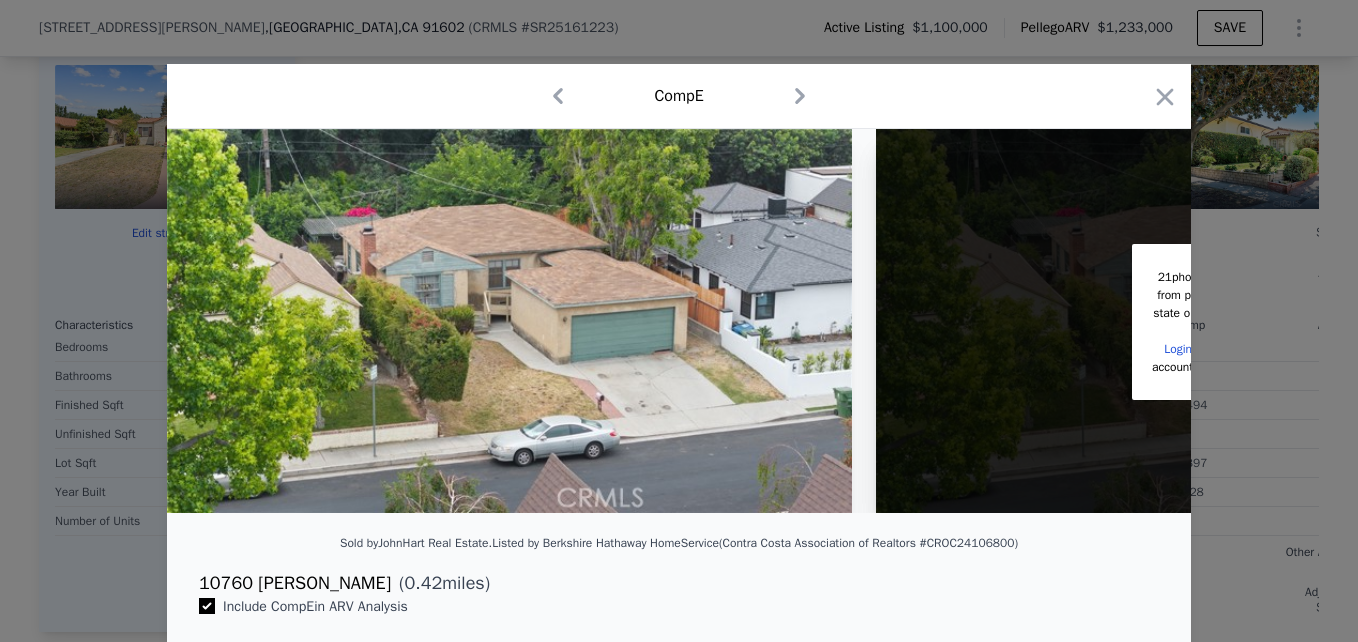 scroll, scrollTop: 0, scrollLeft: 330, axis: horizontal 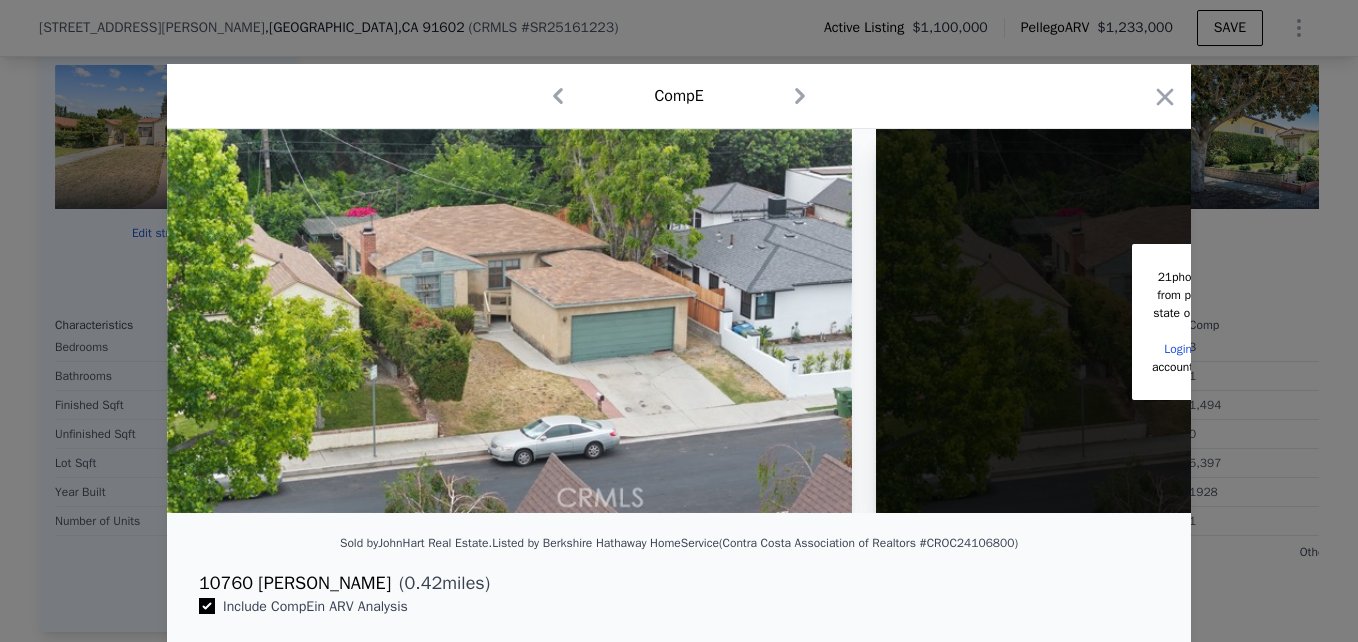 click at bounding box center (679, 321) 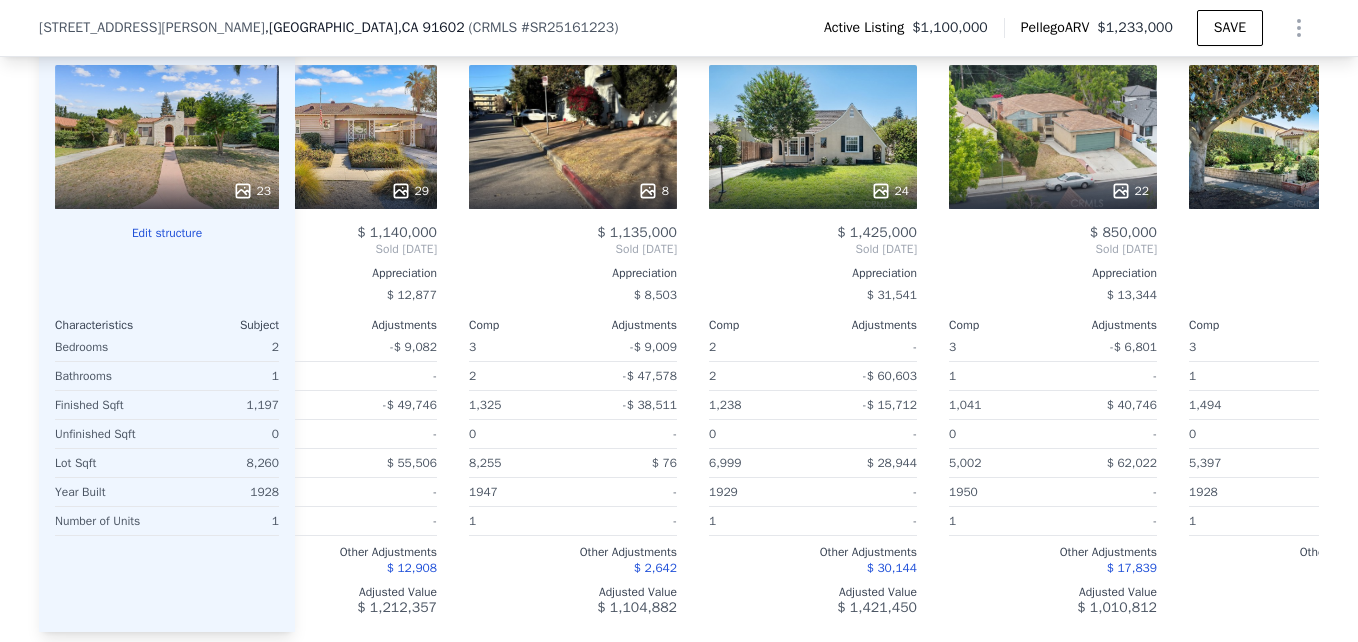 scroll, scrollTop: 1852, scrollLeft: 0, axis: vertical 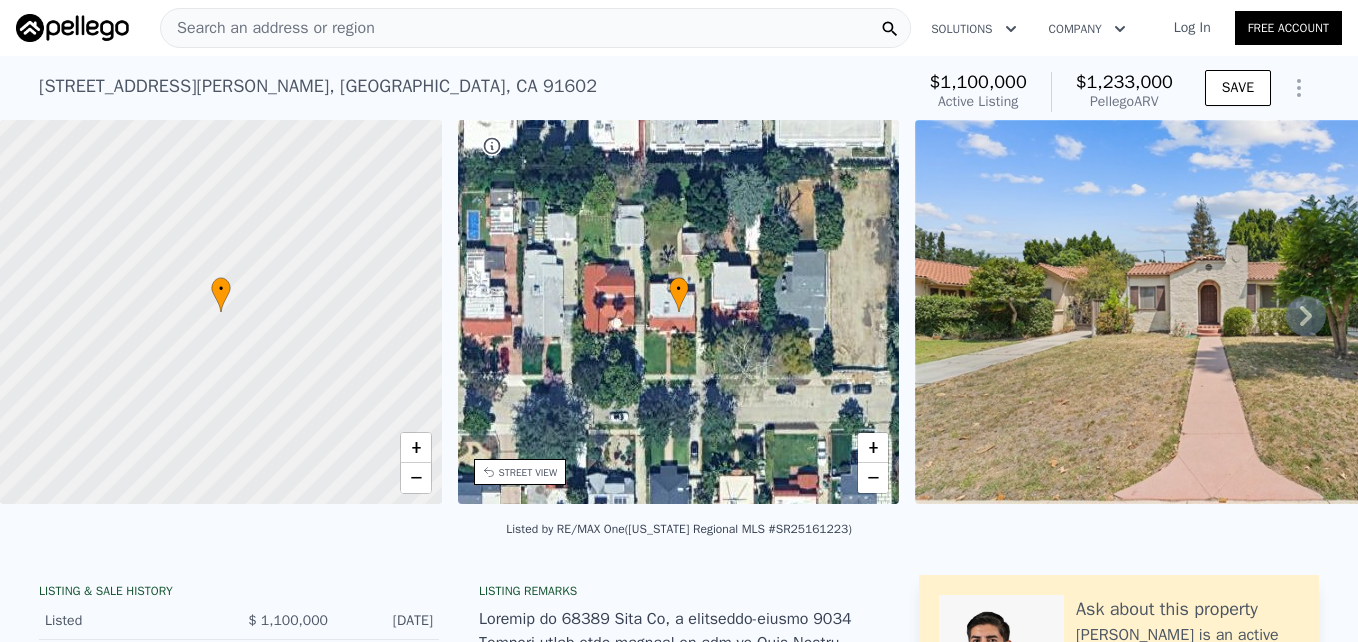 click on "Search an address or region" at bounding box center (535, 28) 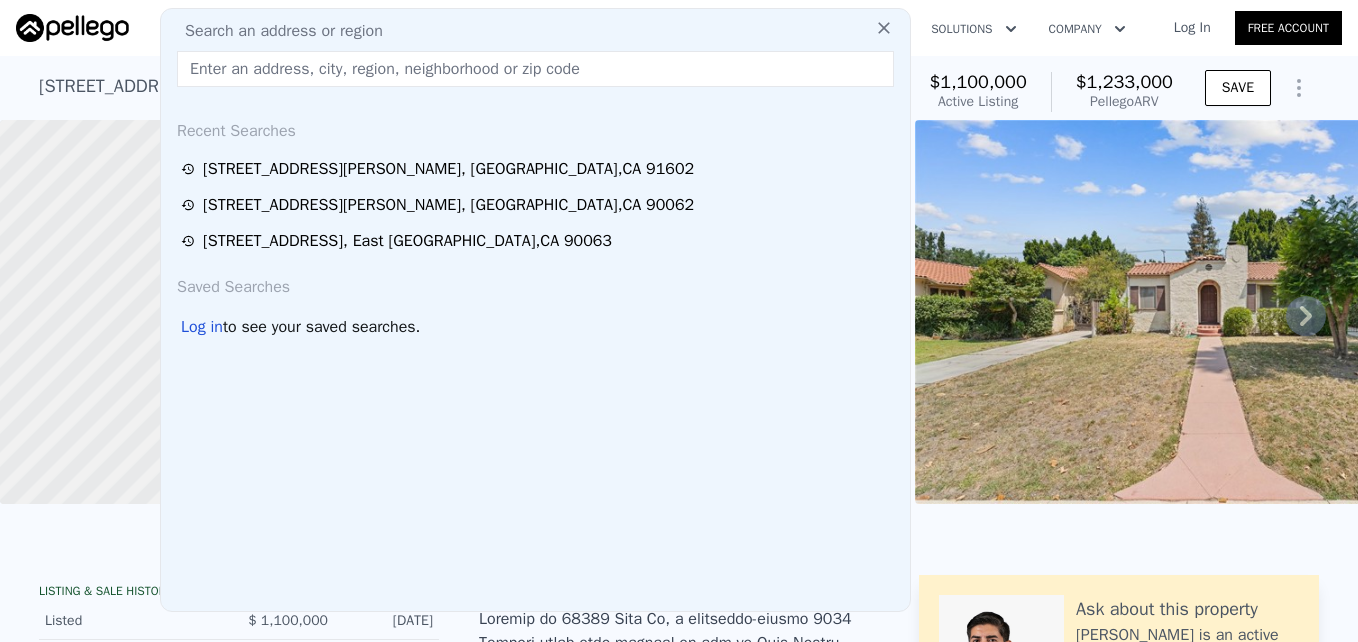 type on "DW25161655" 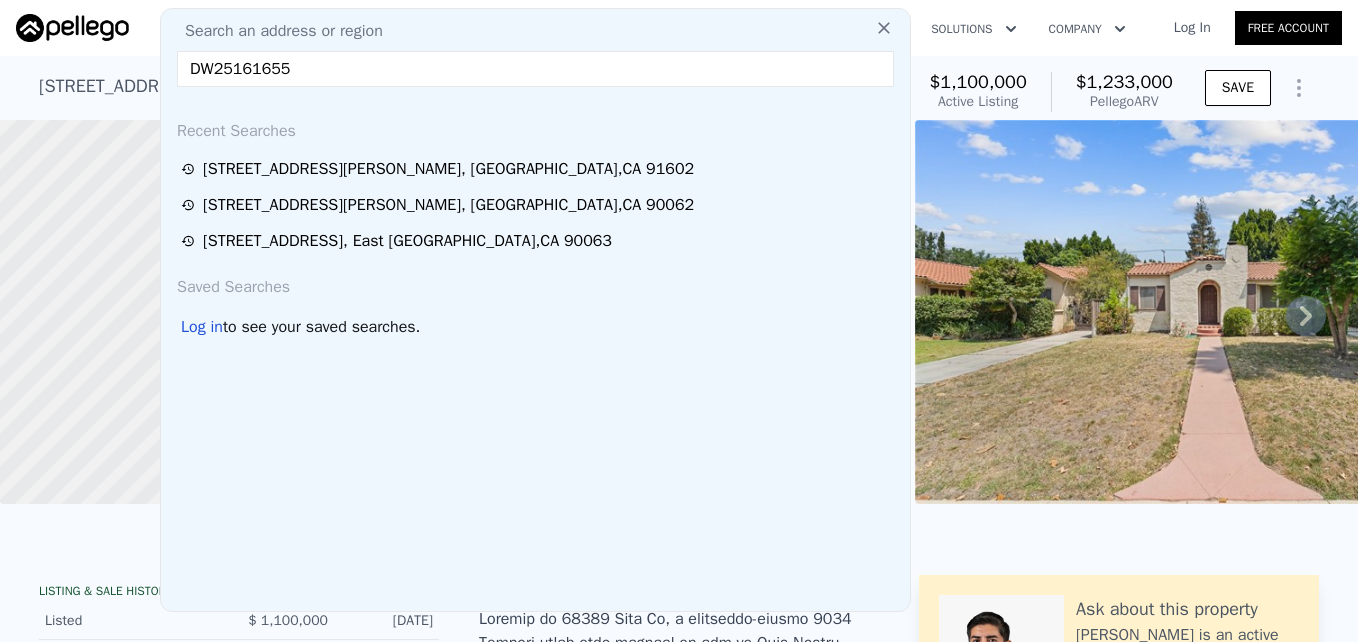 click on "DW25161655" at bounding box center (535, 69) 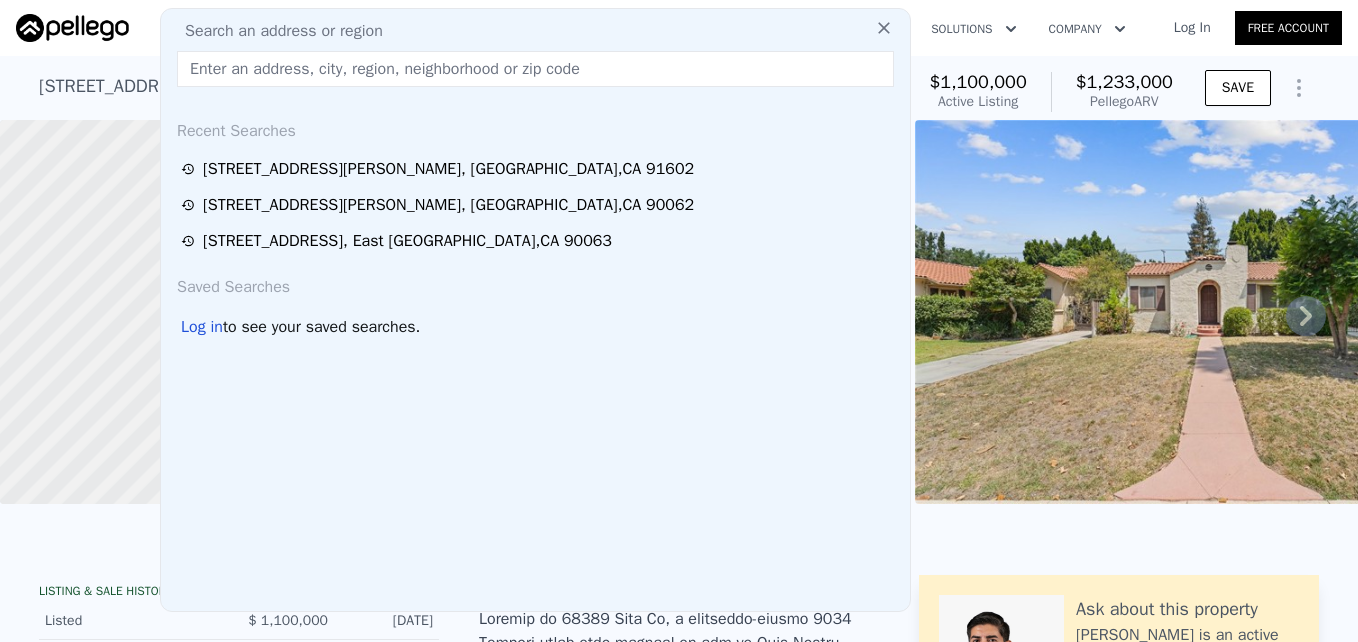 click at bounding box center [535, 69] 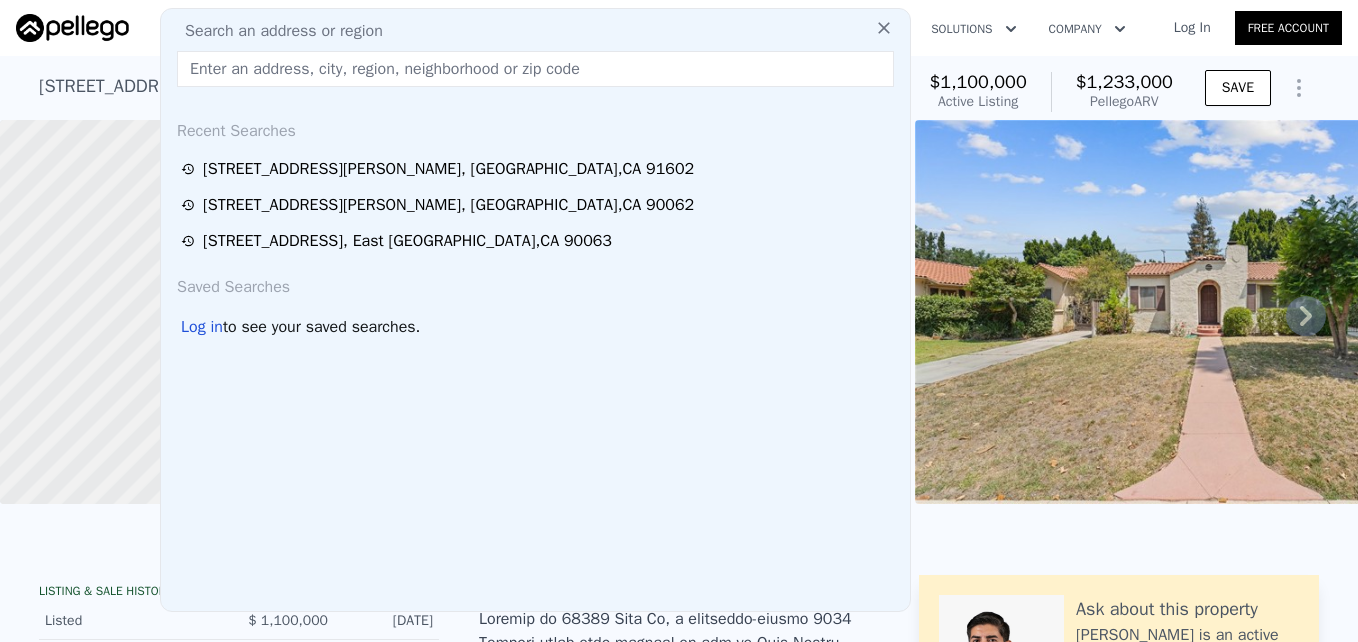 paste on "DW25161655" 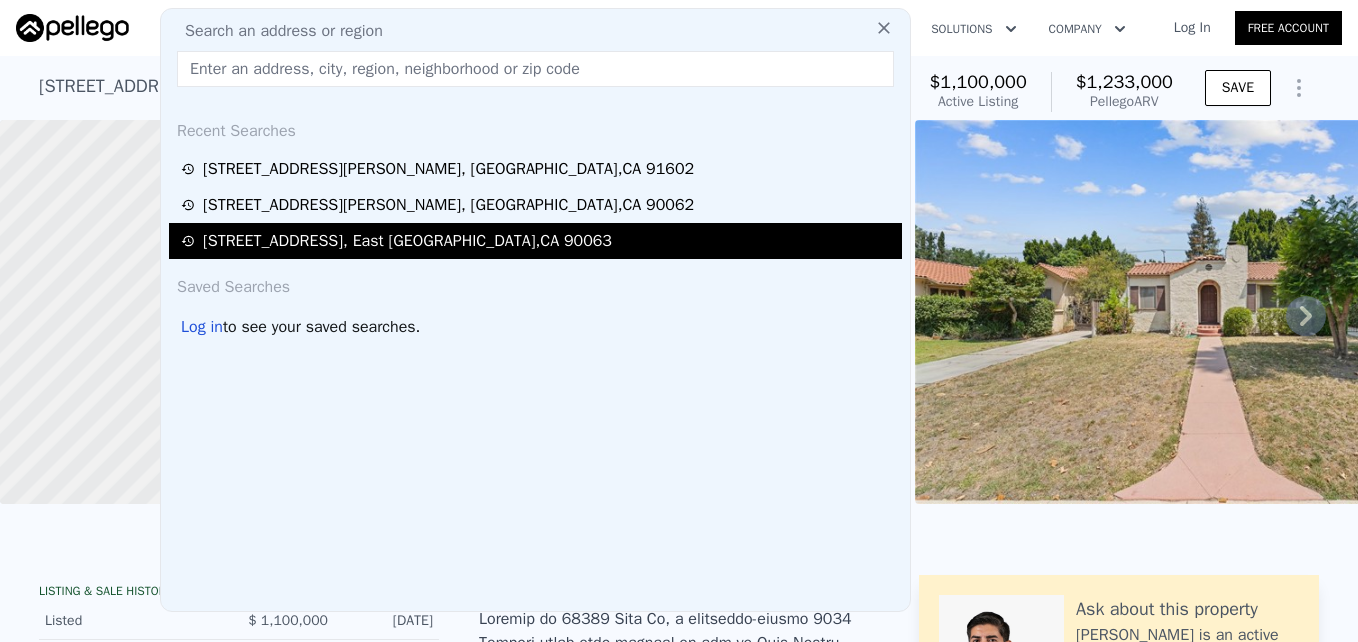 type on "DW25161655" 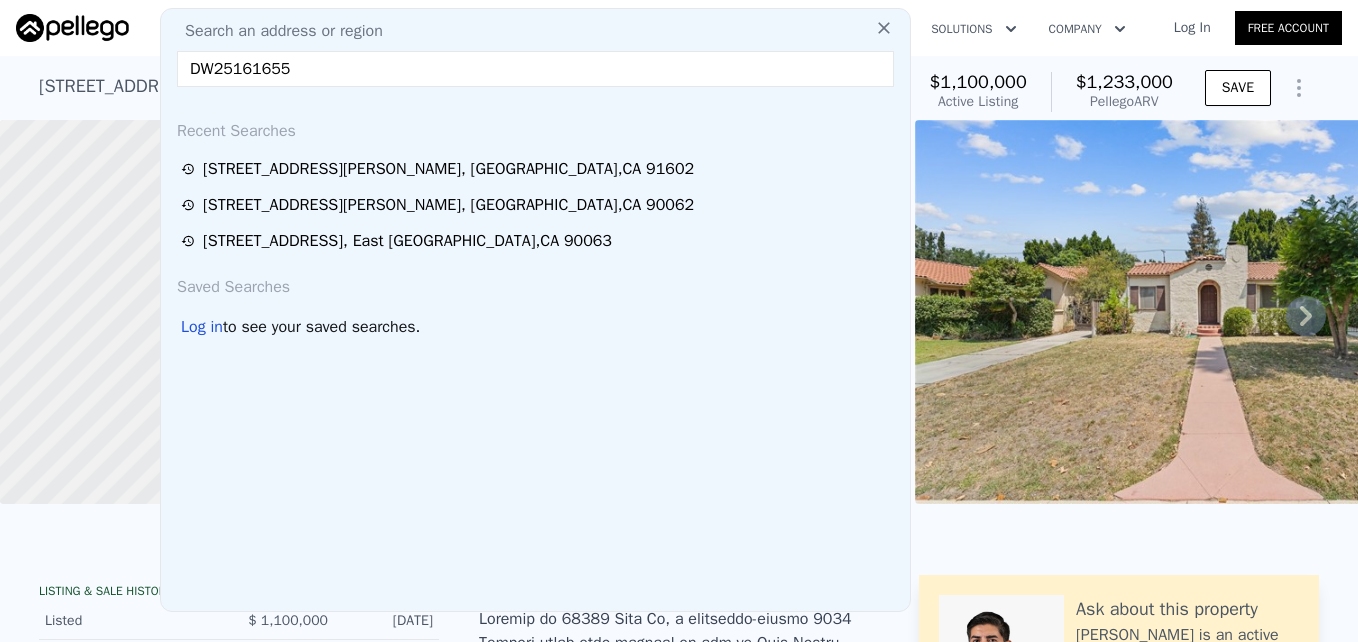 click on "DW25161655" at bounding box center [535, 69] 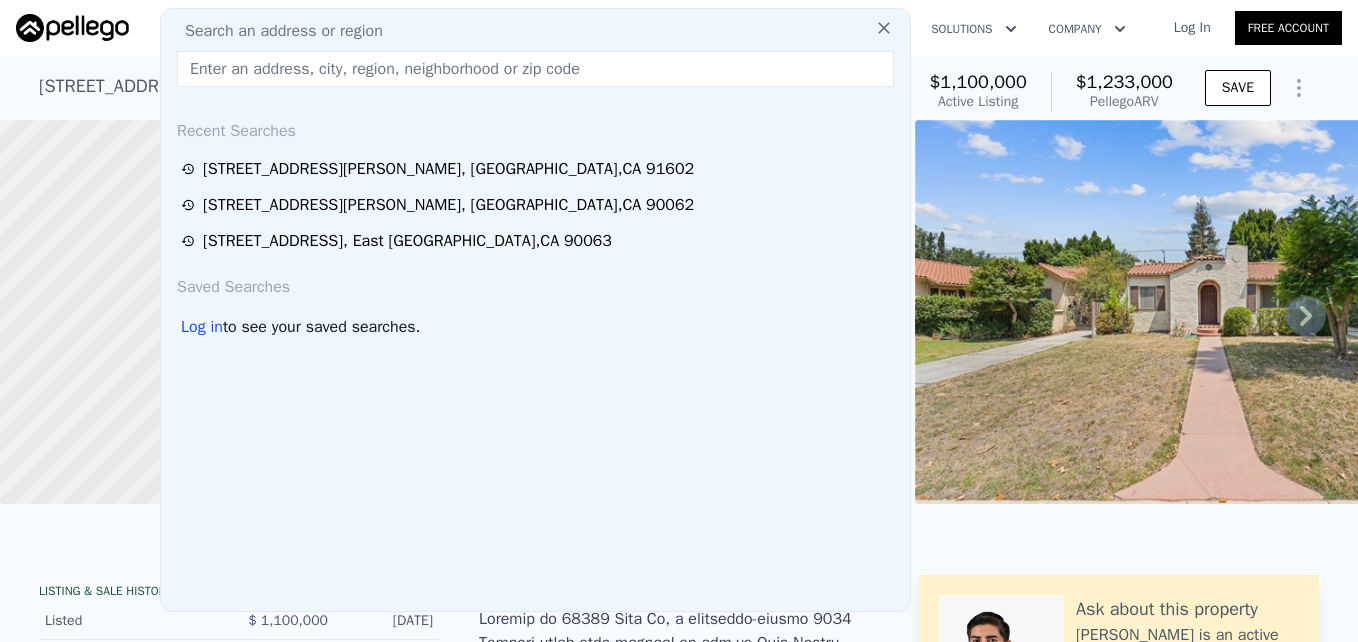 click at bounding box center (535, 69) 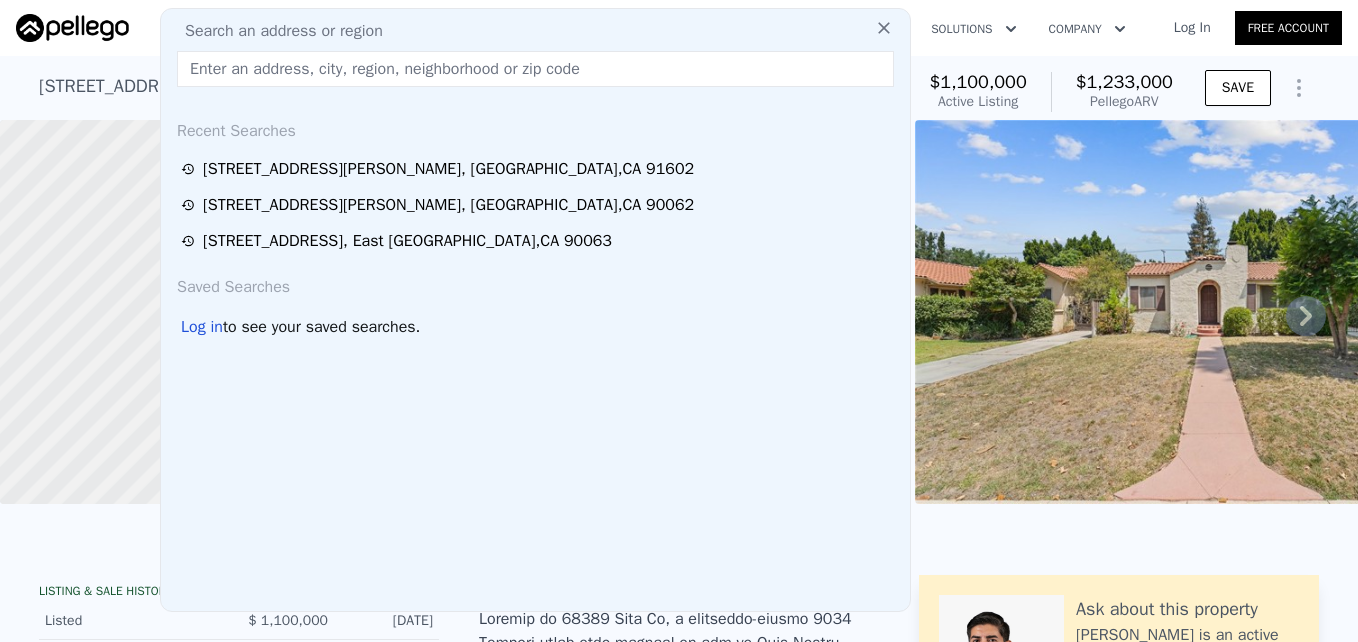 paste on "43041 Denmore Ave, Lancaster, CA 93535" 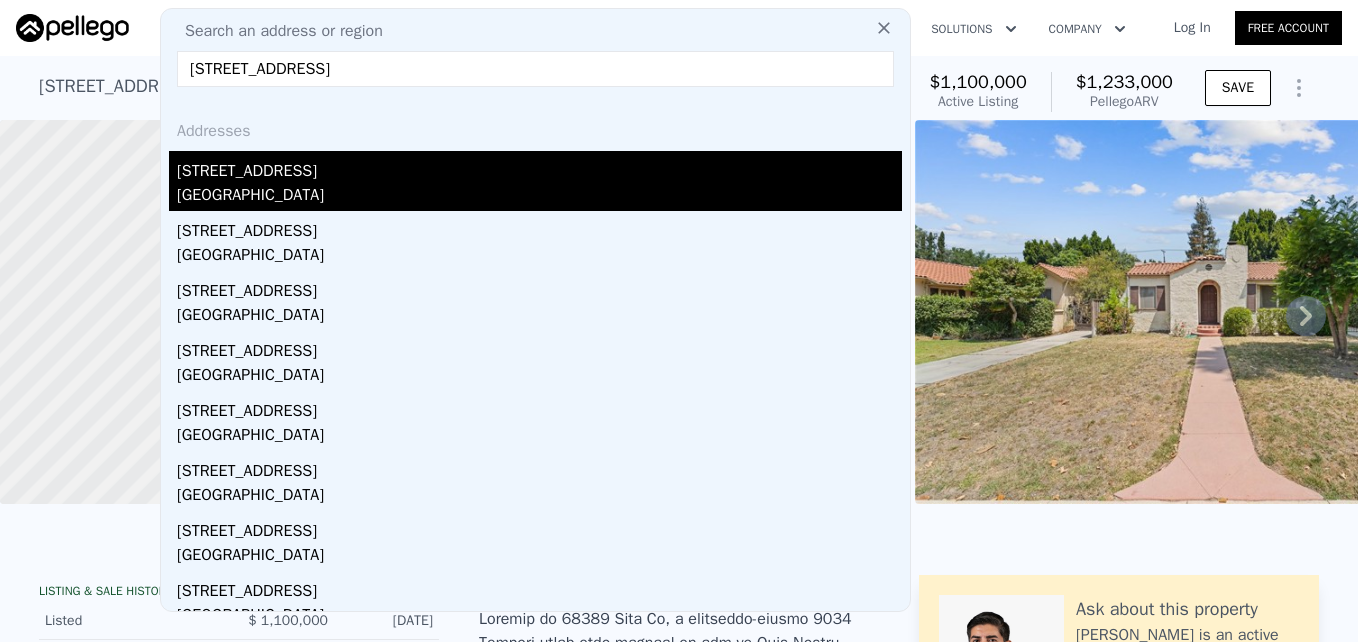 type on "43041 Denmore Ave, Lancaster, CA 93535" 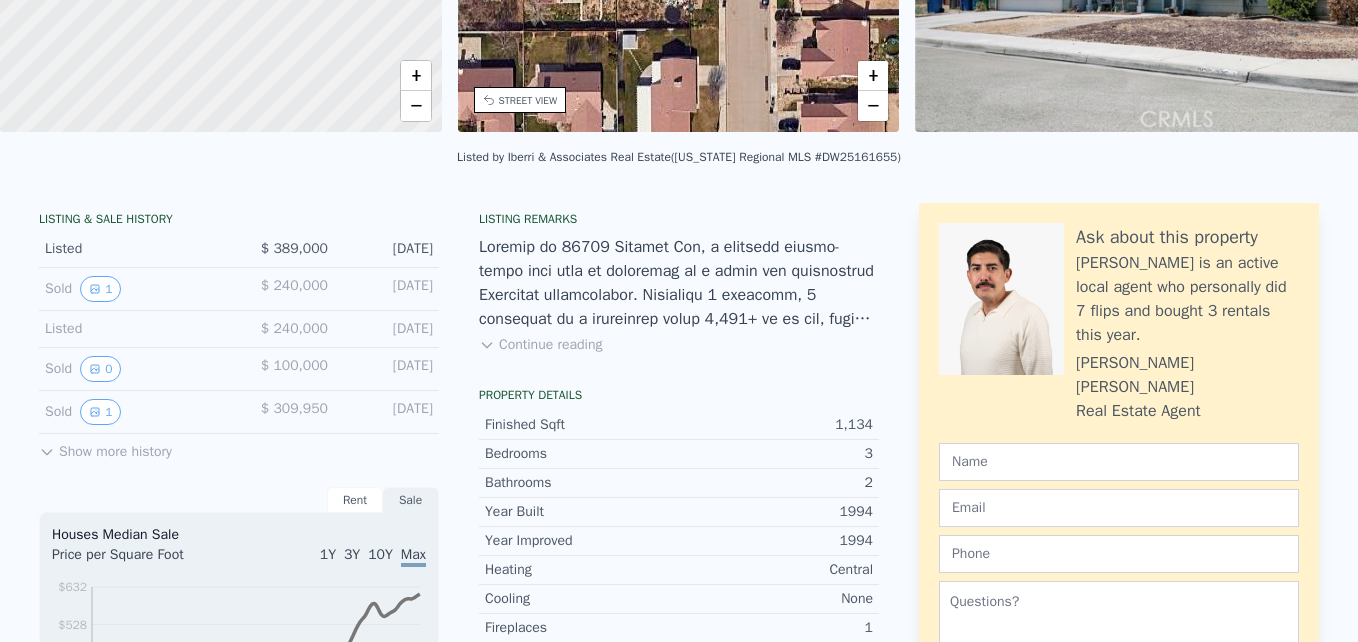 scroll, scrollTop: 0, scrollLeft: 0, axis: both 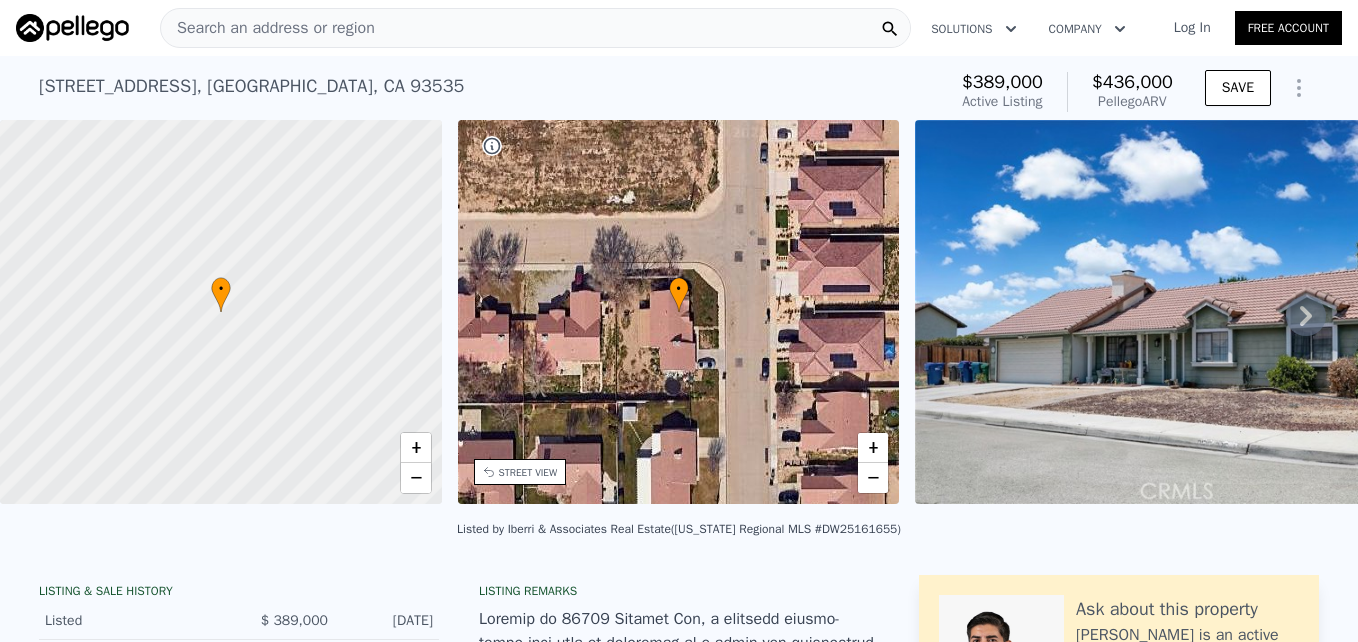 click on "Search an address or region" at bounding box center [535, 28] 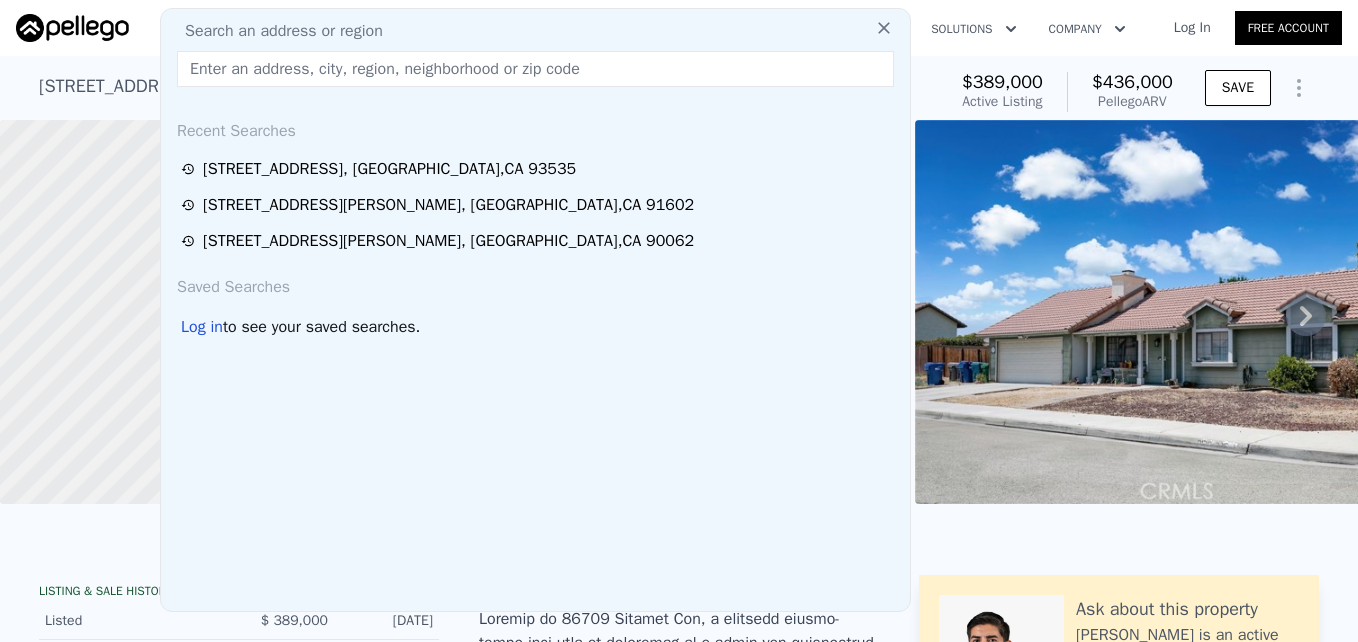 click at bounding box center (535, 69) 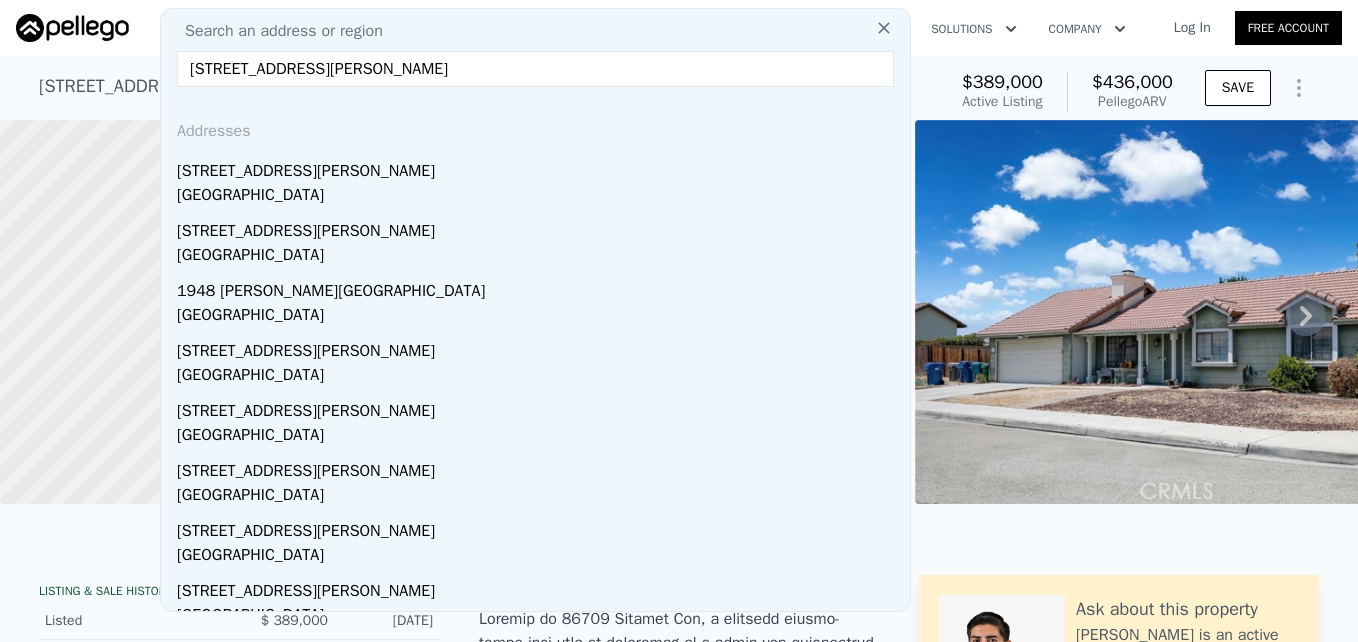 type on "2052 N Alvarado St N, Los Angeles, CA 90039" 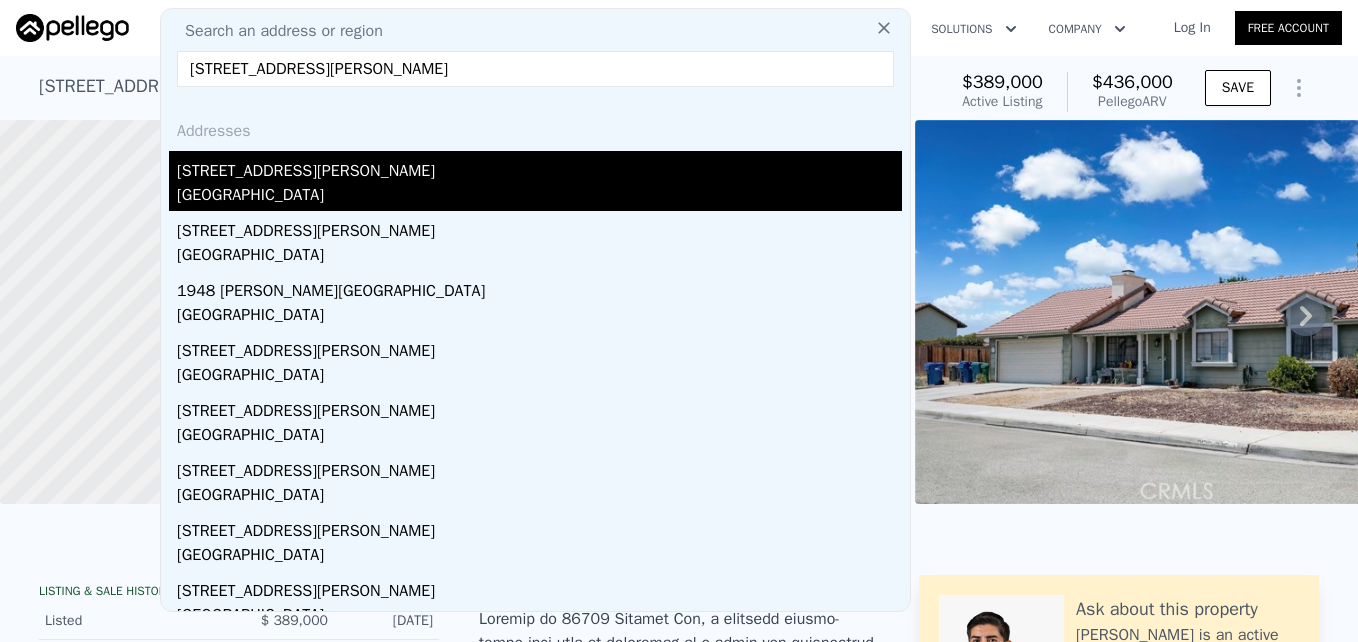 click on "[STREET_ADDRESS][PERSON_NAME]" at bounding box center [539, 167] 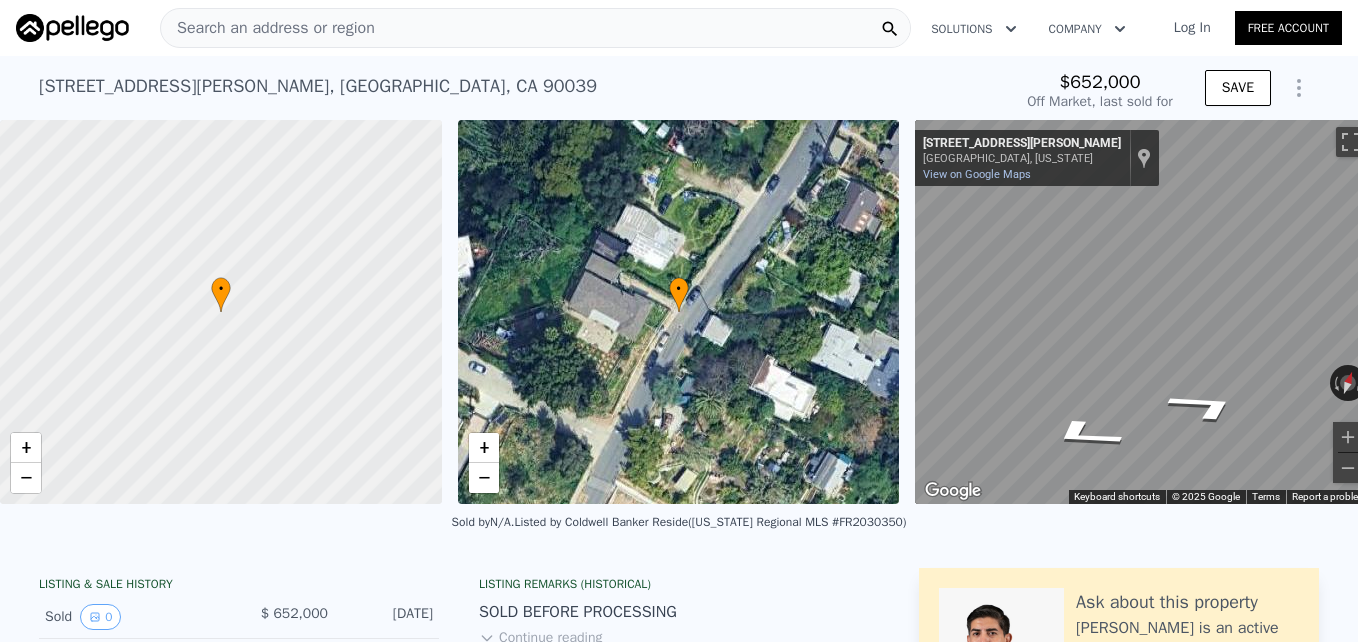click on "Search an address or region" at bounding box center (535, 28) 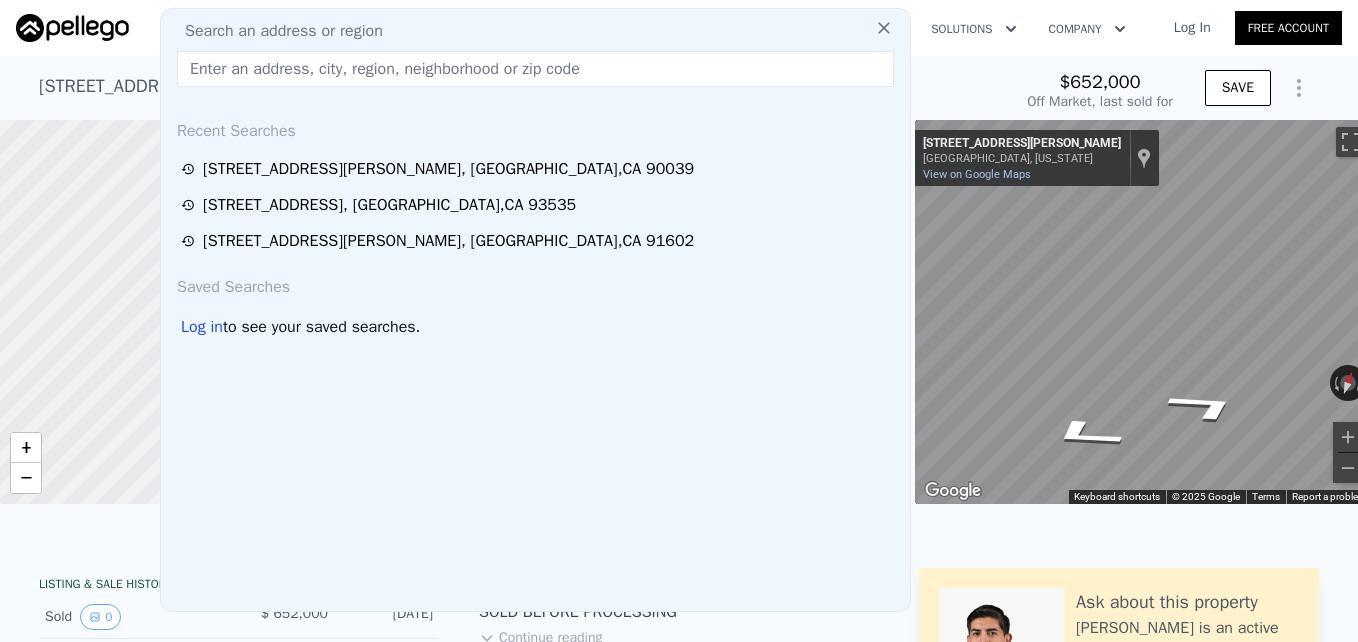 click at bounding box center [72, 28] 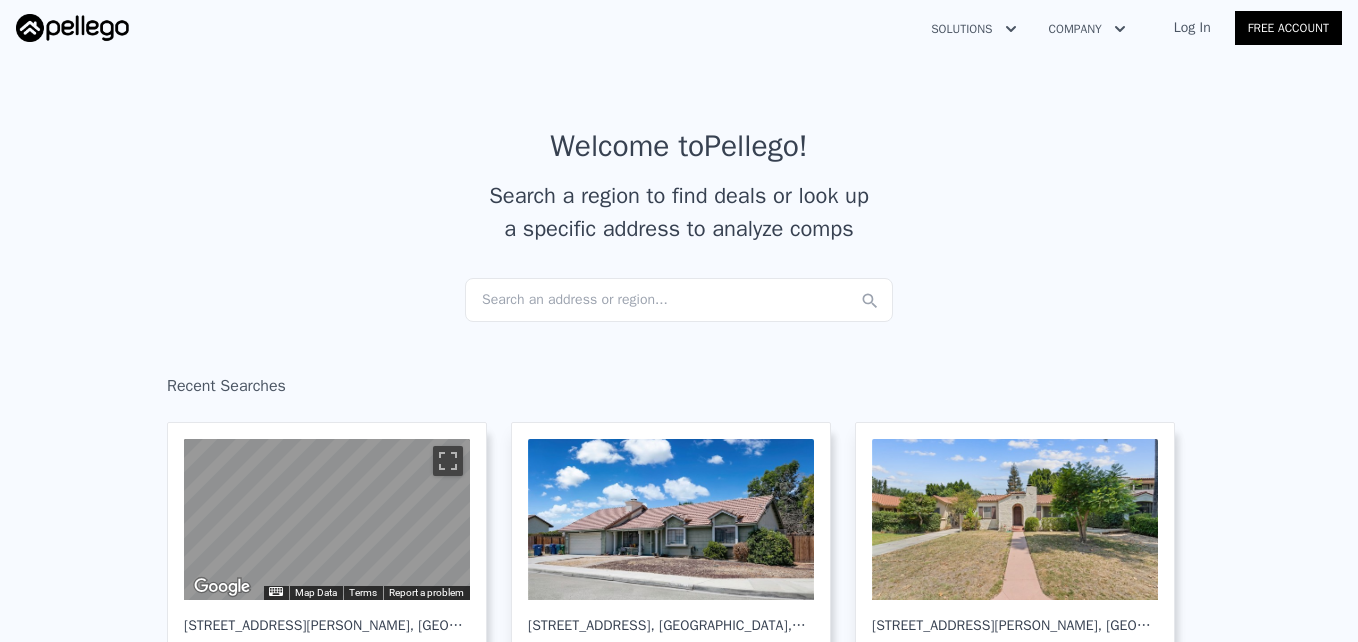 scroll, scrollTop: 2, scrollLeft: 0, axis: vertical 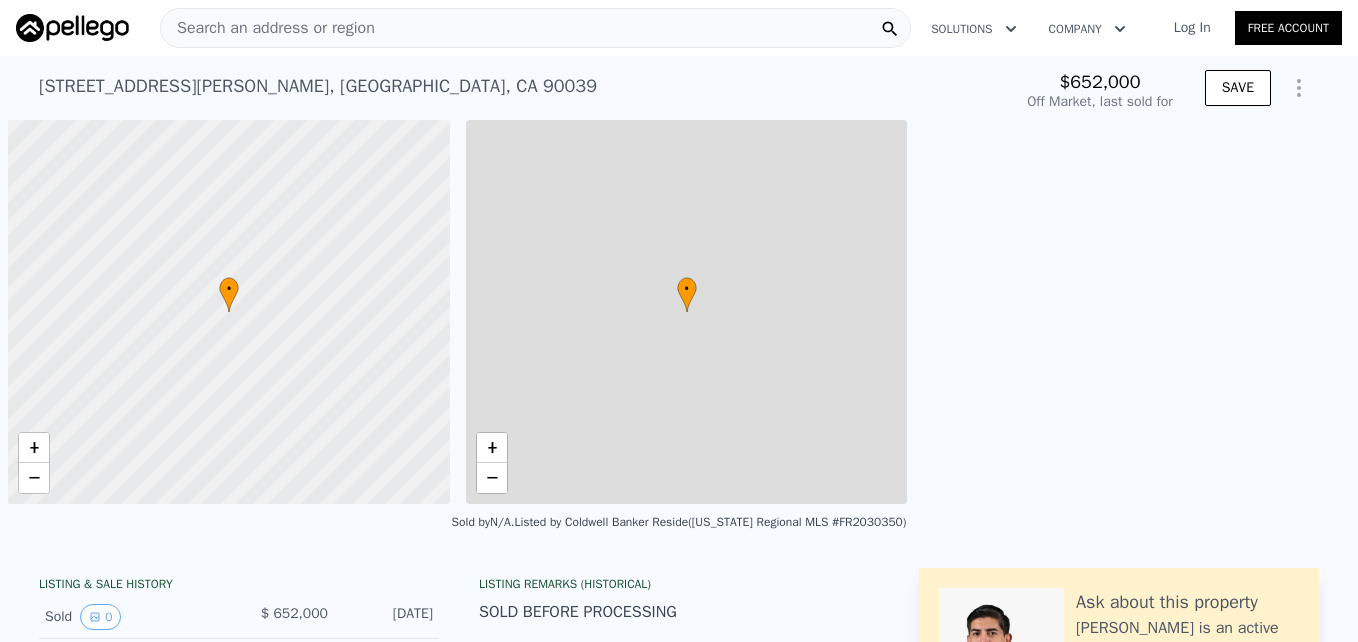 type on "-$ 705,320" 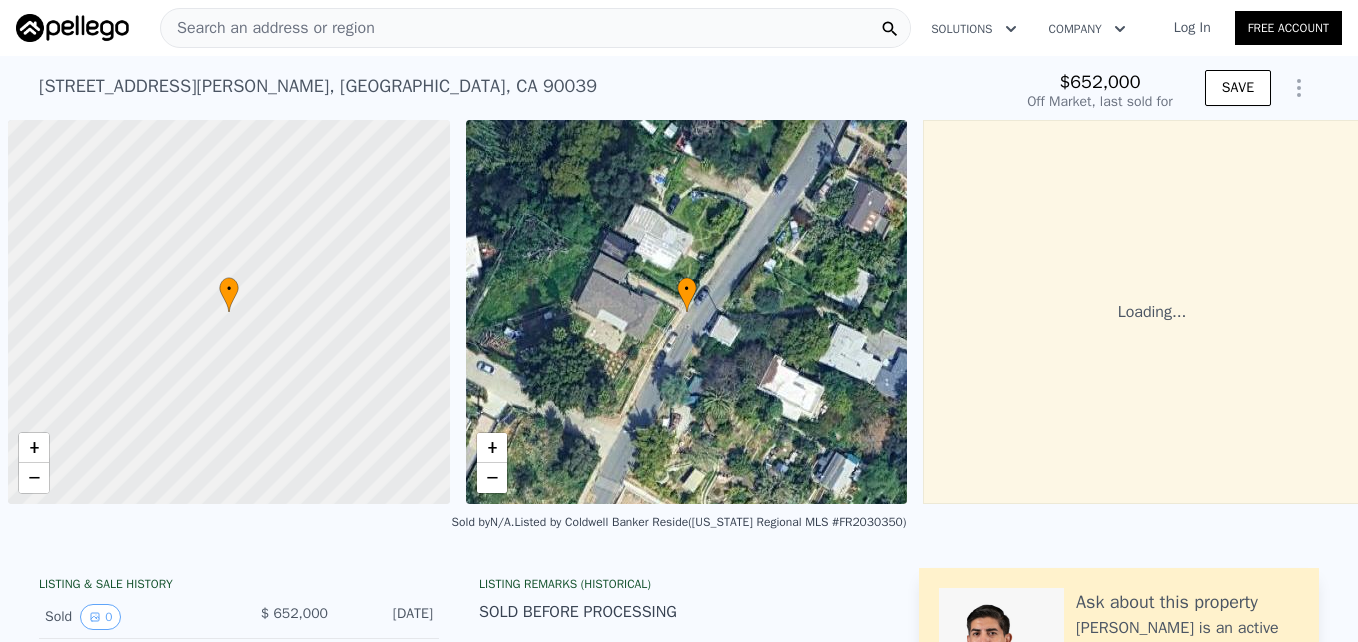 scroll, scrollTop: 0, scrollLeft: 8, axis: horizontal 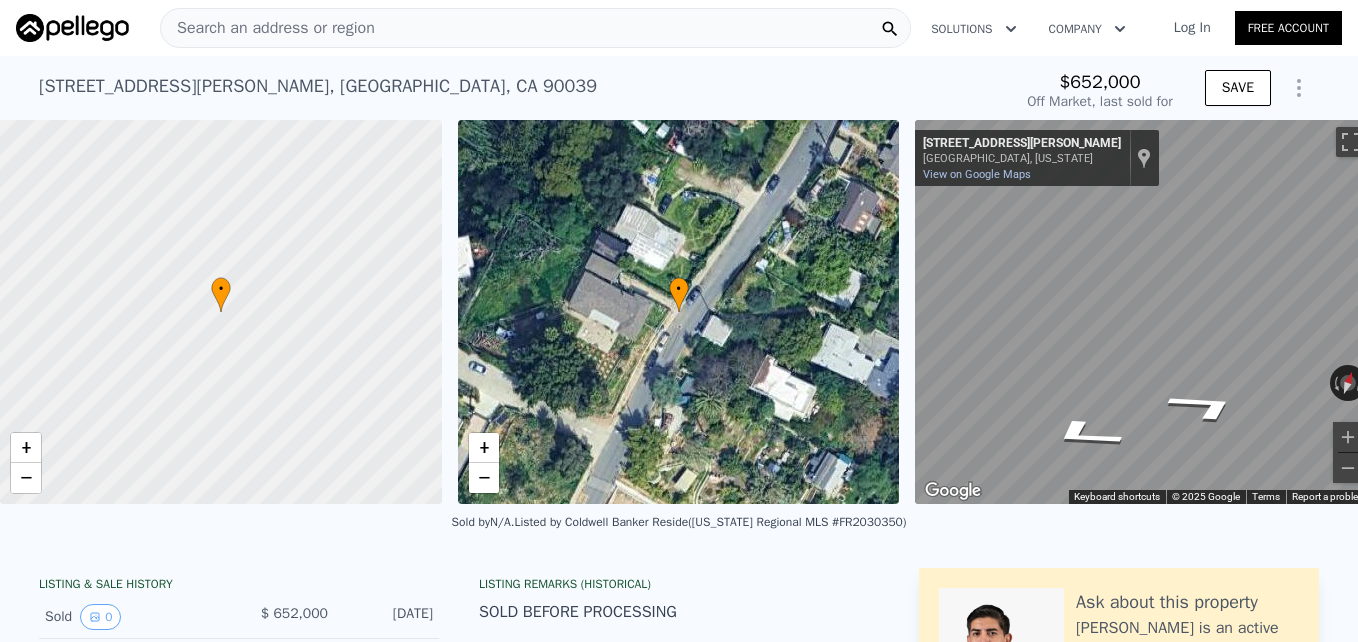 type on "$ 830,000" 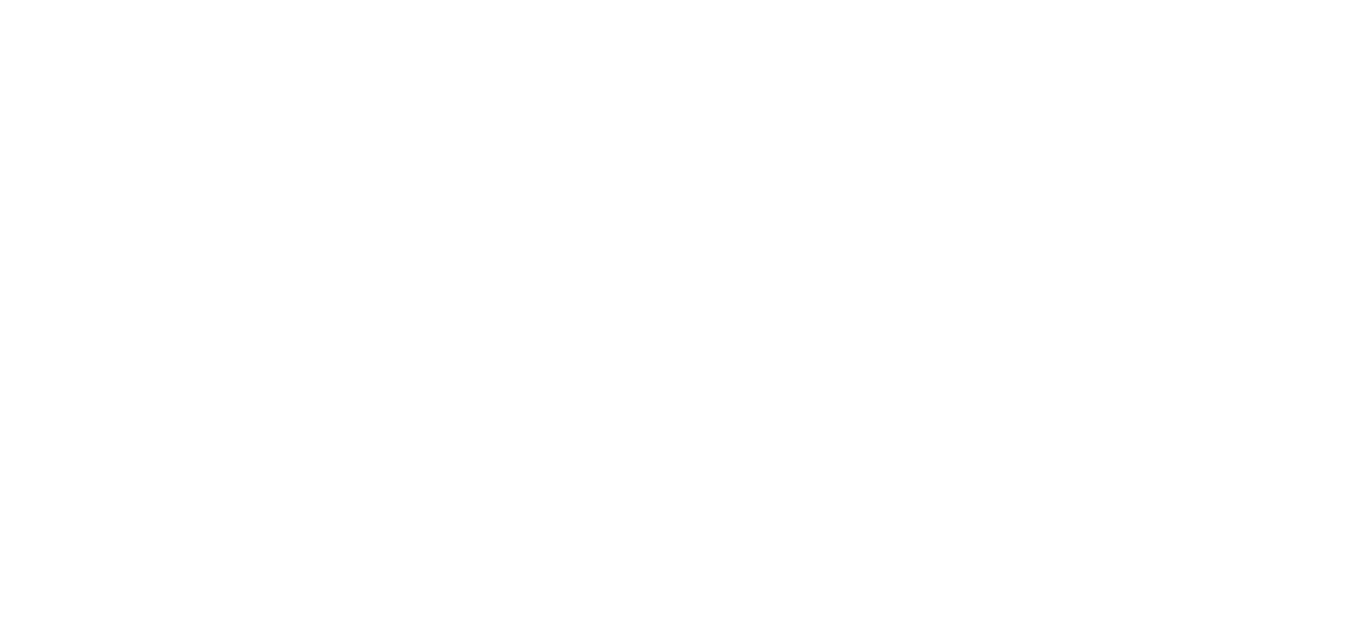 scroll, scrollTop: 0, scrollLeft: 0, axis: both 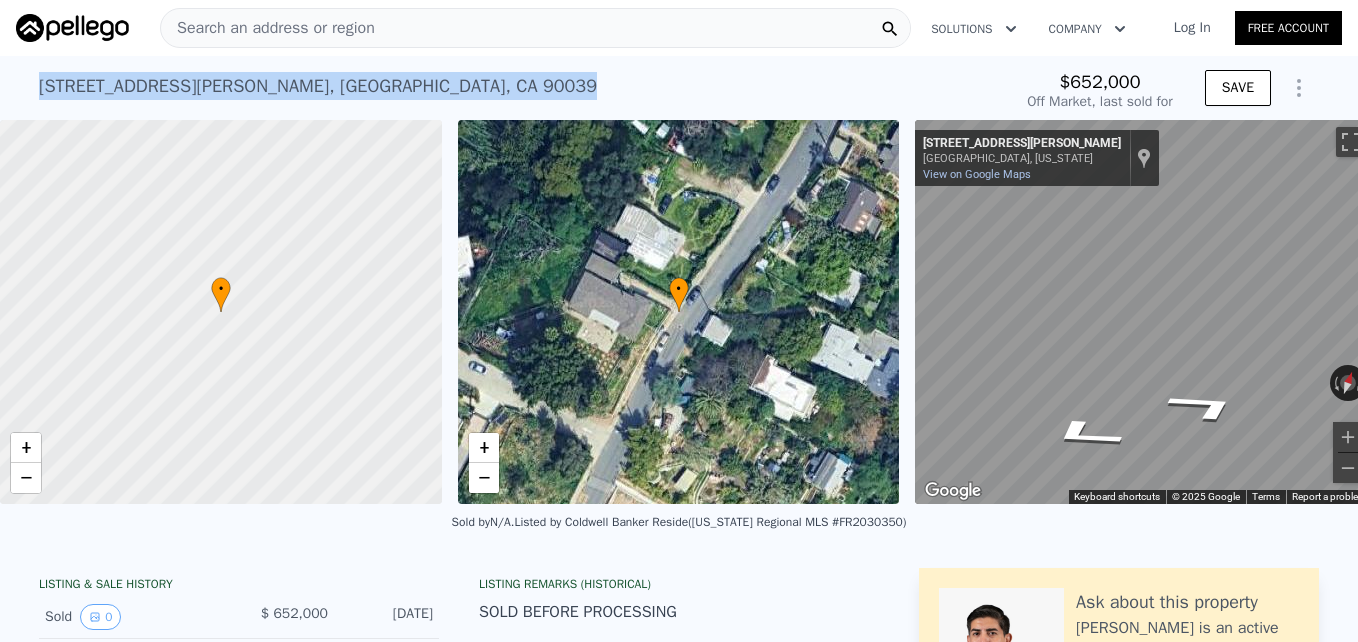 drag, startPoint x: 28, startPoint y: 80, endPoint x: 421, endPoint y: 112, distance: 394.30066 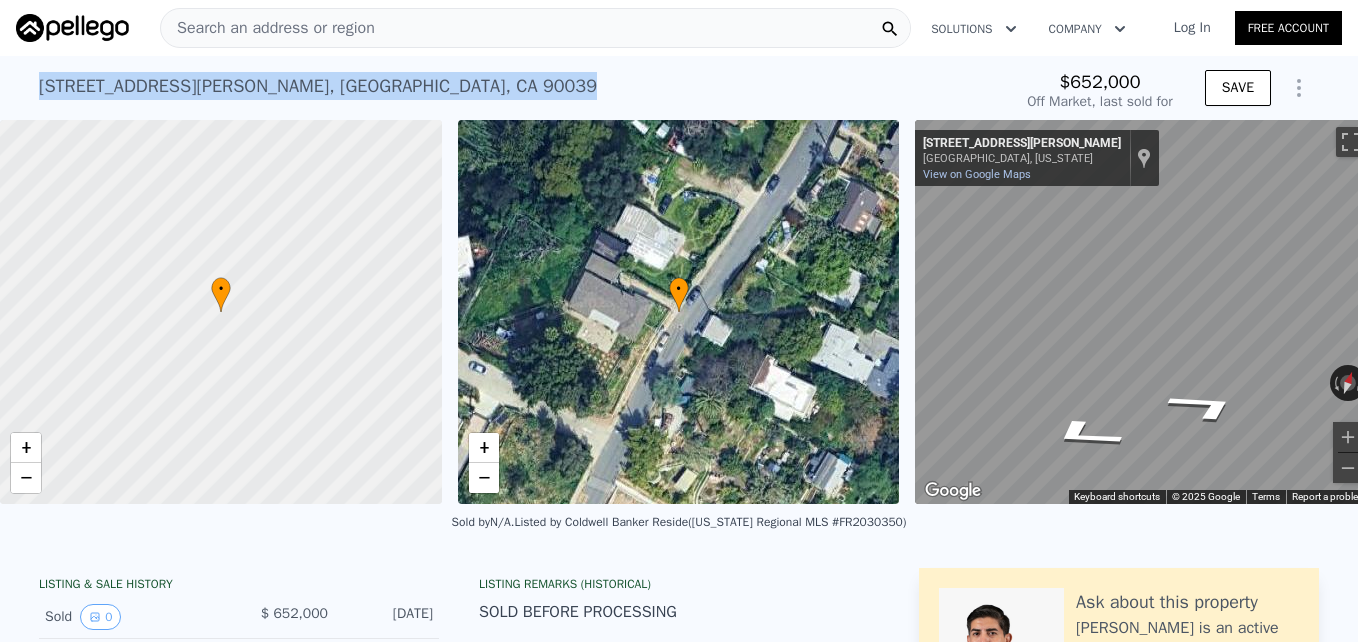 click on "2052 Alvarado Street ,   Los Angeles ,   CA   90039 Sold Jun 2006 for  $652k" at bounding box center (511, 92) 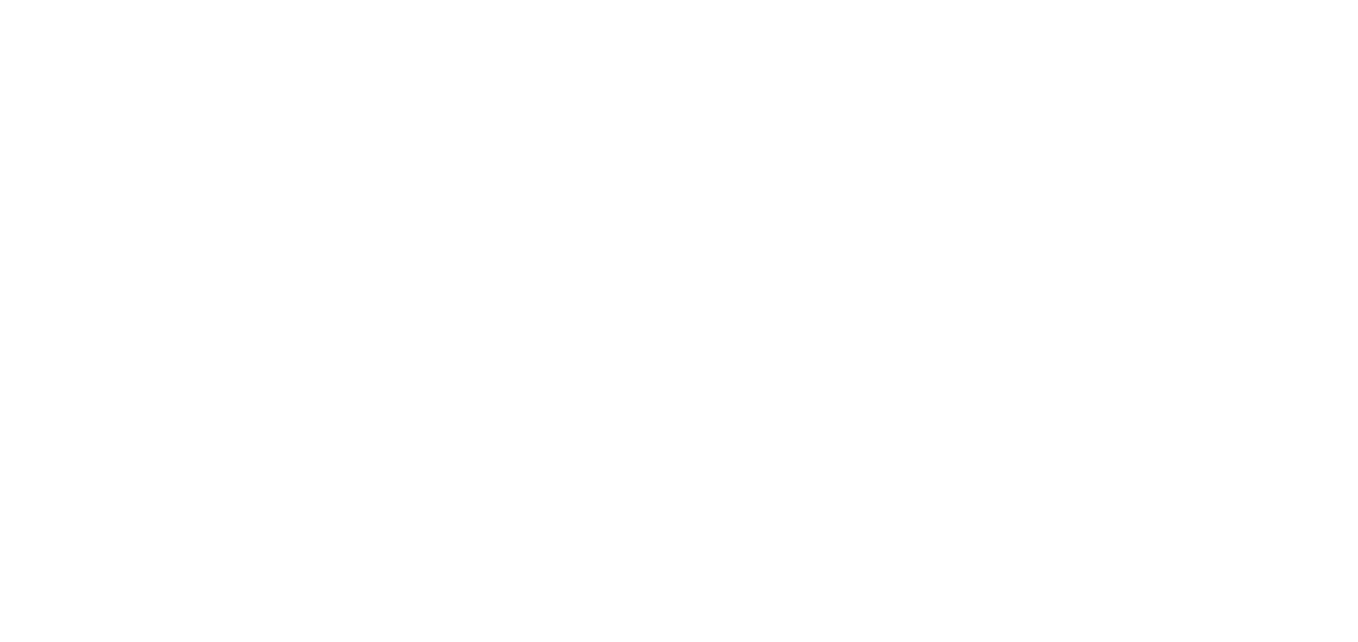scroll, scrollTop: 0, scrollLeft: 0, axis: both 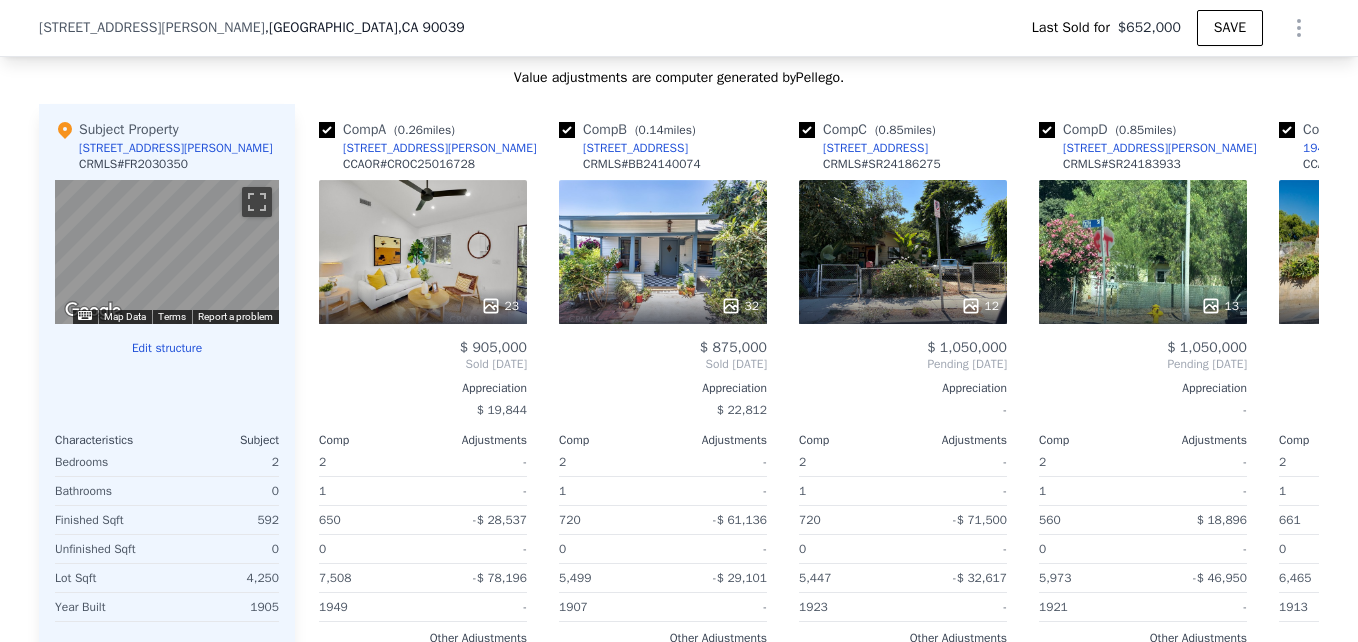 type on "$ 830,000" 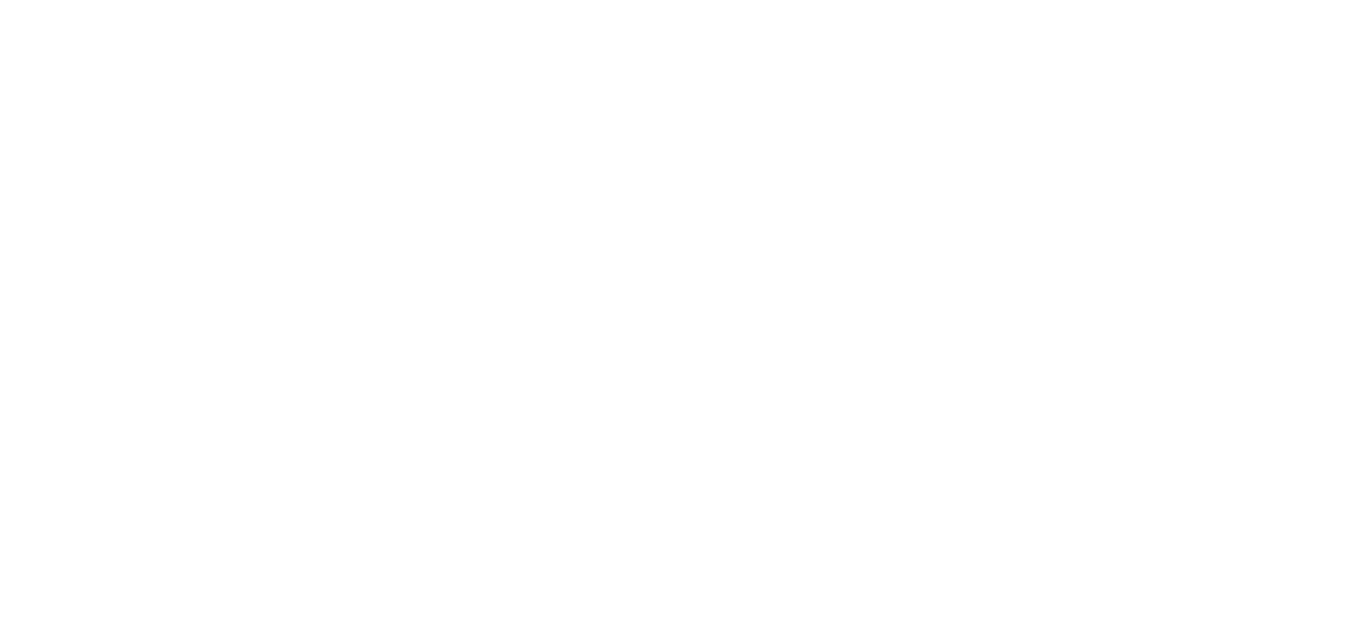 scroll, scrollTop: 0, scrollLeft: 0, axis: both 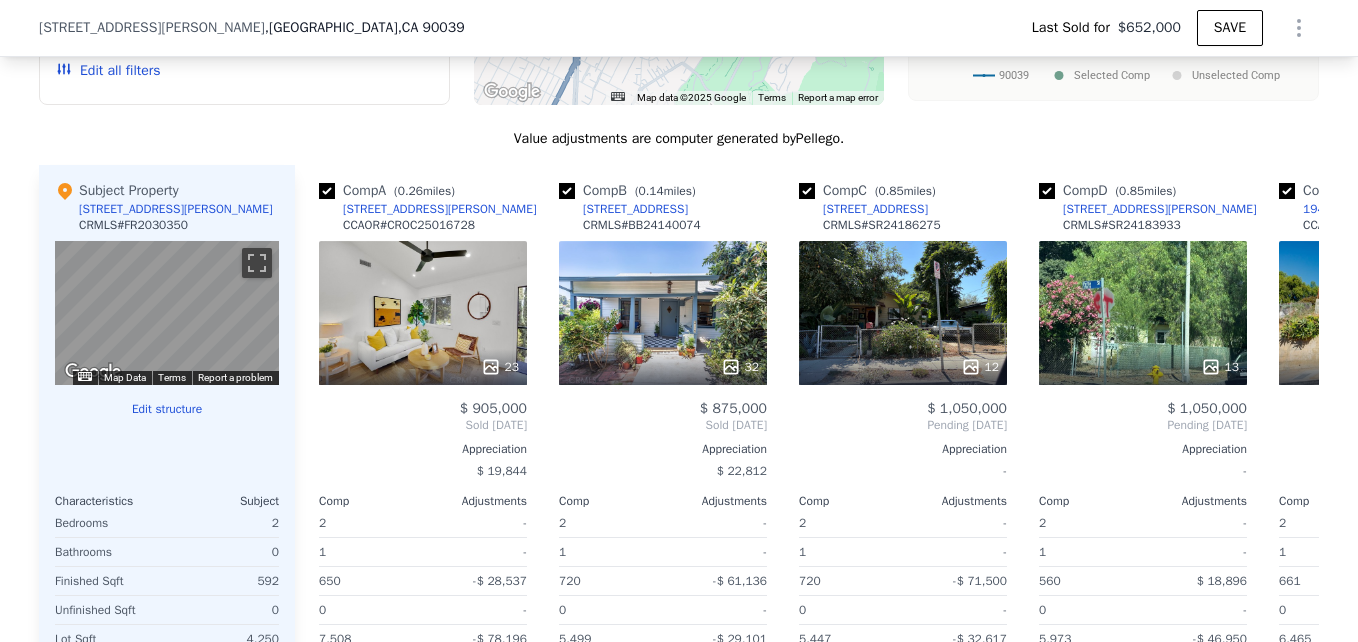 click on "Comp  A ( 0.26  miles) [STREET_ADDRESS][PERSON_NAME] CCAOR  # CROC25016728 23 $ 905,000 Sold   [DATE] Appreciation $ 19,844 Comp Adjustments 2 - 1 - 650 -$ 28,537 0 - 7,508 -$ 78,196 1949 - Other Adjustments $ 21,180 Adjusted Value $ 819,448" at bounding box center (423, 472) 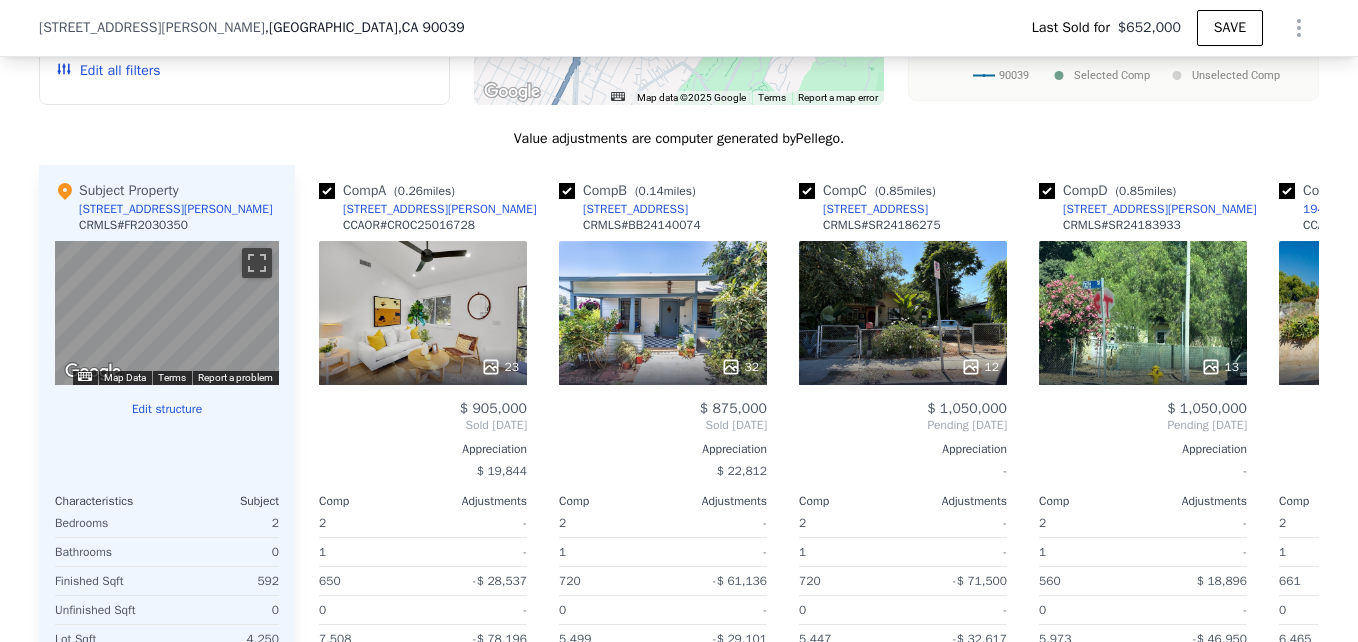 type on "$ 830,000" 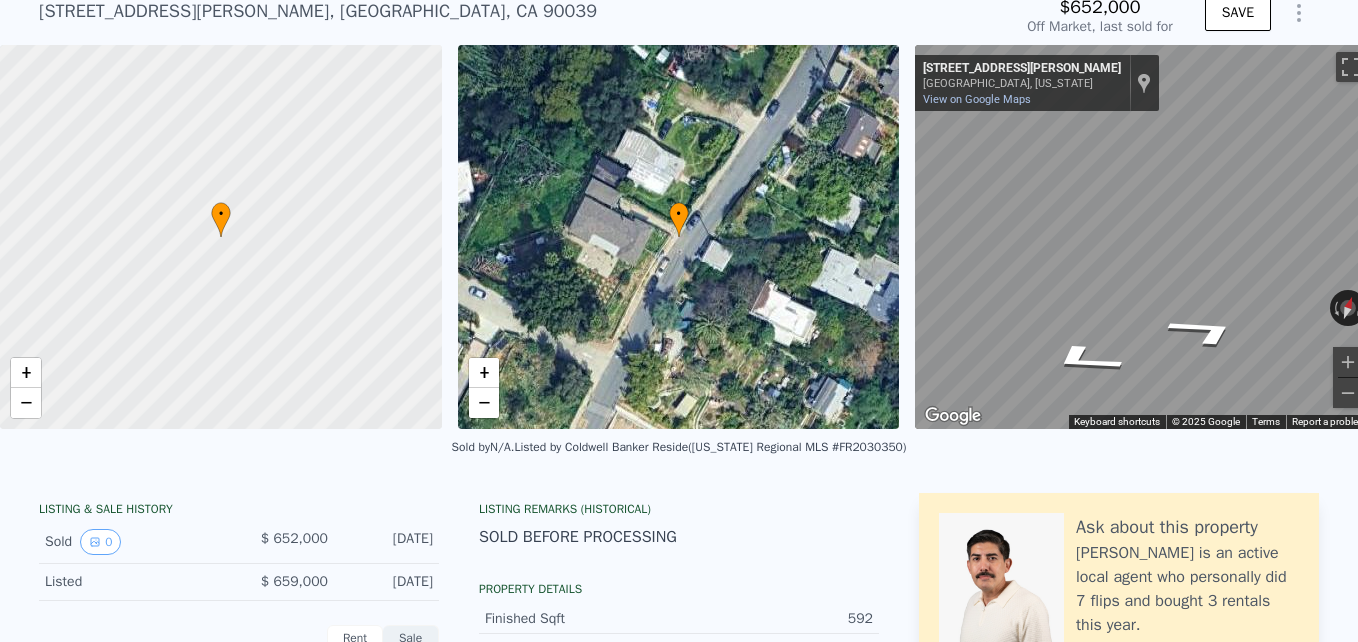 scroll, scrollTop: 67, scrollLeft: 0, axis: vertical 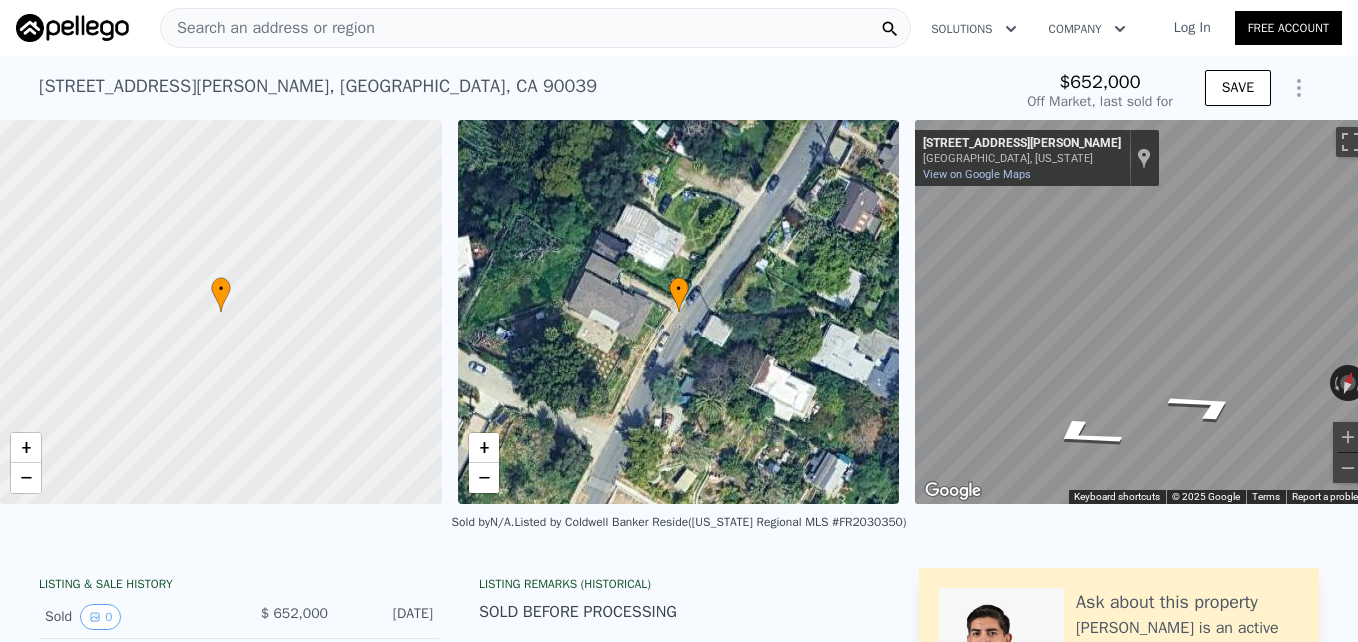 click on "Search an address or region" at bounding box center (535, 28) 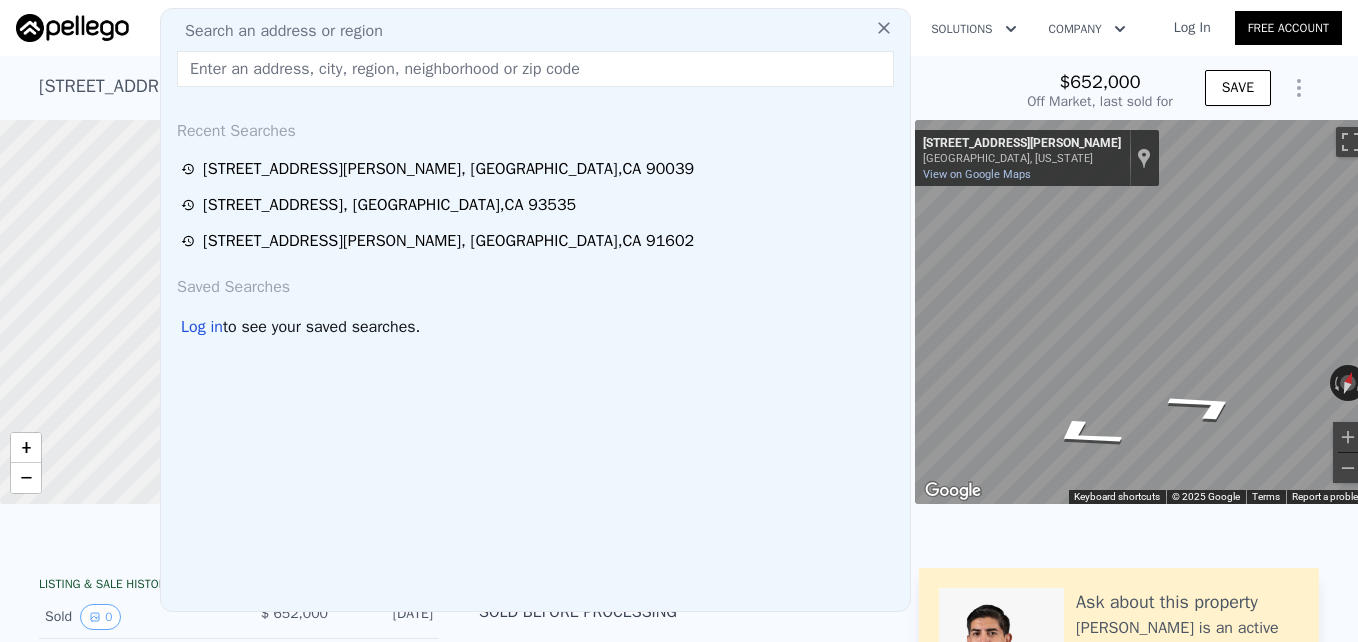 click at bounding box center [535, 69] 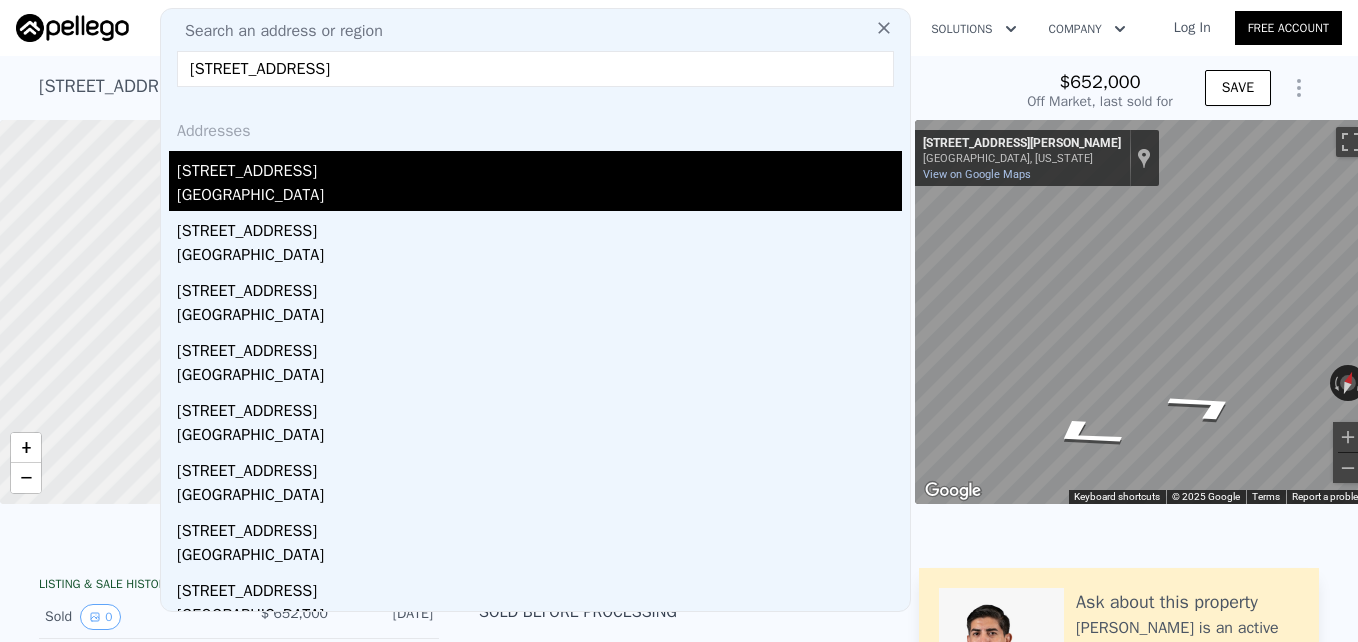 type on "[STREET_ADDRESS]" 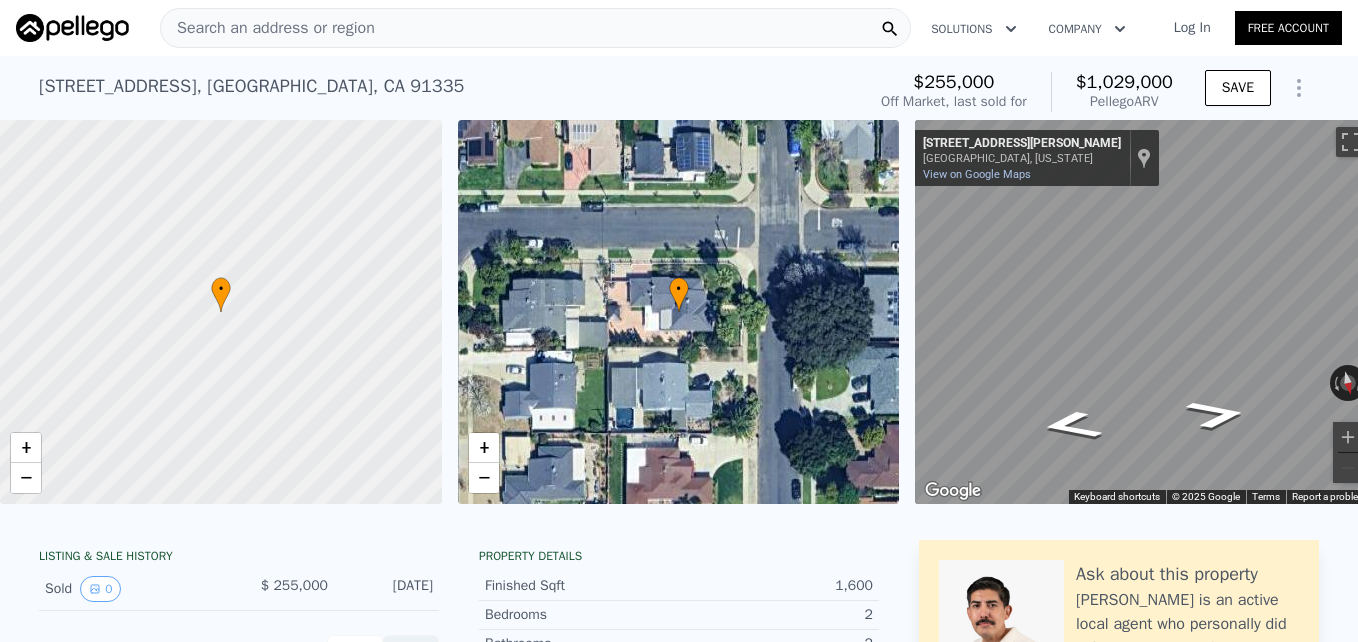 scroll, scrollTop: 88, scrollLeft: 0, axis: vertical 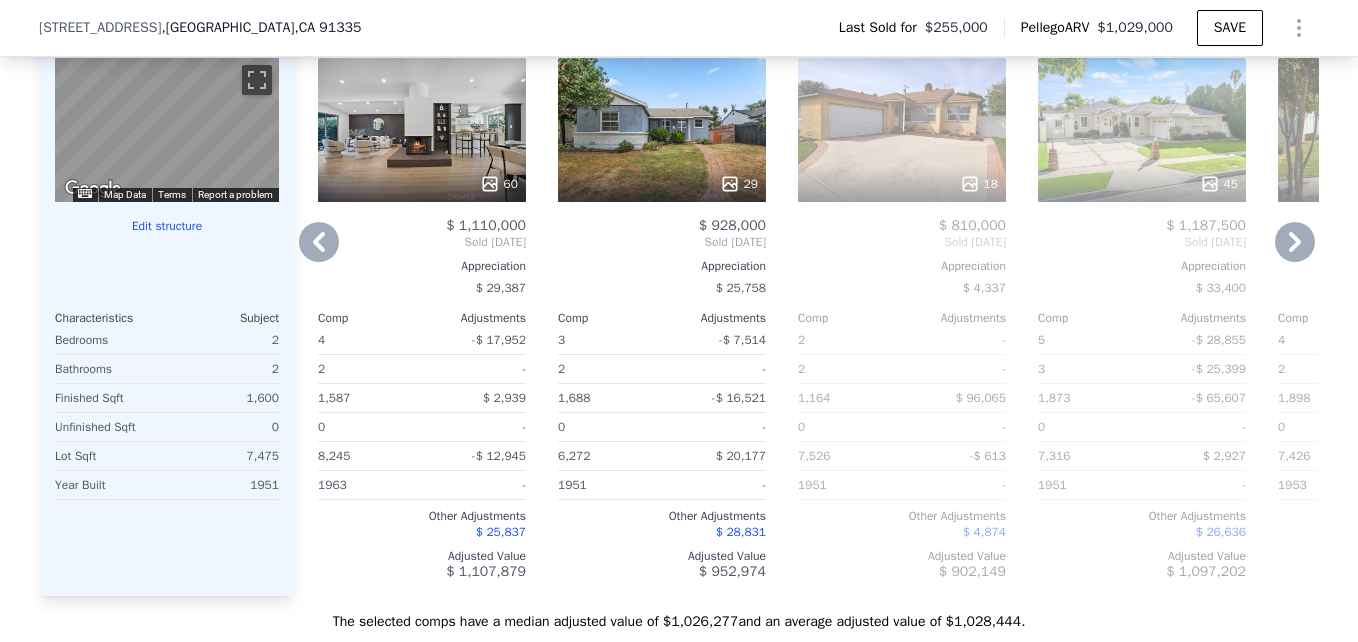 click on "18" at bounding box center [902, 130] 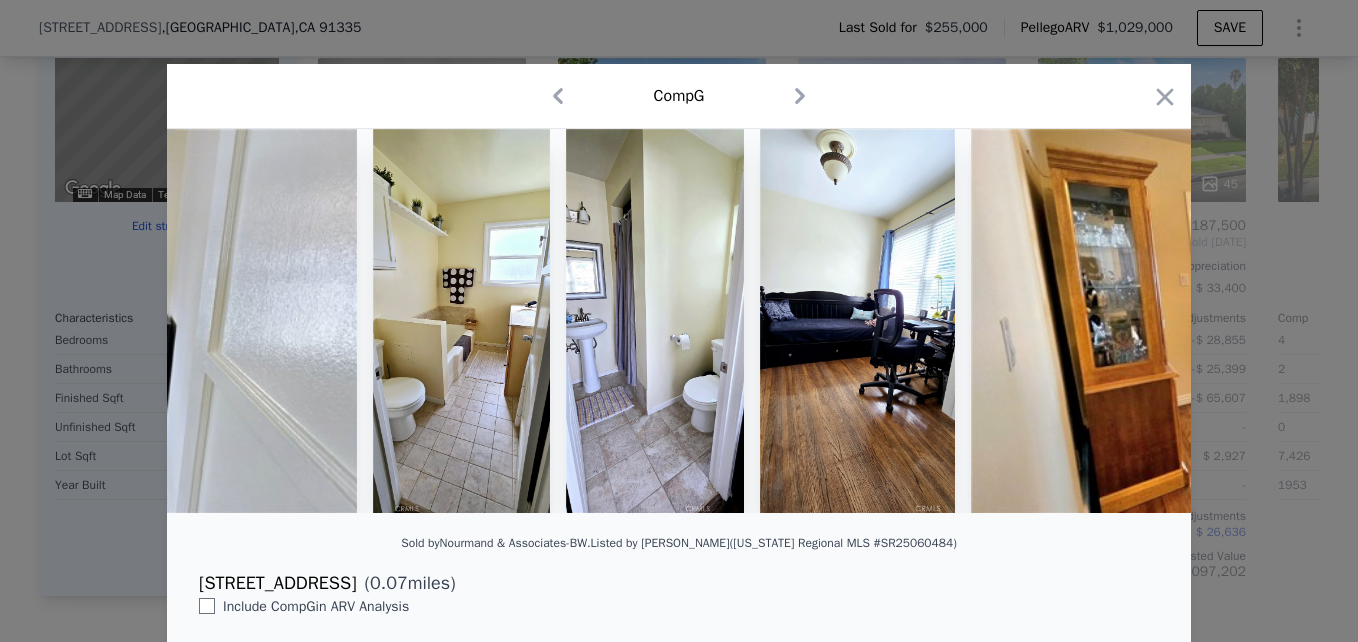scroll, scrollTop: 0, scrollLeft: 4193, axis: horizontal 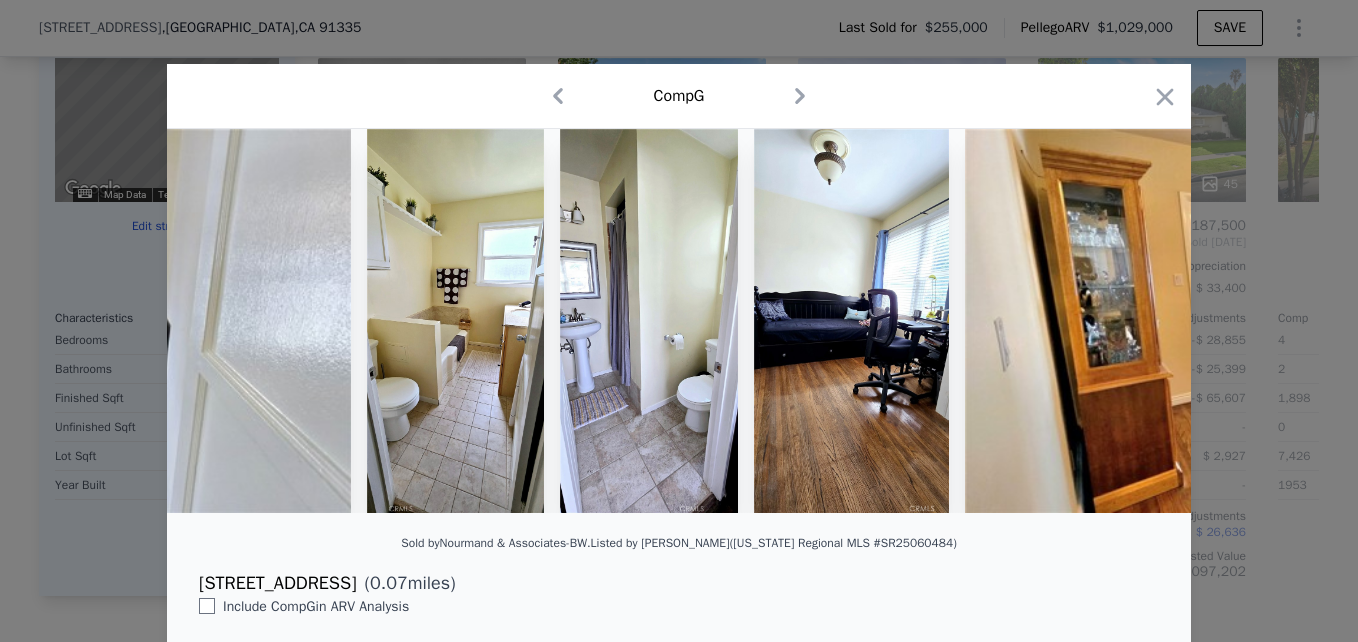 click at bounding box center (679, 321) 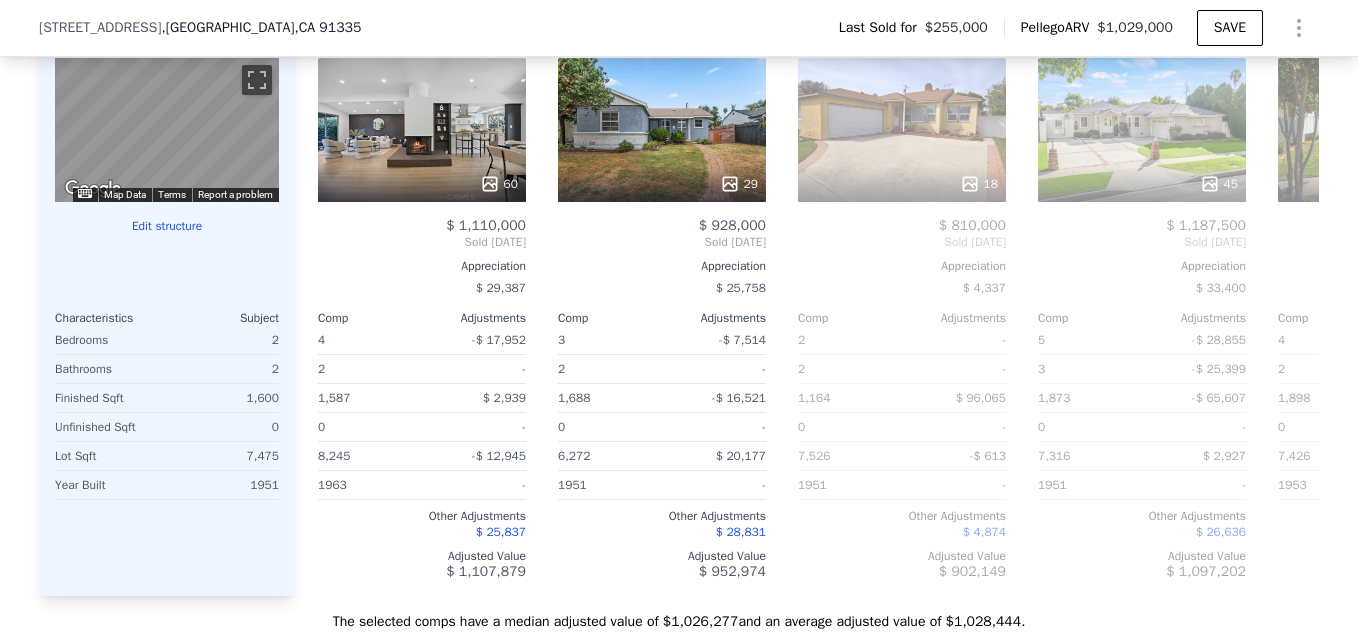 click on "[STREET_ADDRESS] Last Sold for $255,000 Pellego  ARV $1,029,000 SAVE" at bounding box center [679, 28] 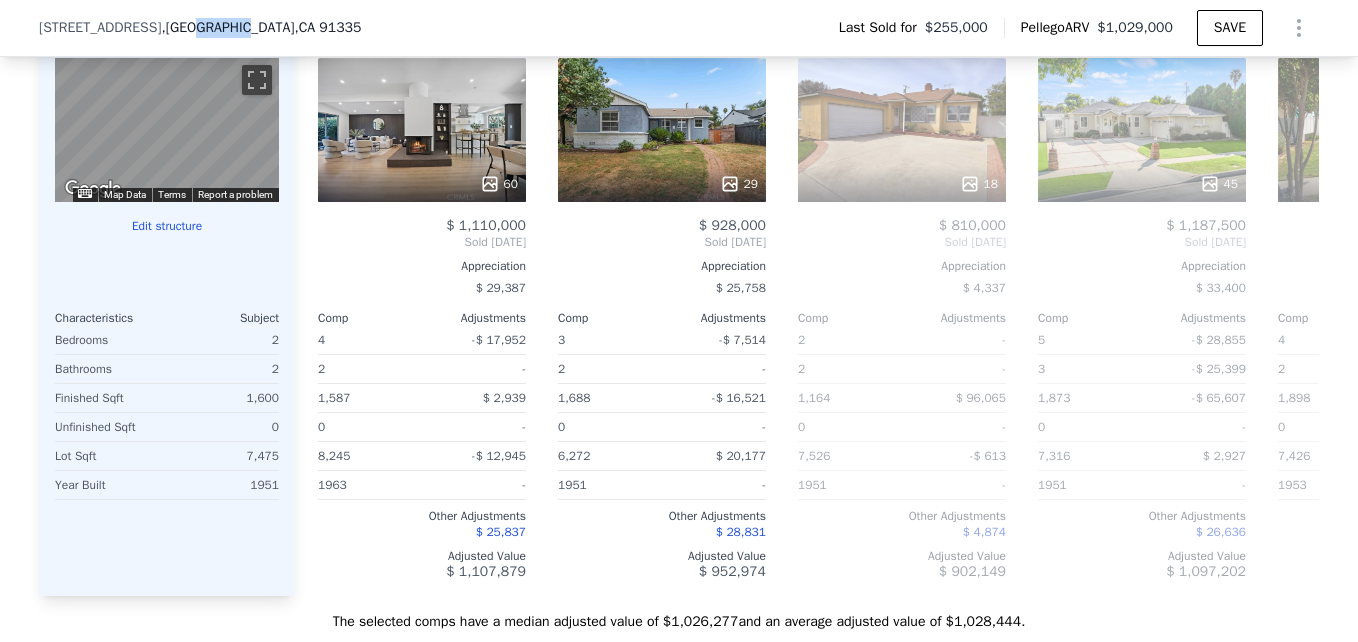 drag, startPoint x: 192, startPoint y: 15, endPoint x: 165, endPoint y: 33, distance: 32.449963 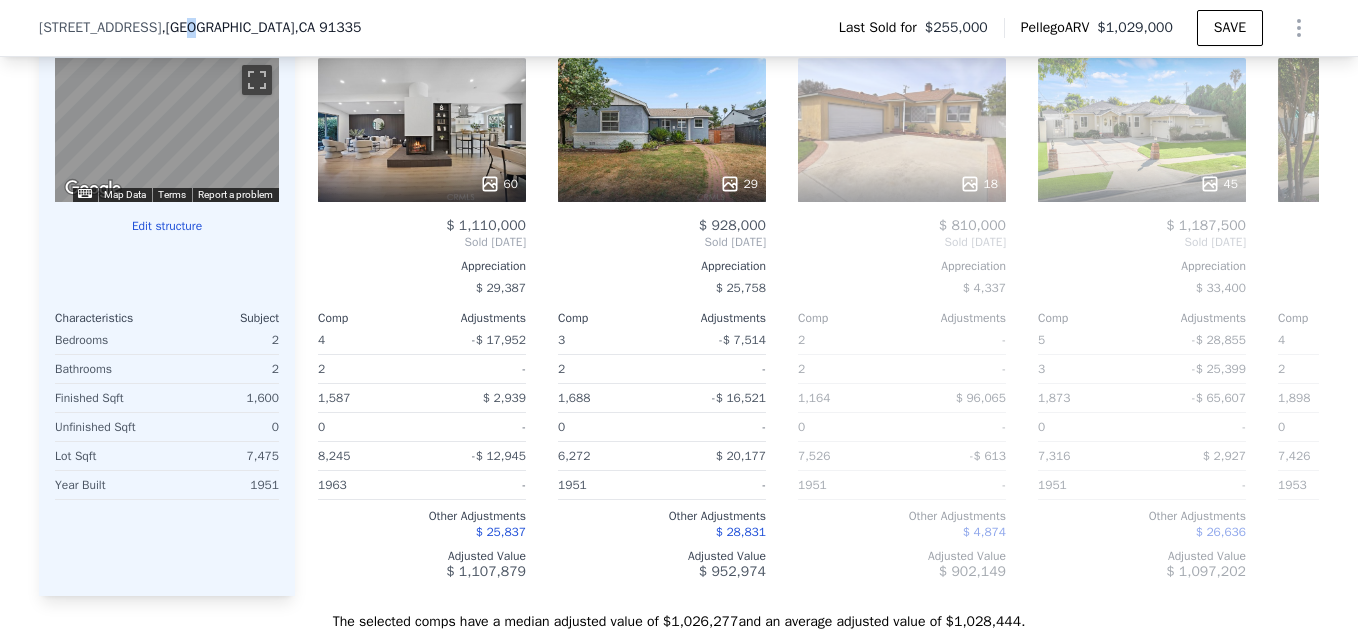 click on ",  [GEOGRAPHIC_DATA]" at bounding box center [262, 28] 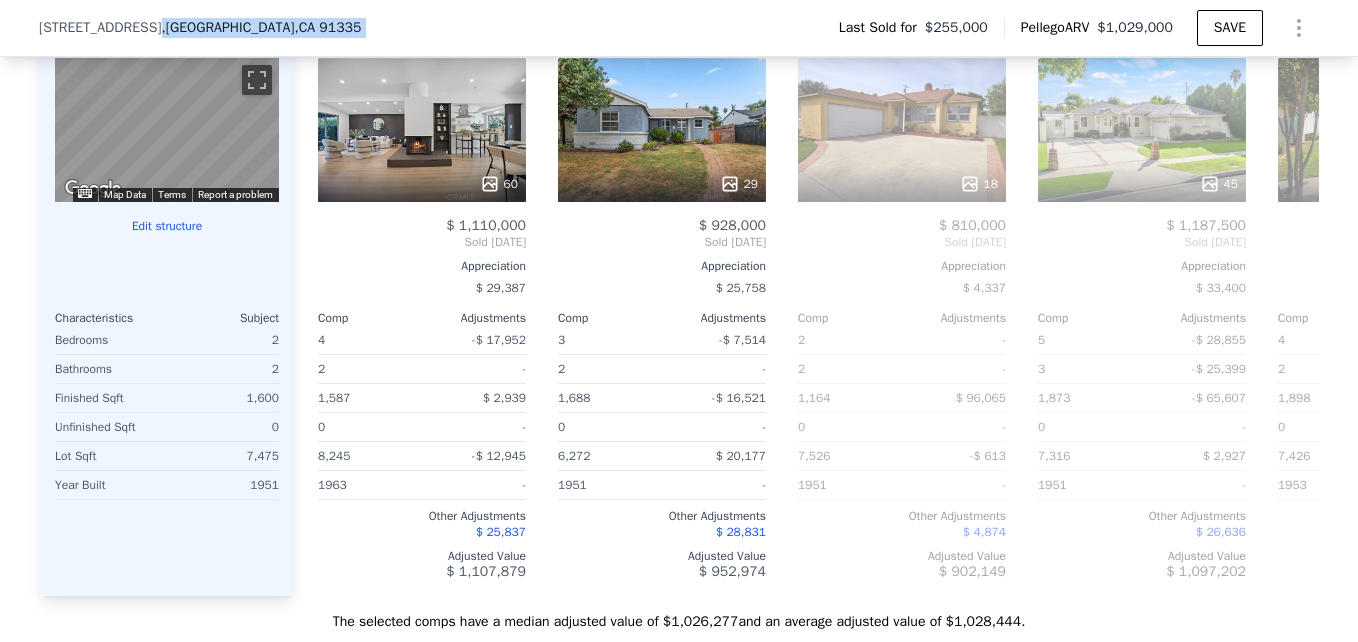 click on ",  [GEOGRAPHIC_DATA]" at bounding box center [262, 28] 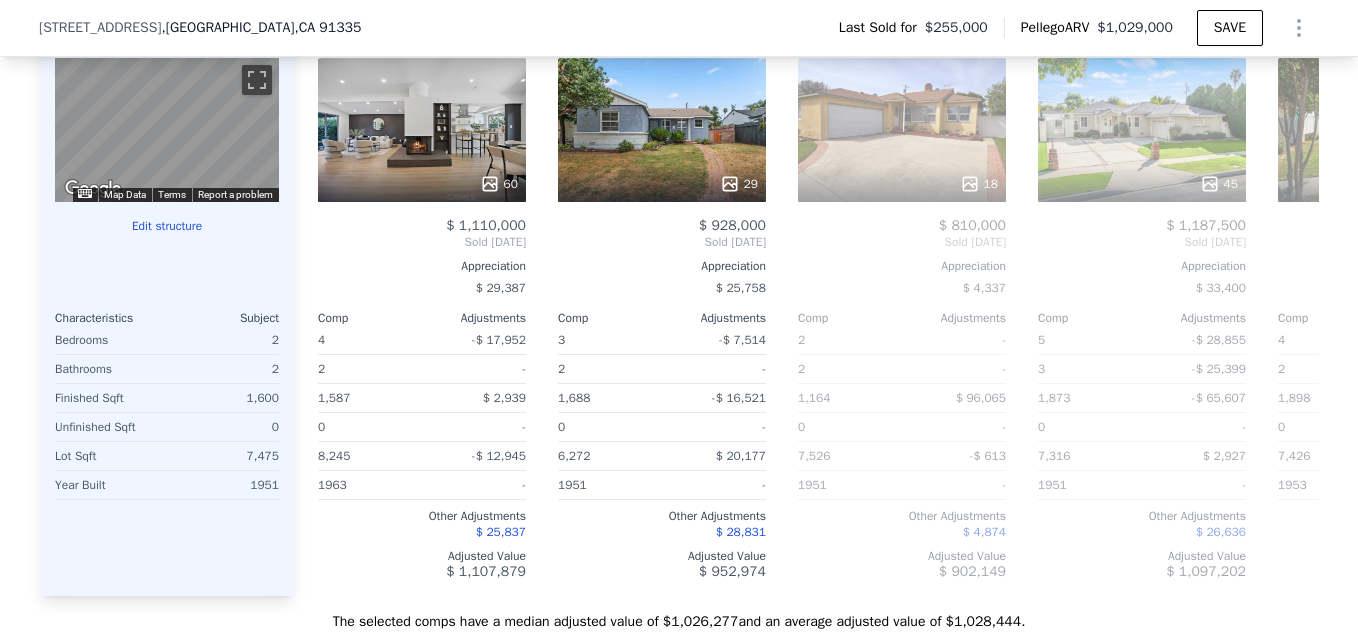 click on ",  [GEOGRAPHIC_DATA]" at bounding box center [262, 28] 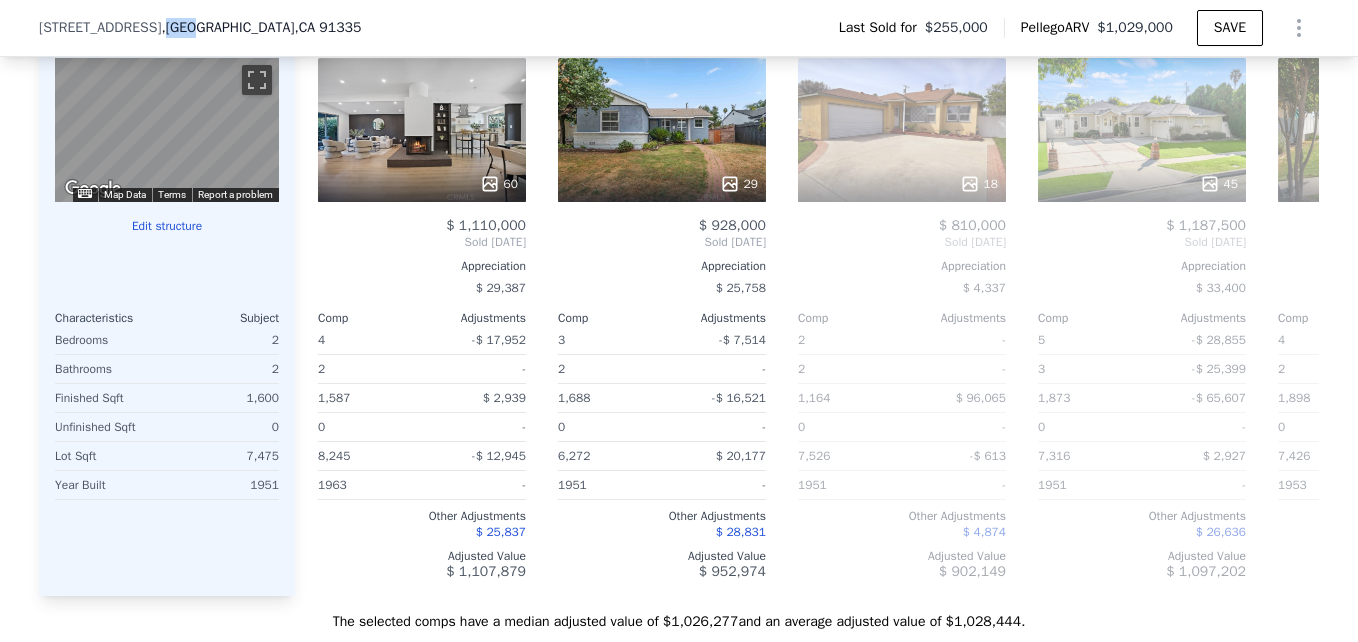 click on ",  [GEOGRAPHIC_DATA]" at bounding box center (262, 28) 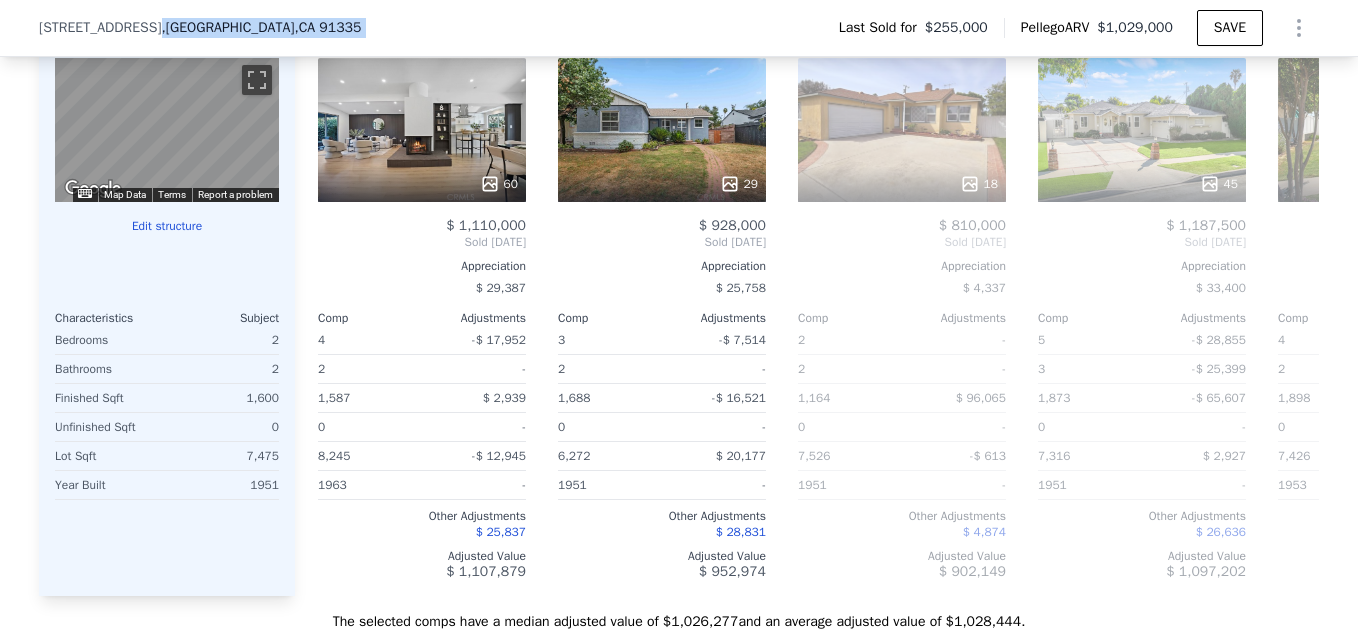 click on ",  [GEOGRAPHIC_DATA]" at bounding box center (262, 28) 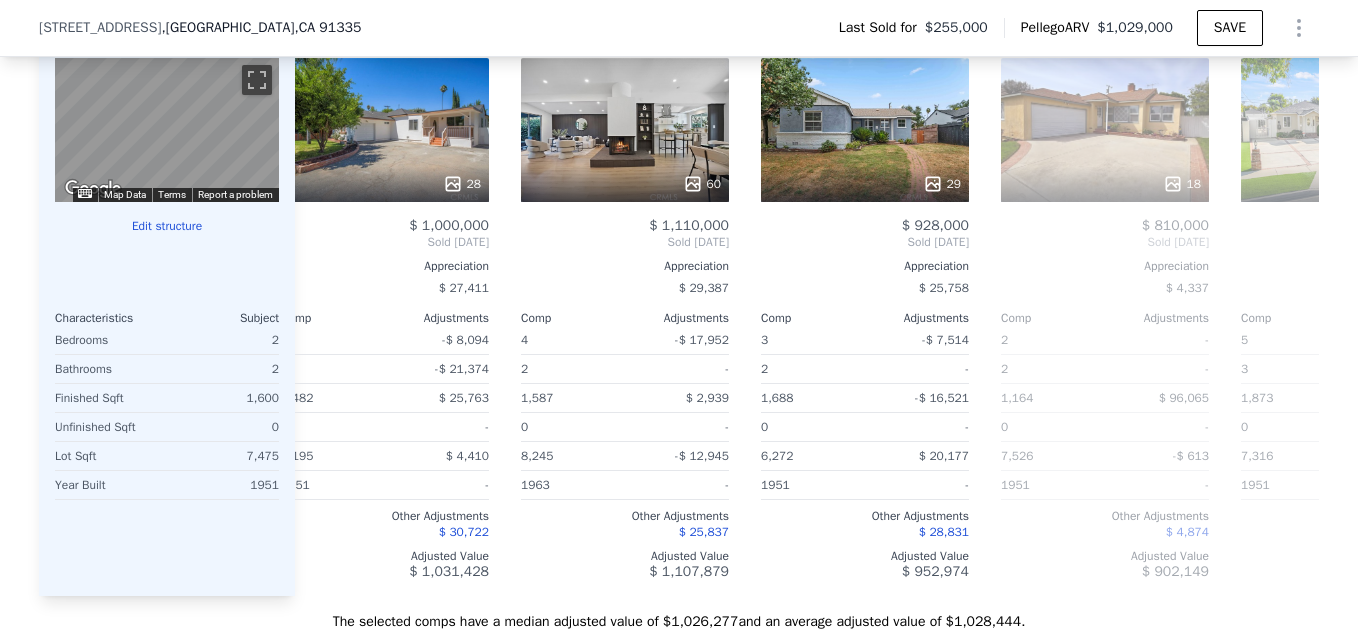 scroll, scrollTop: 0, scrollLeft: 757, axis: horizontal 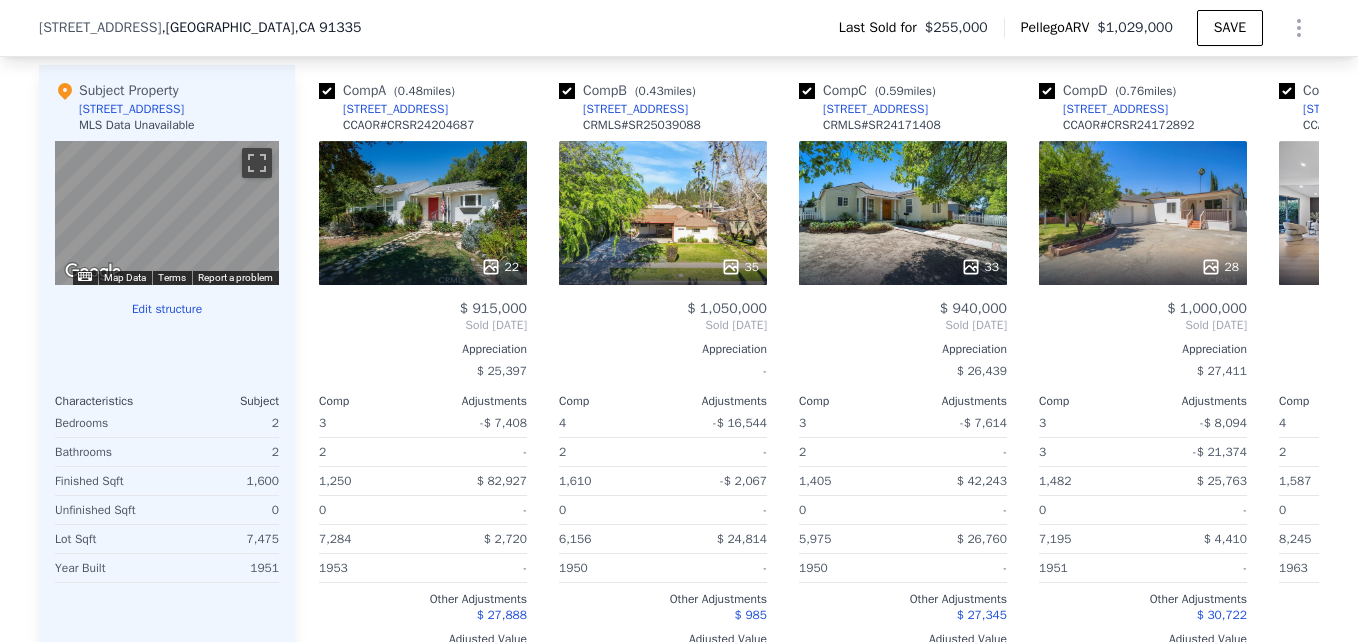 drag, startPoint x: 487, startPoint y: 299, endPoint x: 486, endPoint y: 253, distance: 46.010868 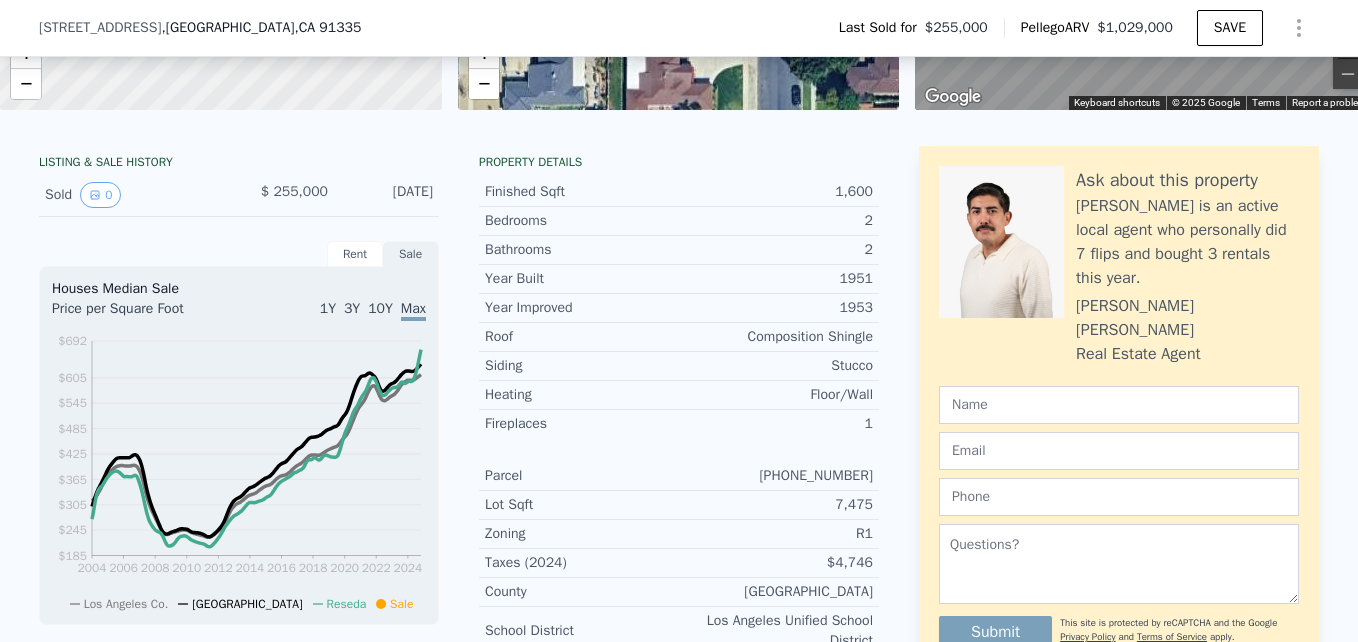 scroll, scrollTop: 257, scrollLeft: 0, axis: vertical 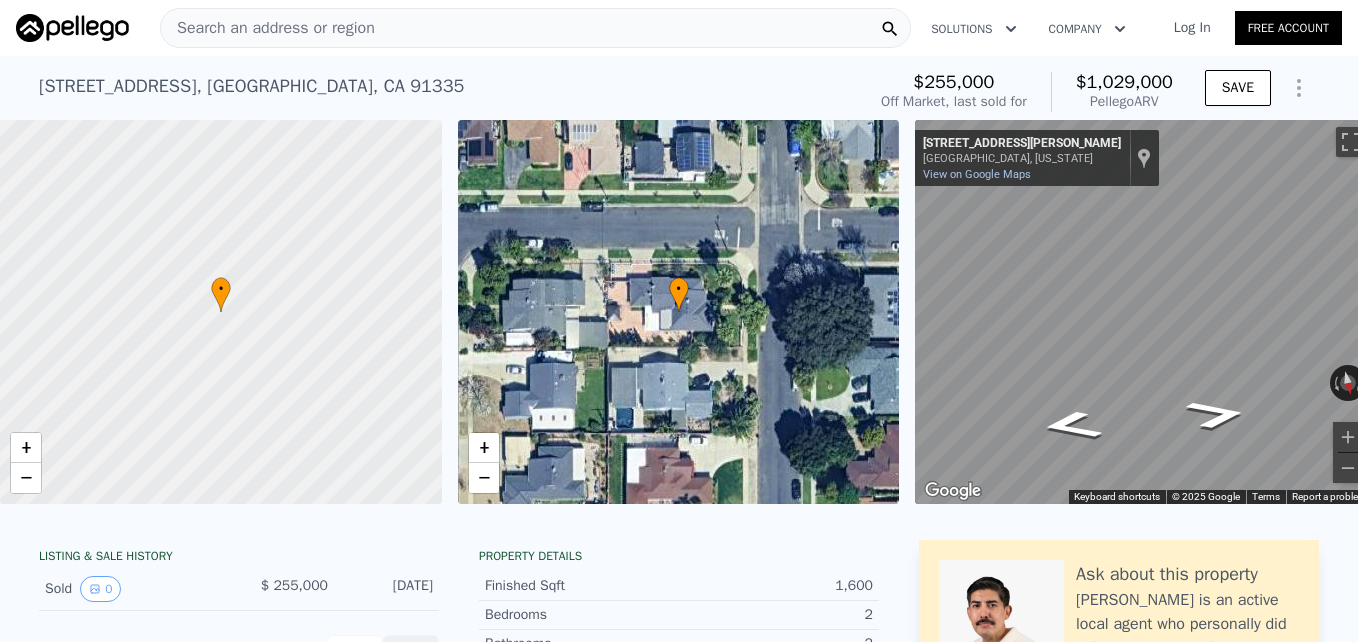 click on "Search an address or region" at bounding box center [268, 28] 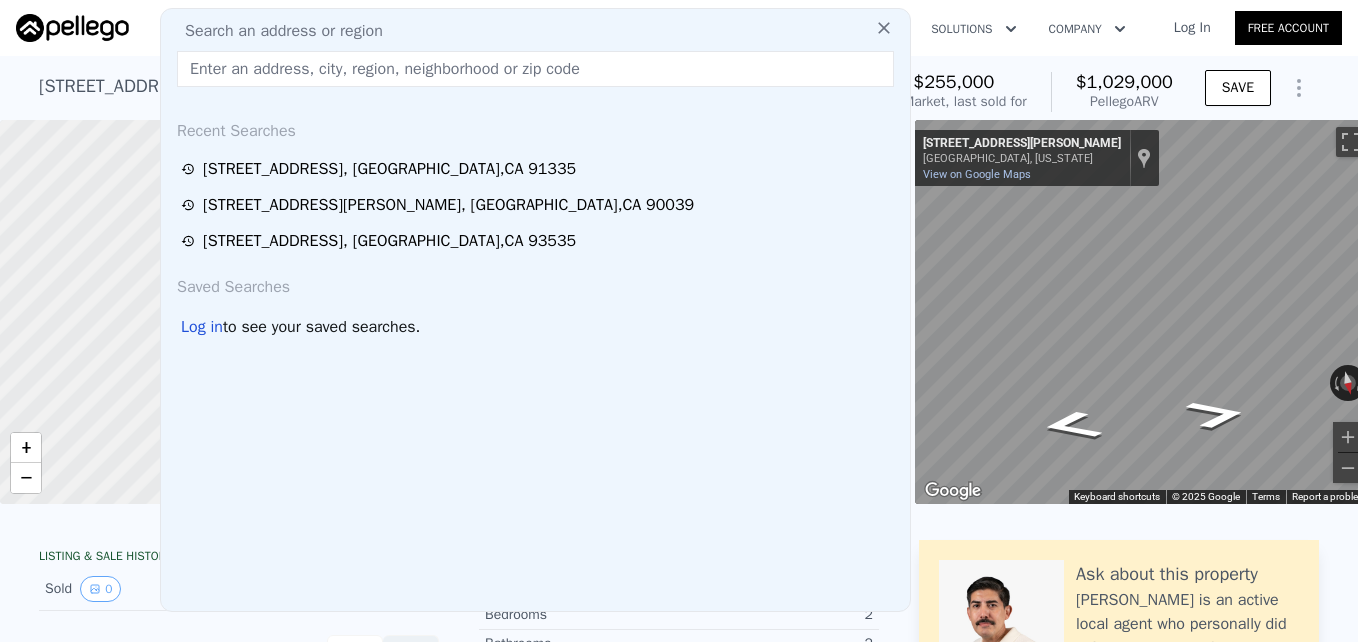click at bounding box center [535, 69] 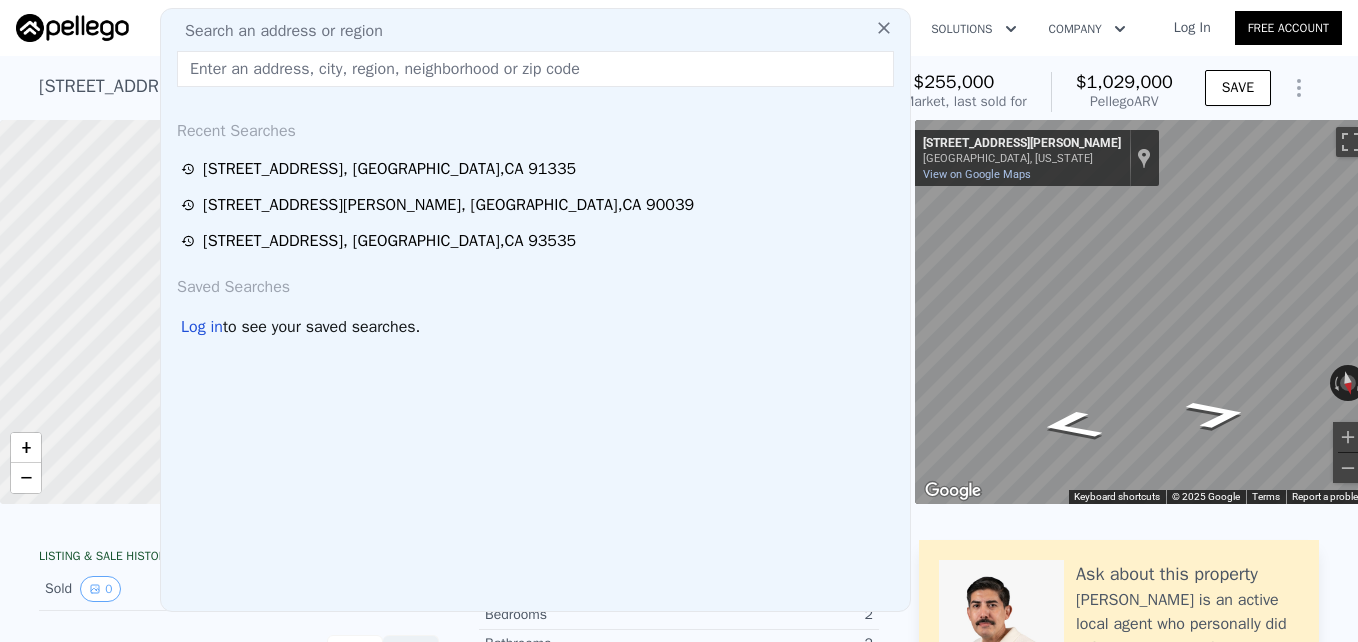 click at bounding box center [535, 69] 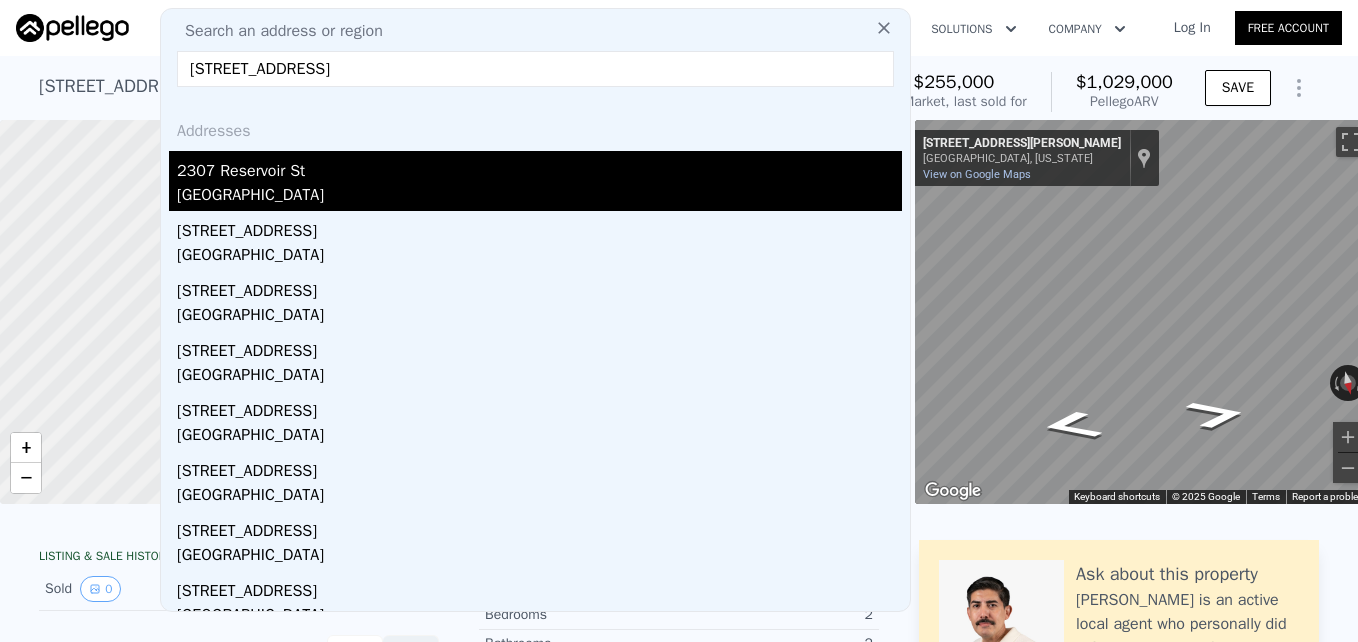type on "[STREET_ADDRESS]" 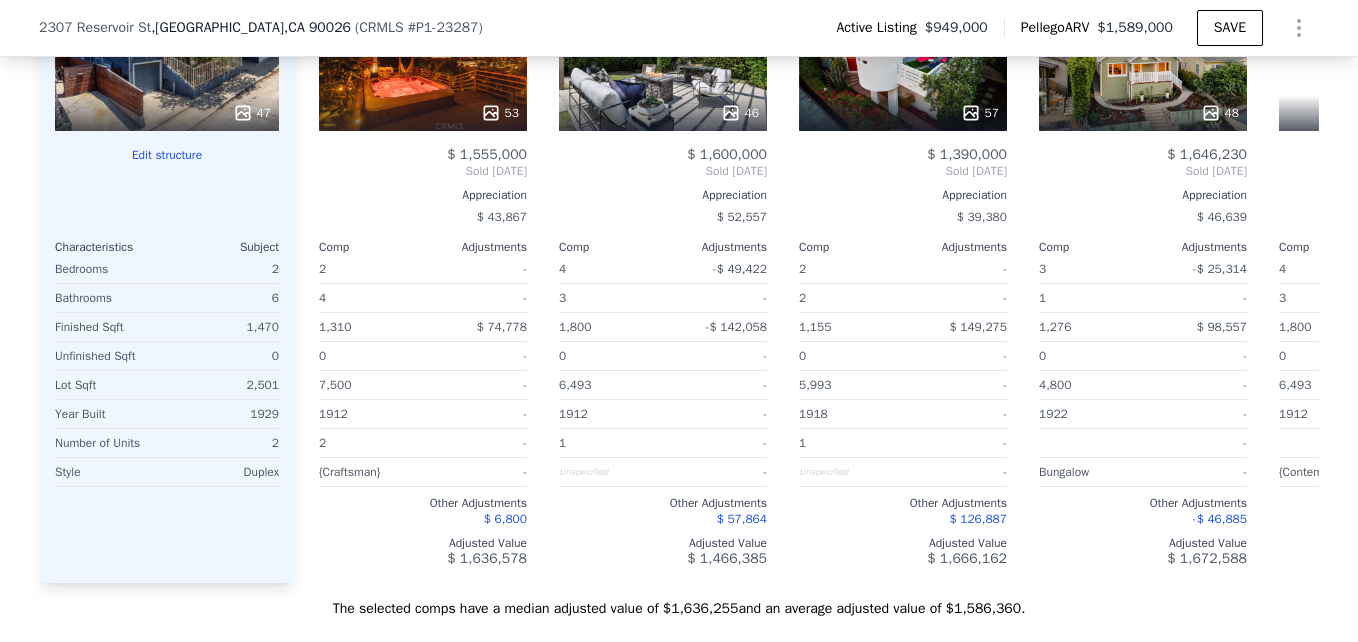 scroll, scrollTop: 2409, scrollLeft: 0, axis: vertical 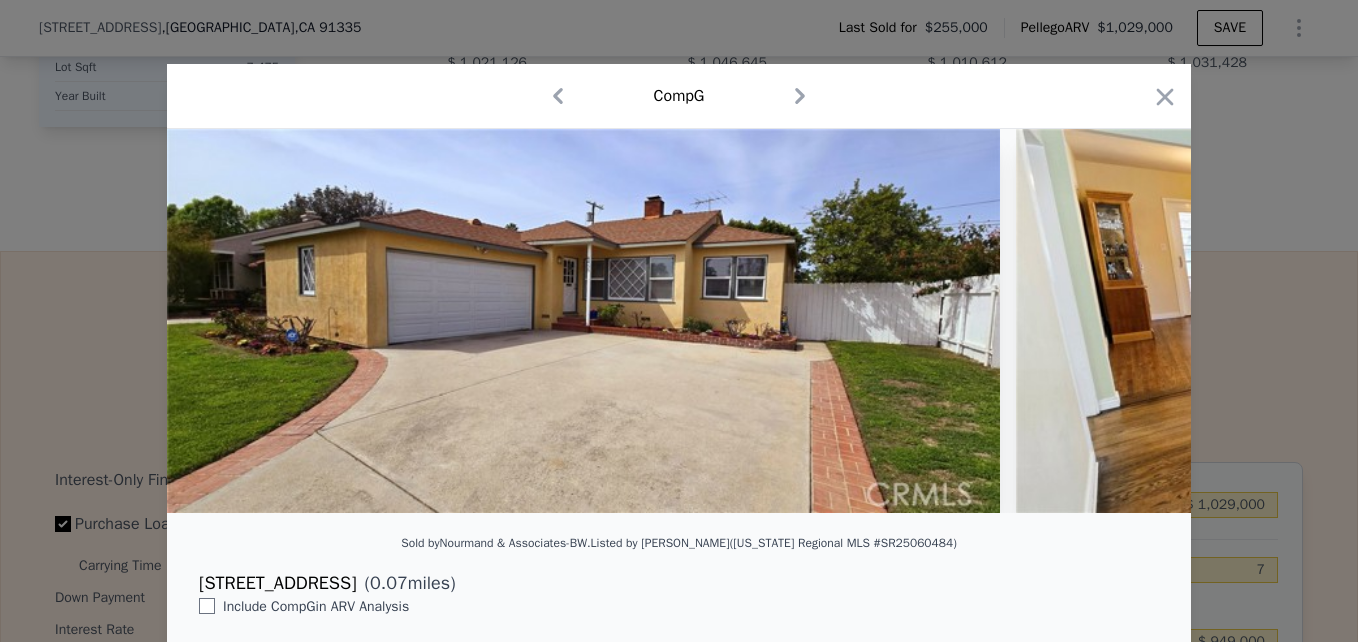 click at bounding box center (679, 321) 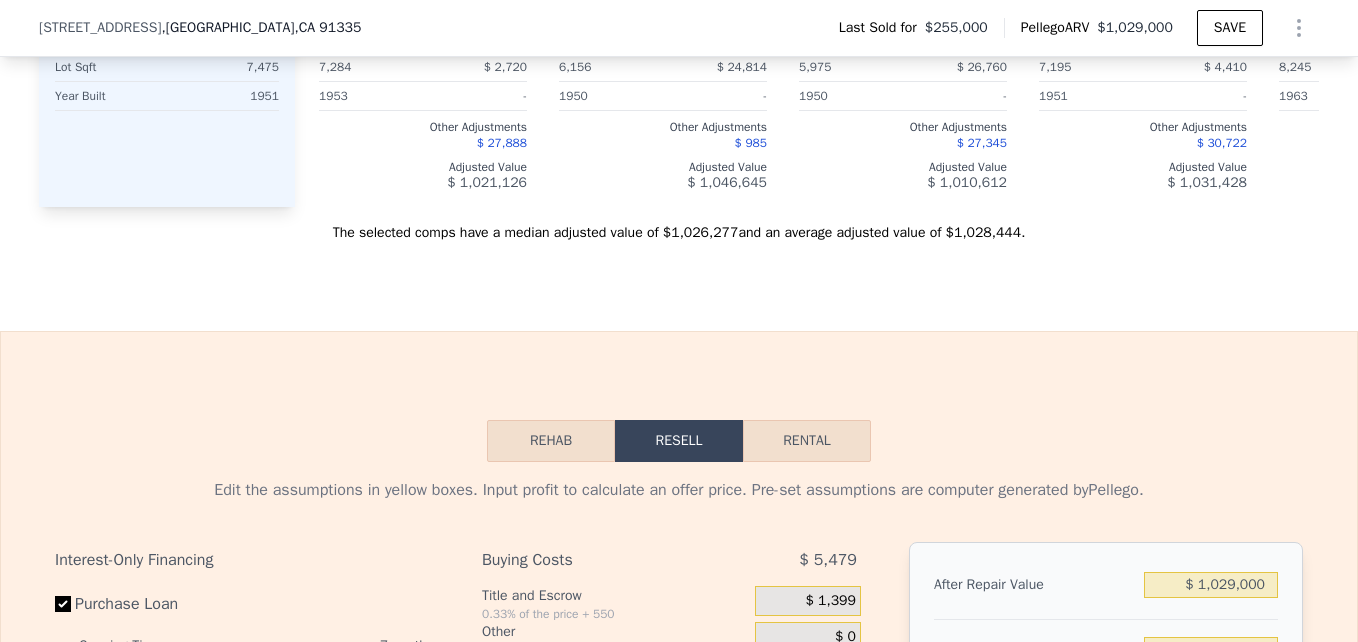 scroll, scrollTop: 1914, scrollLeft: 0, axis: vertical 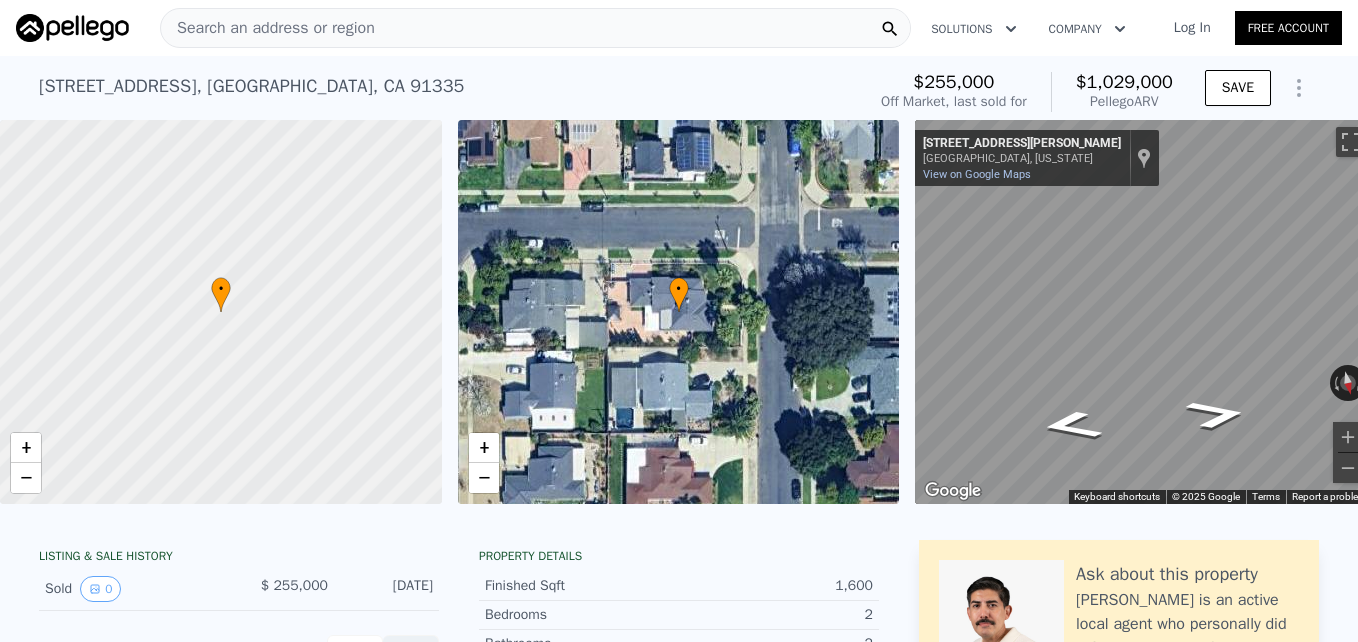 click on "Search an address or region" at bounding box center [268, 28] 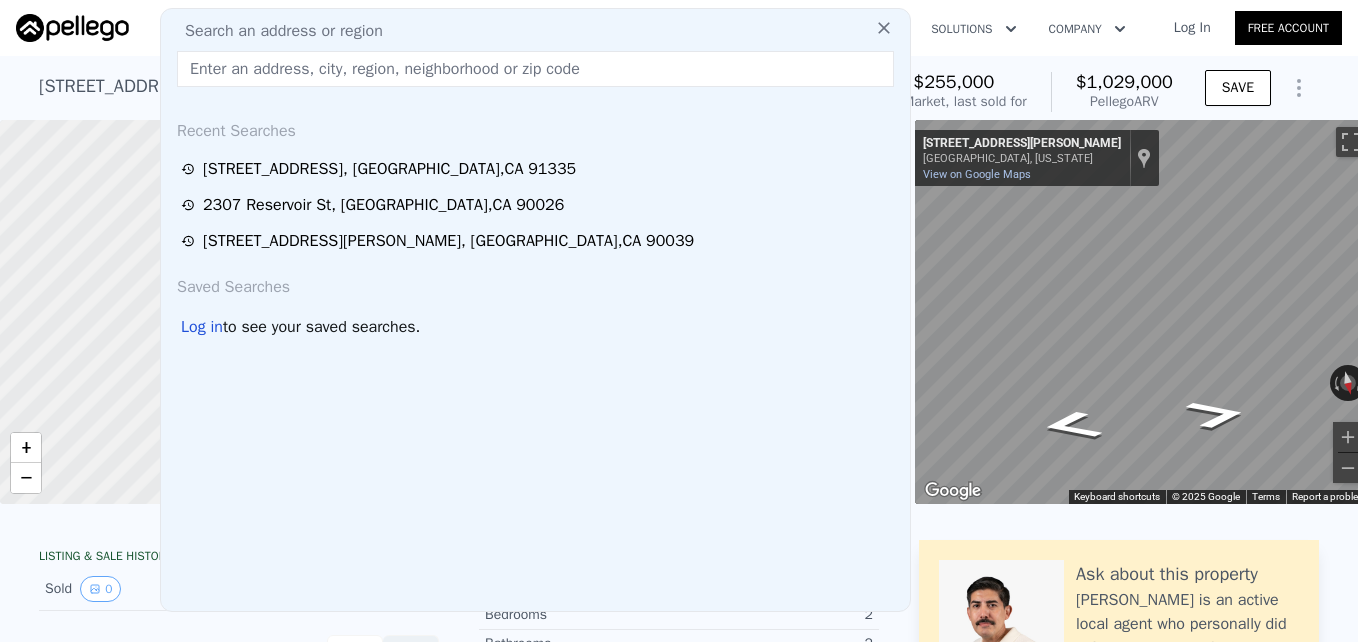 click at bounding box center (535, 69) 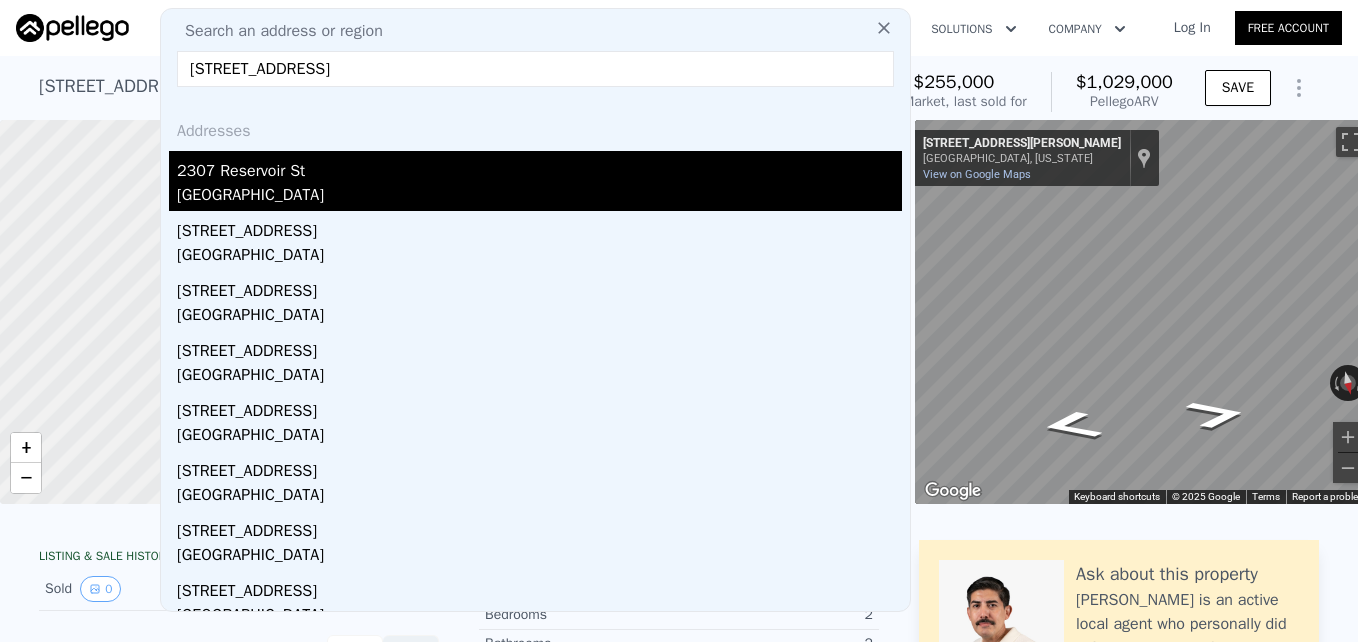 type on "[STREET_ADDRESS]" 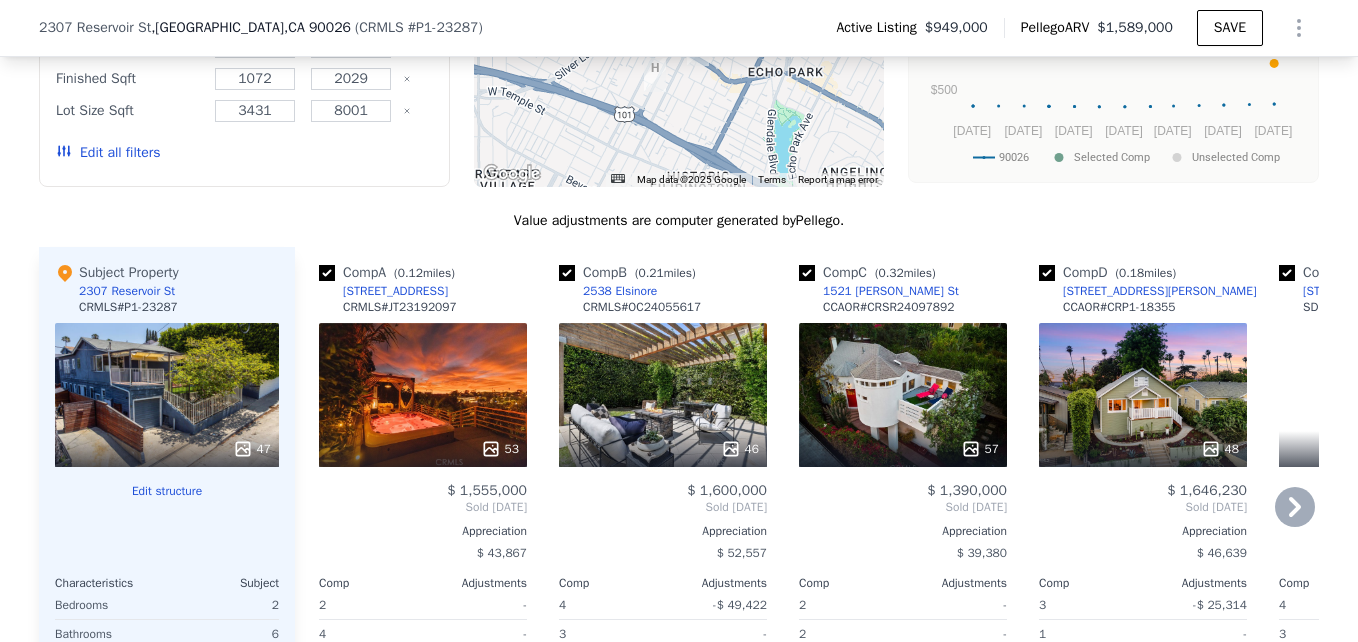scroll, scrollTop: 2094, scrollLeft: 0, axis: vertical 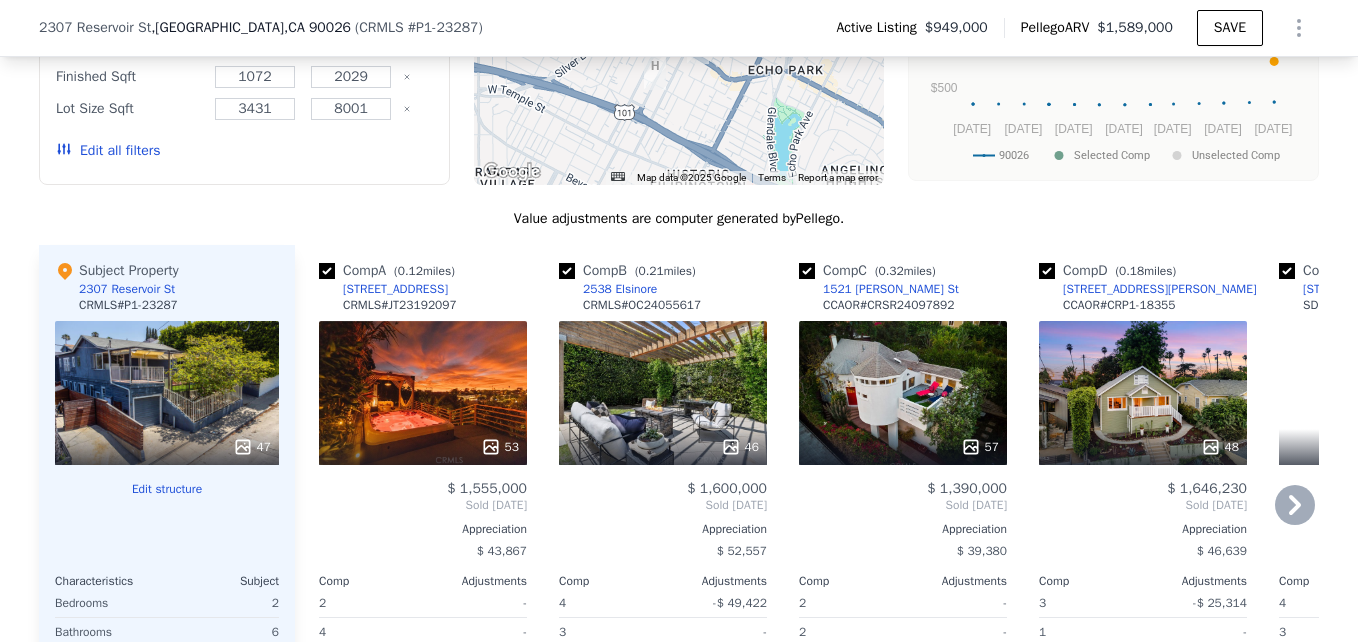 click on "53" at bounding box center [423, 393] 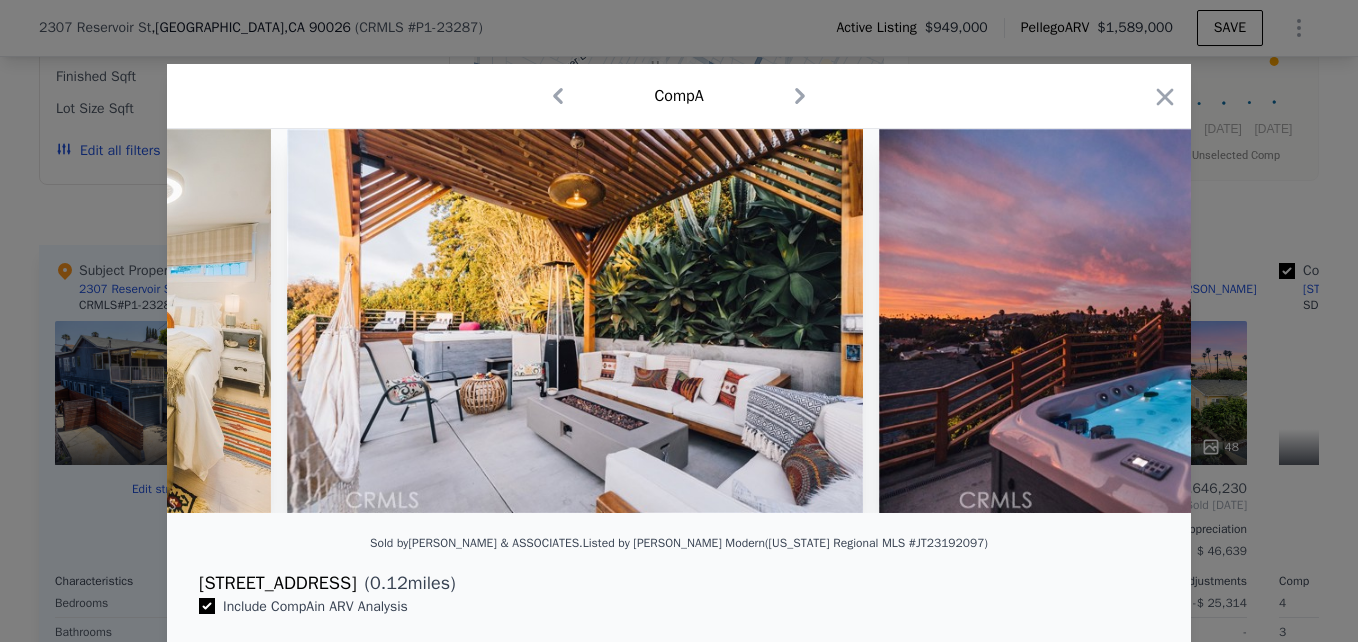 scroll, scrollTop: 0, scrollLeft: 14138, axis: horizontal 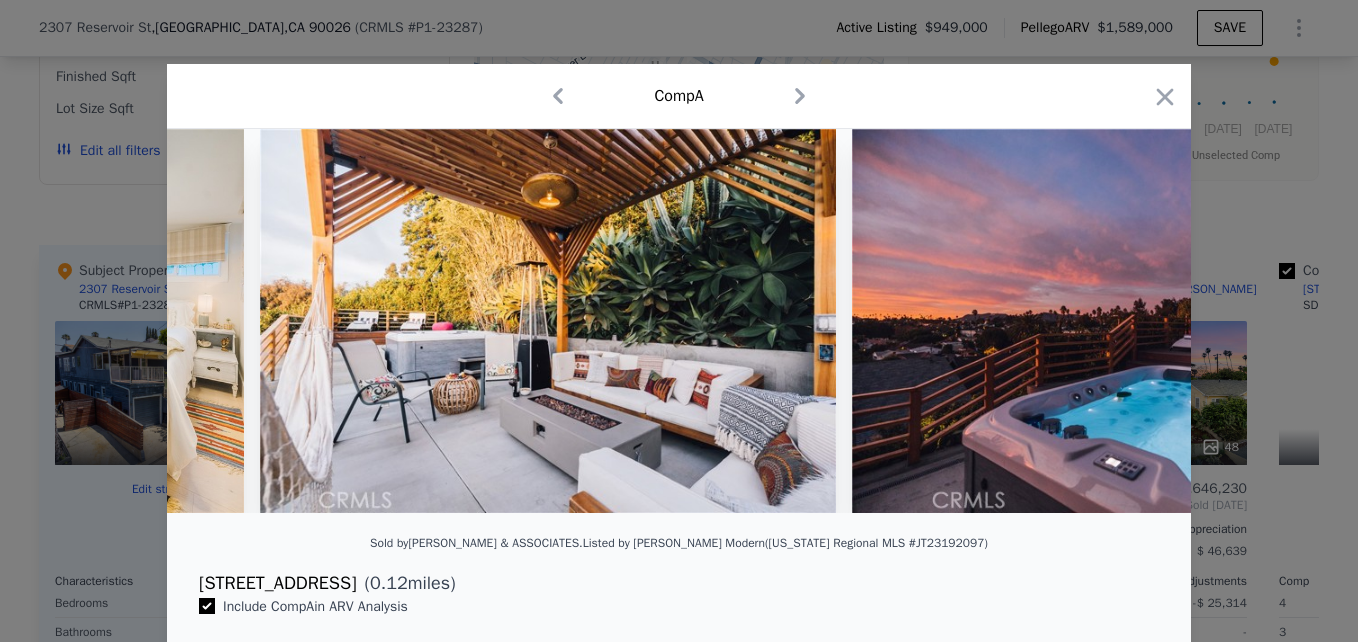 click at bounding box center [679, 321] 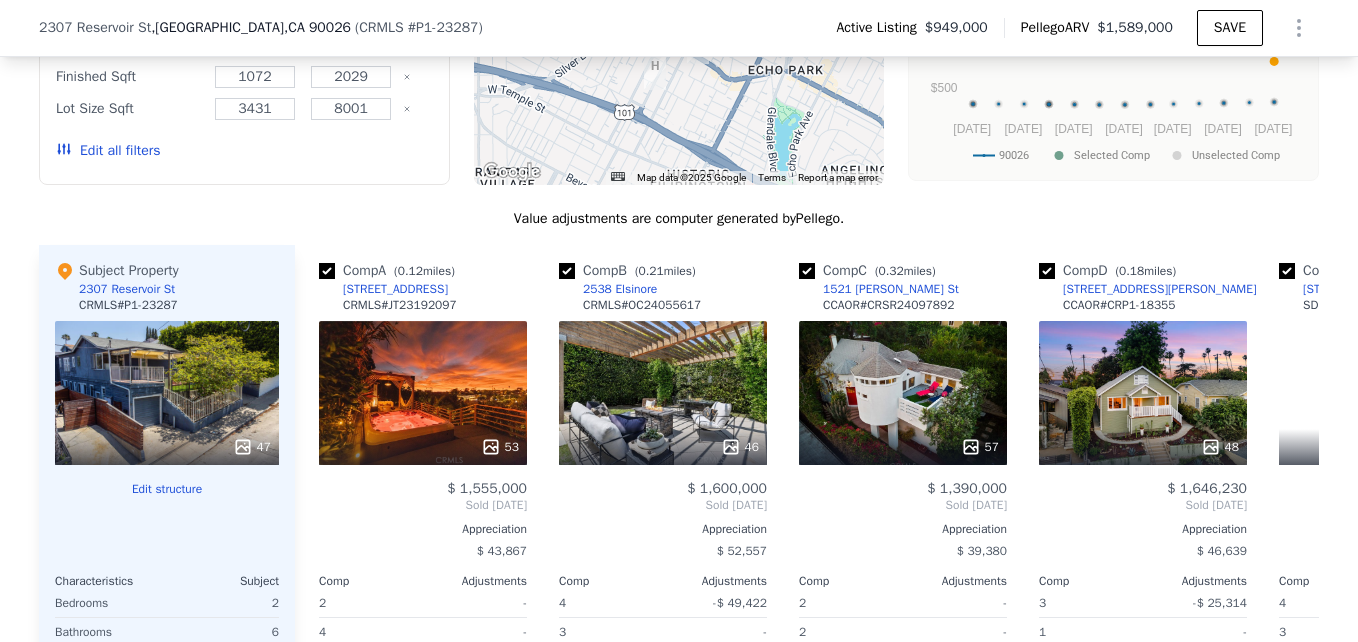 scroll, scrollTop: 2282, scrollLeft: 0, axis: vertical 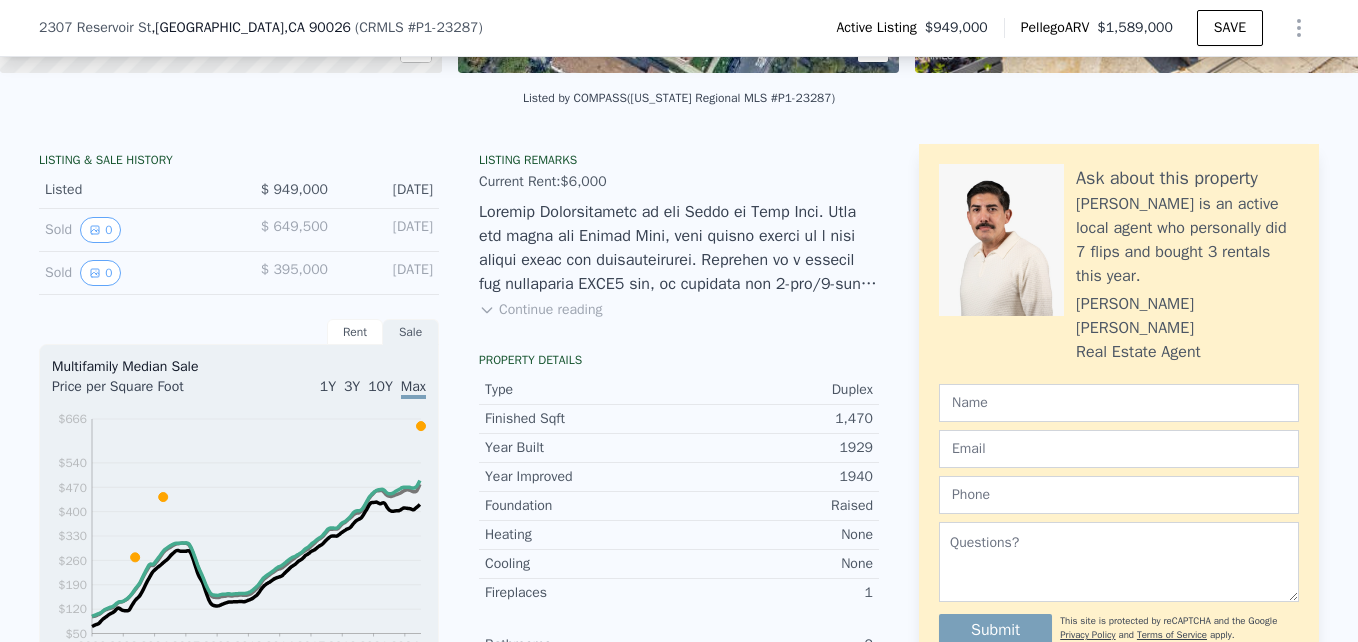 click on "Year Built" at bounding box center (582, 448) 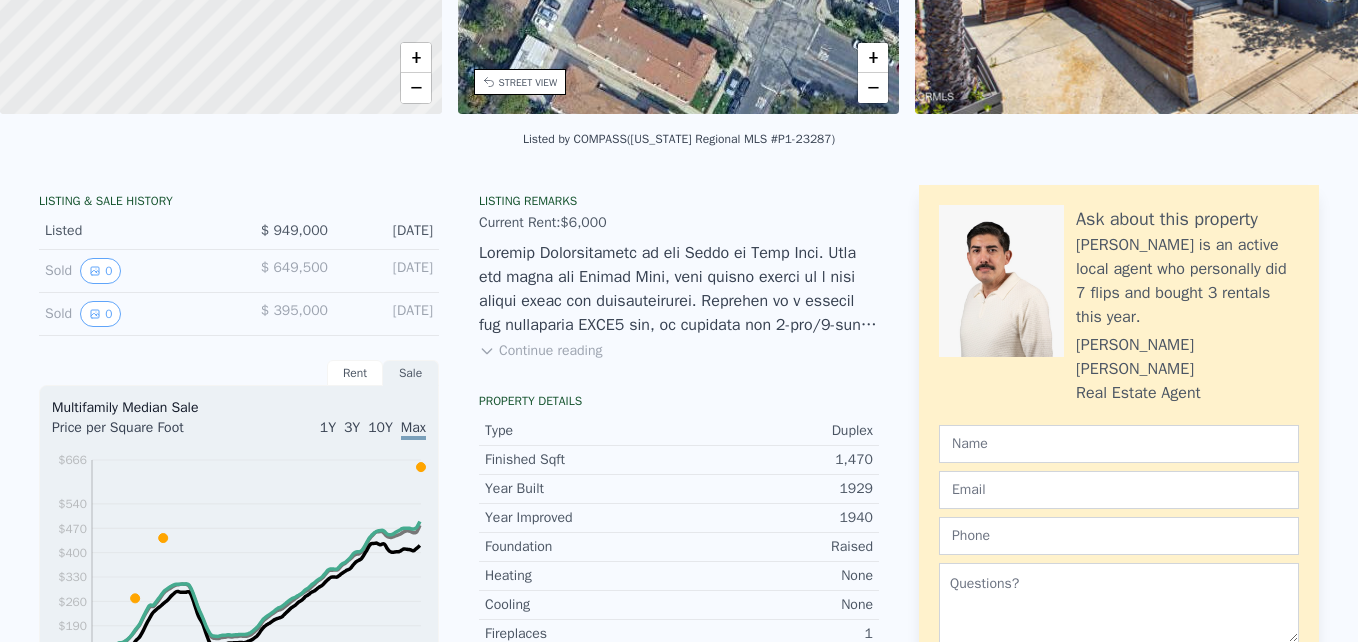 scroll, scrollTop: 7, scrollLeft: 0, axis: vertical 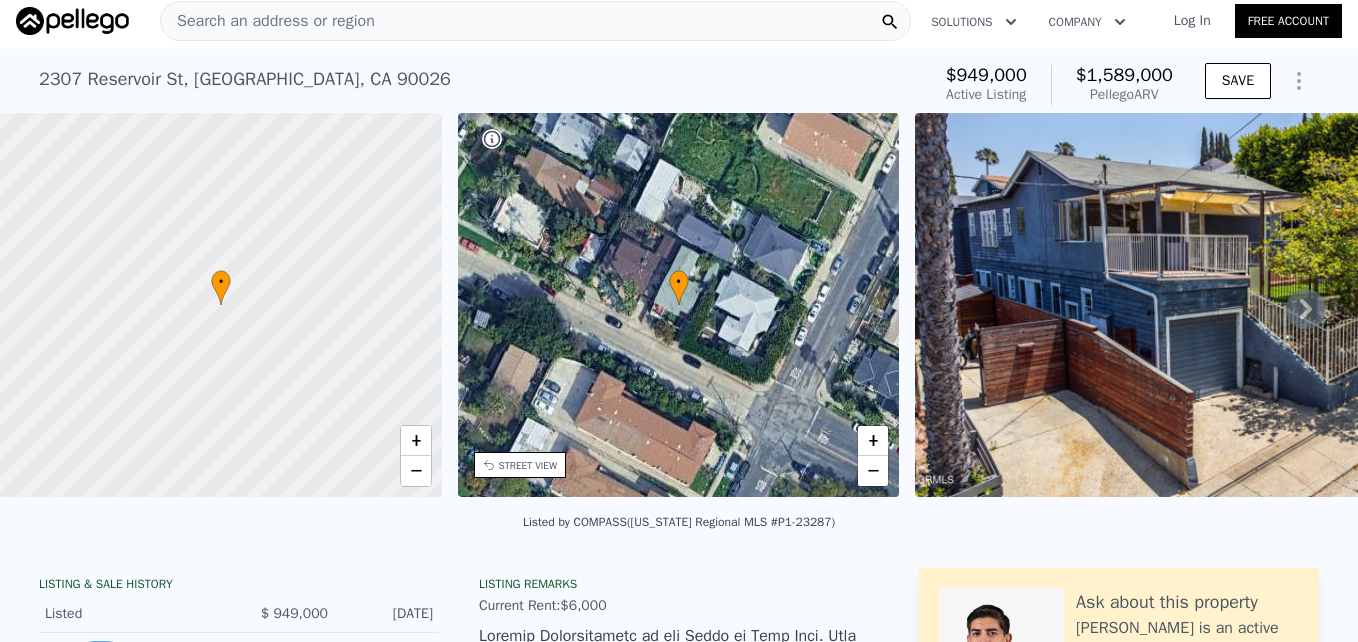 click on "Search an address or region" at bounding box center (535, 21) 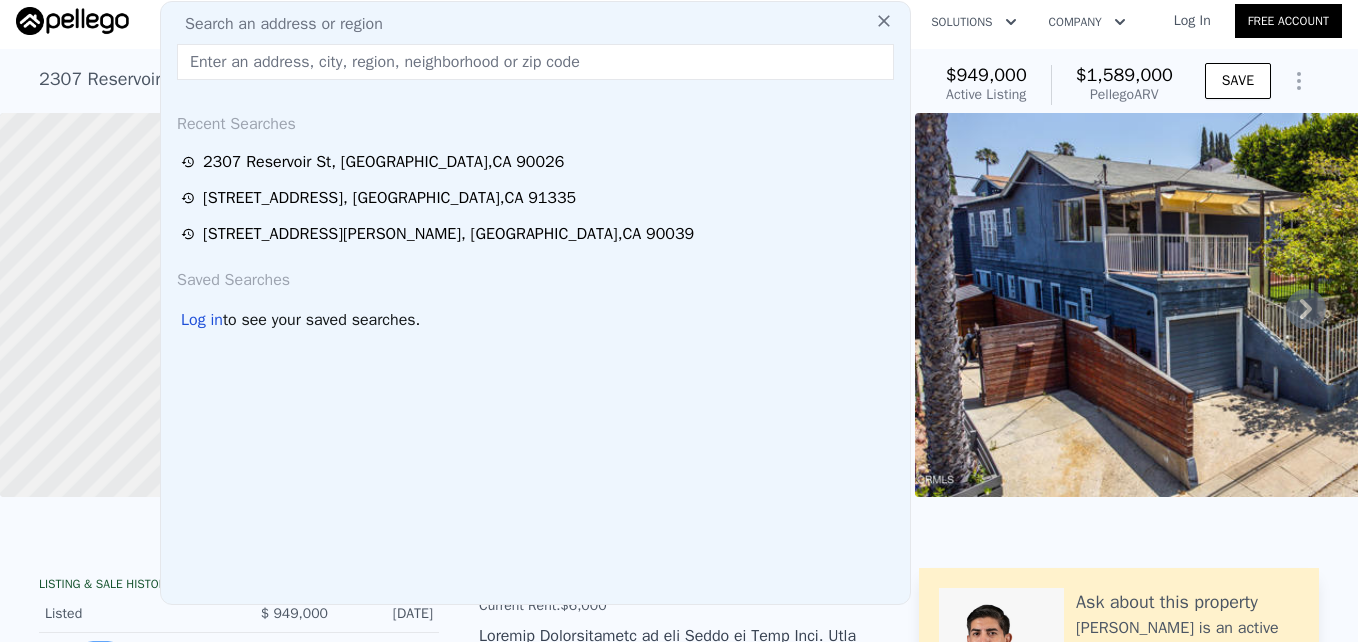 click at bounding box center [535, 62] 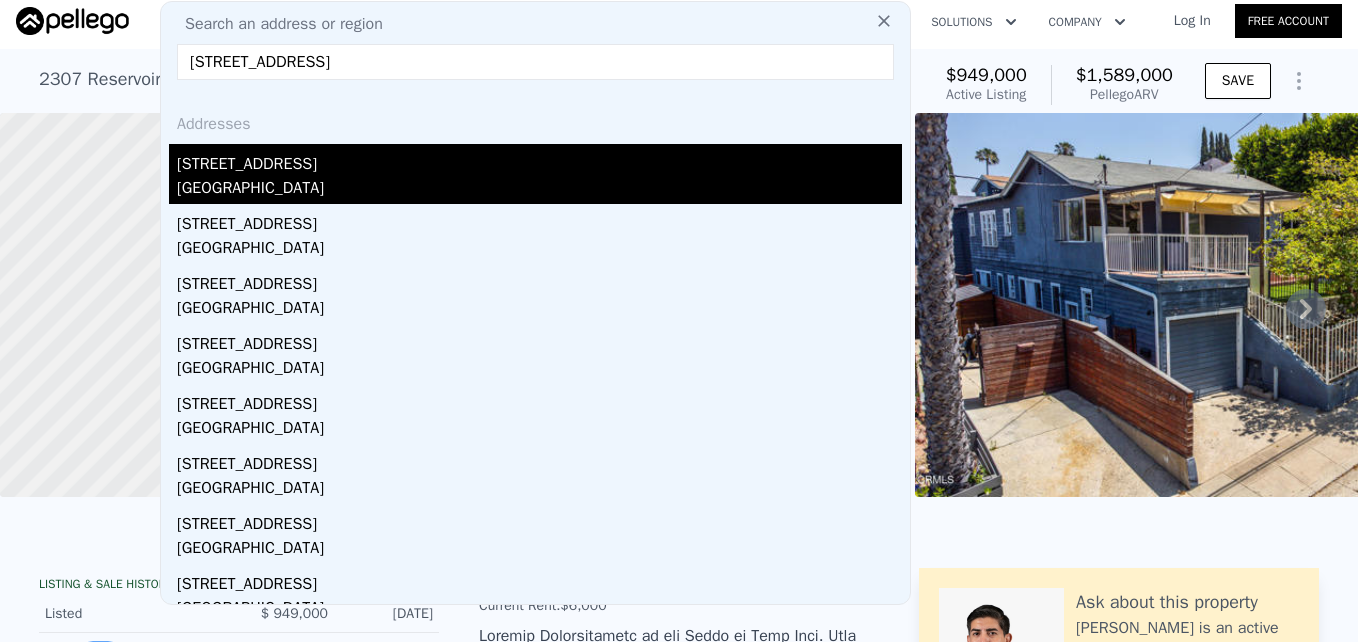 type on "[STREET_ADDRESS]" 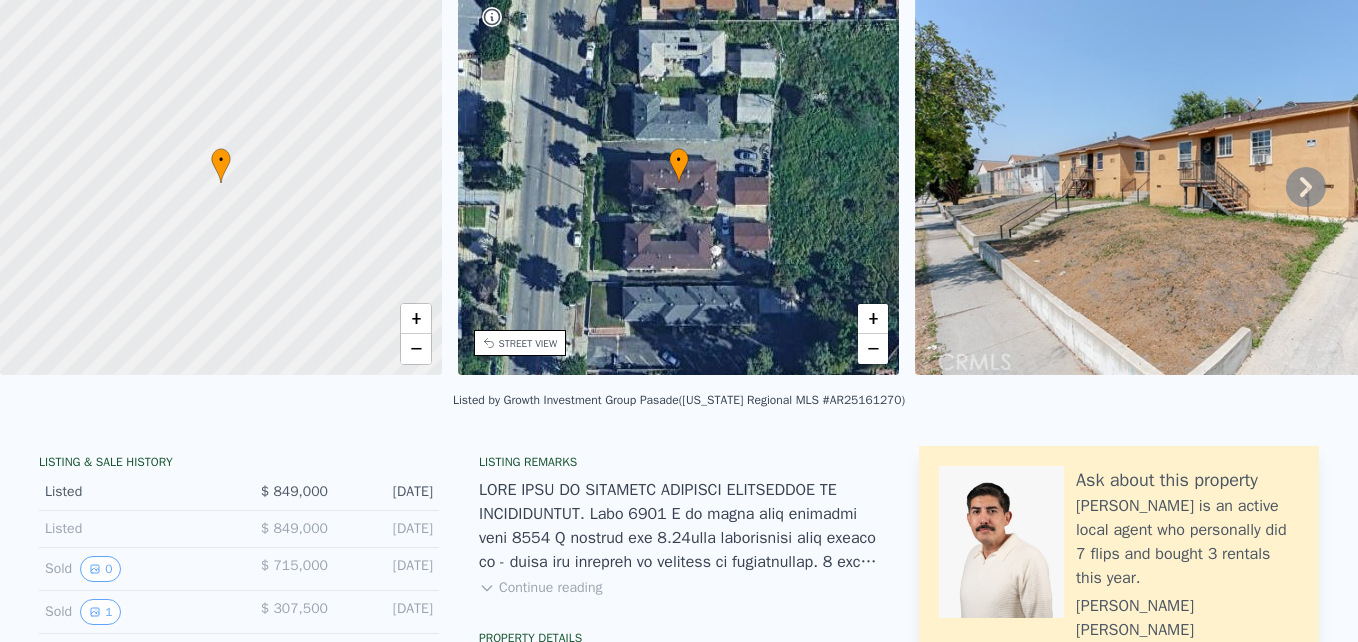 scroll, scrollTop: 0, scrollLeft: 0, axis: both 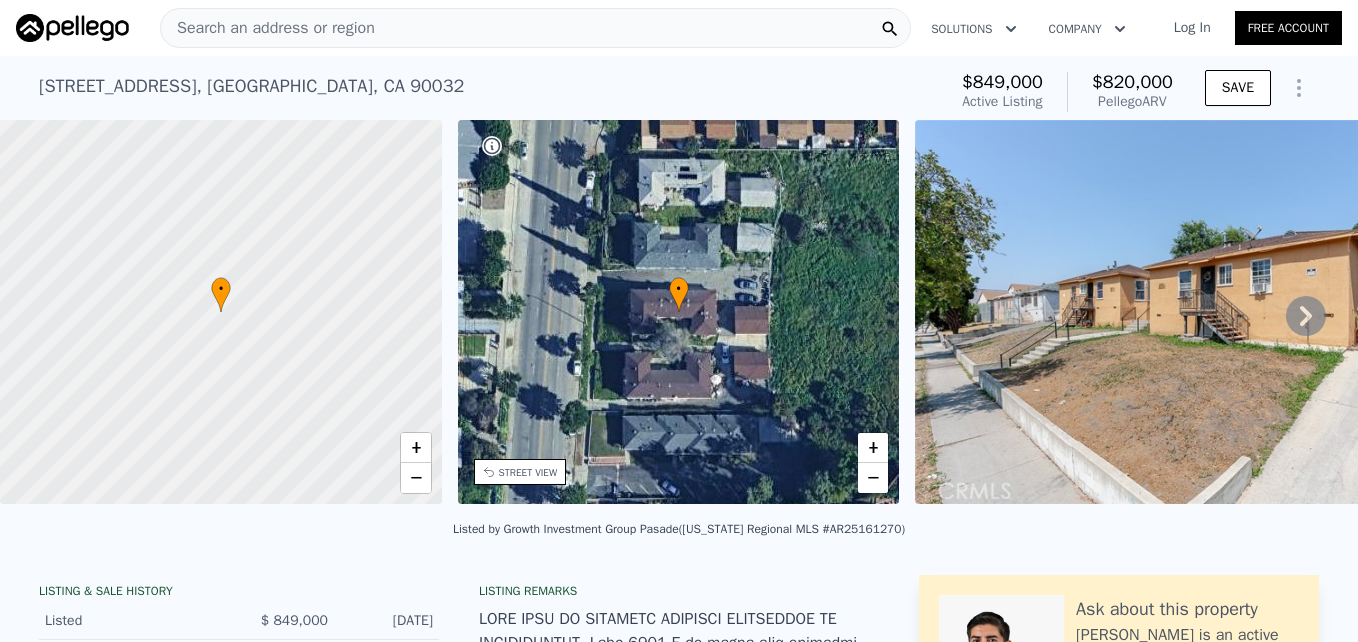click on "Search an address or region" at bounding box center (268, 28) 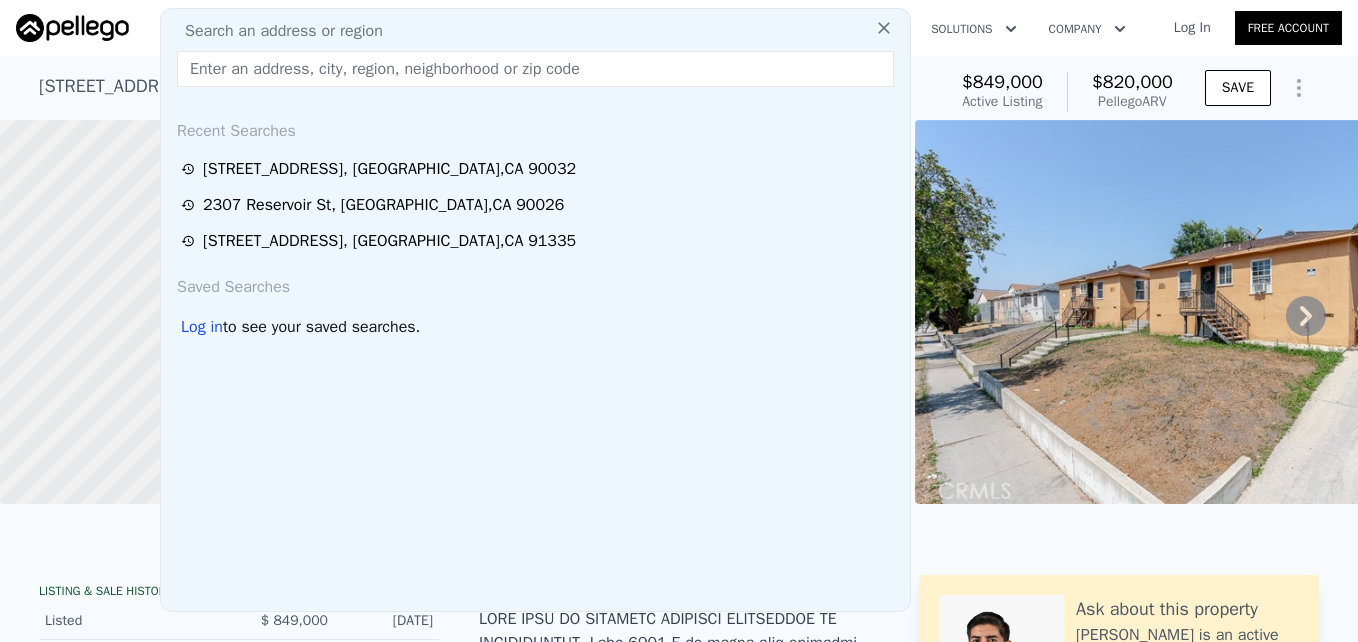 click at bounding box center [535, 69] 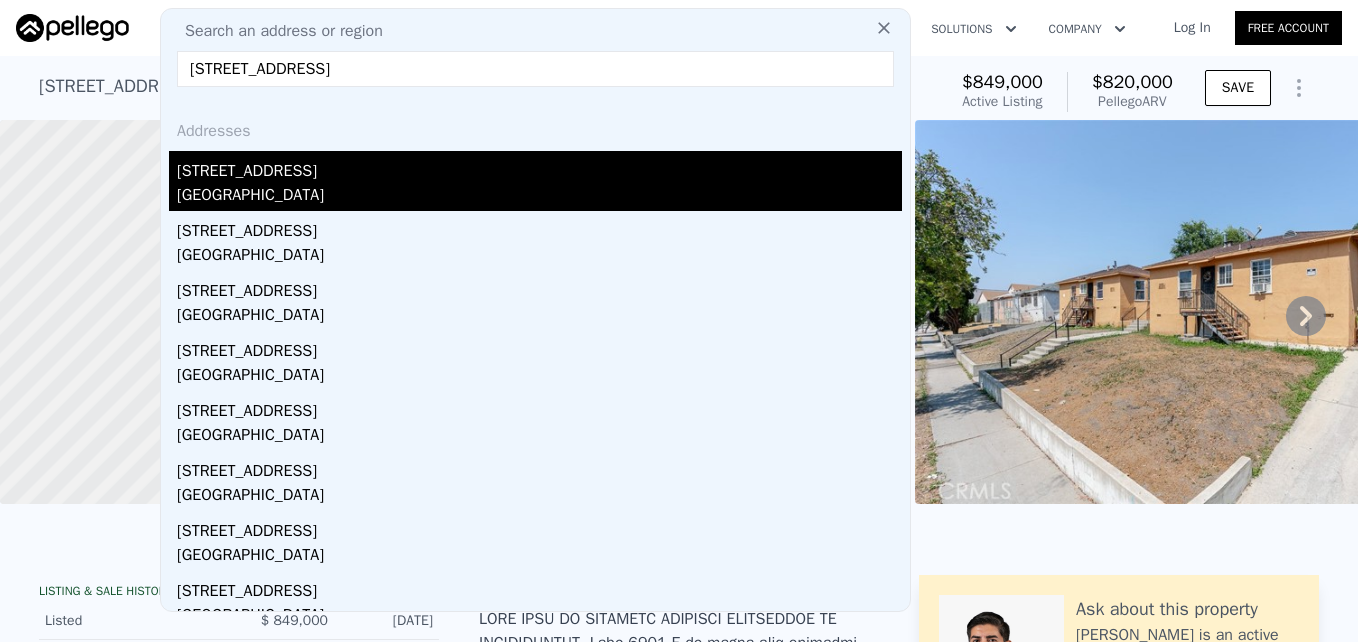 type on "[STREET_ADDRESS]" 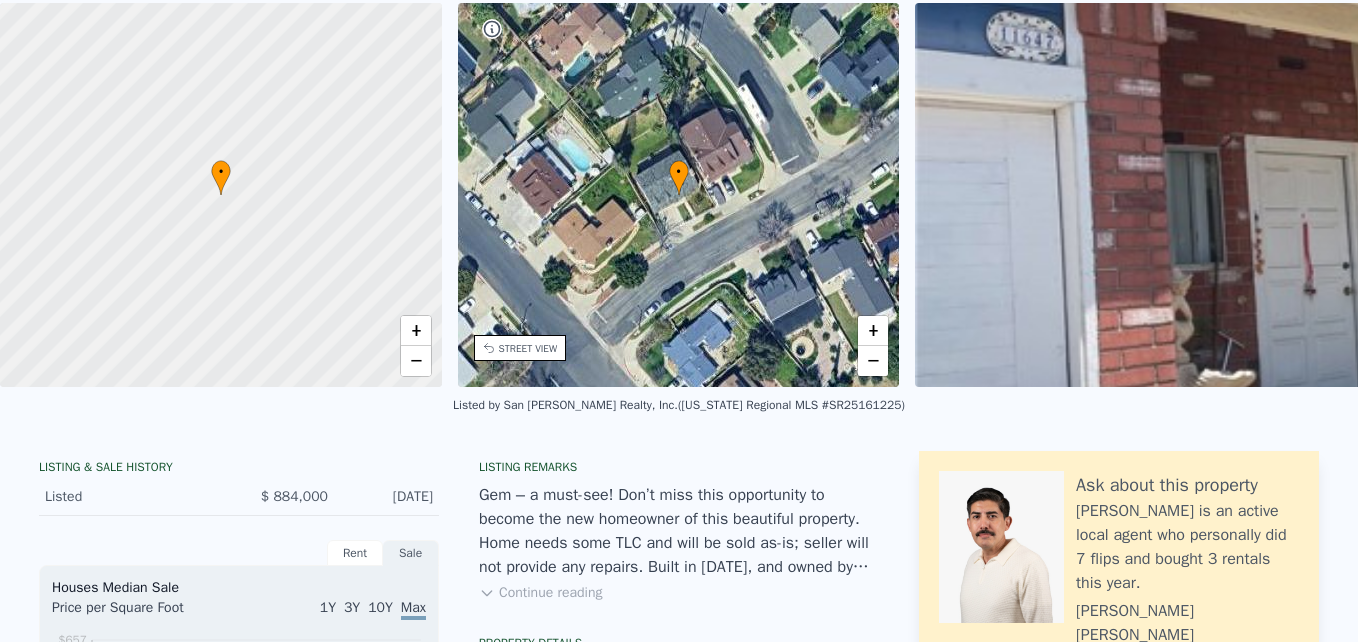 scroll, scrollTop: 7, scrollLeft: 0, axis: vertical 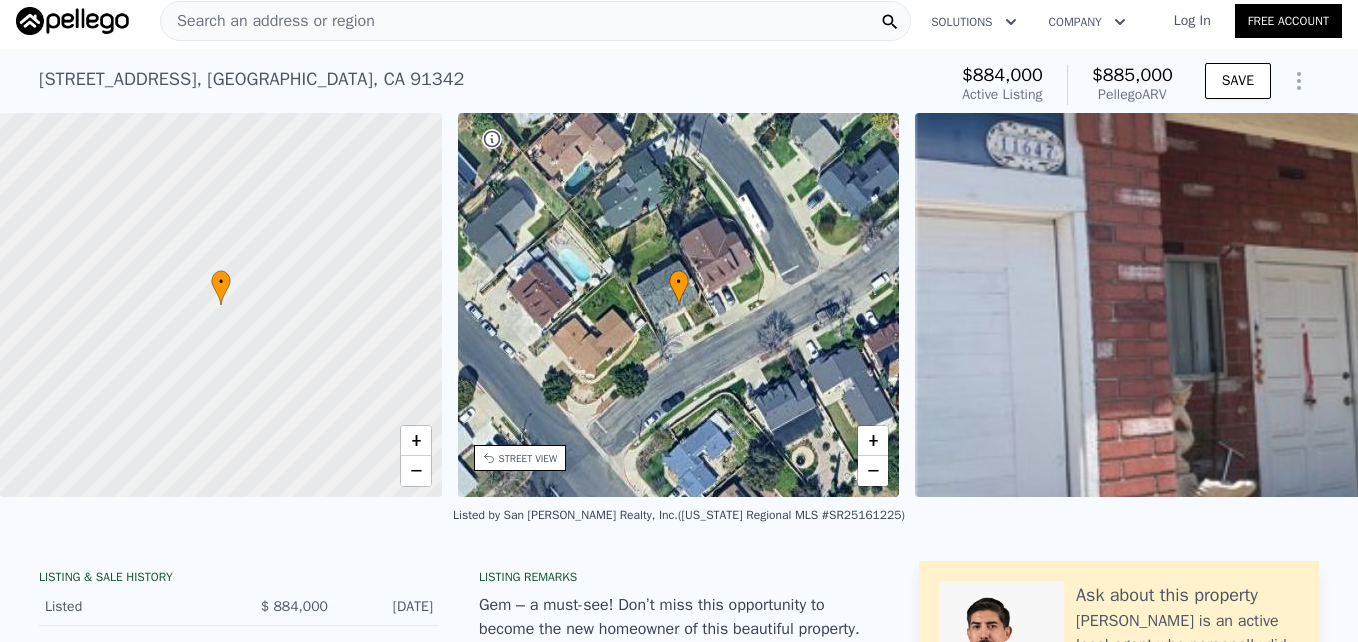 click on "Search an address or region" at bounding box center (535, 21) 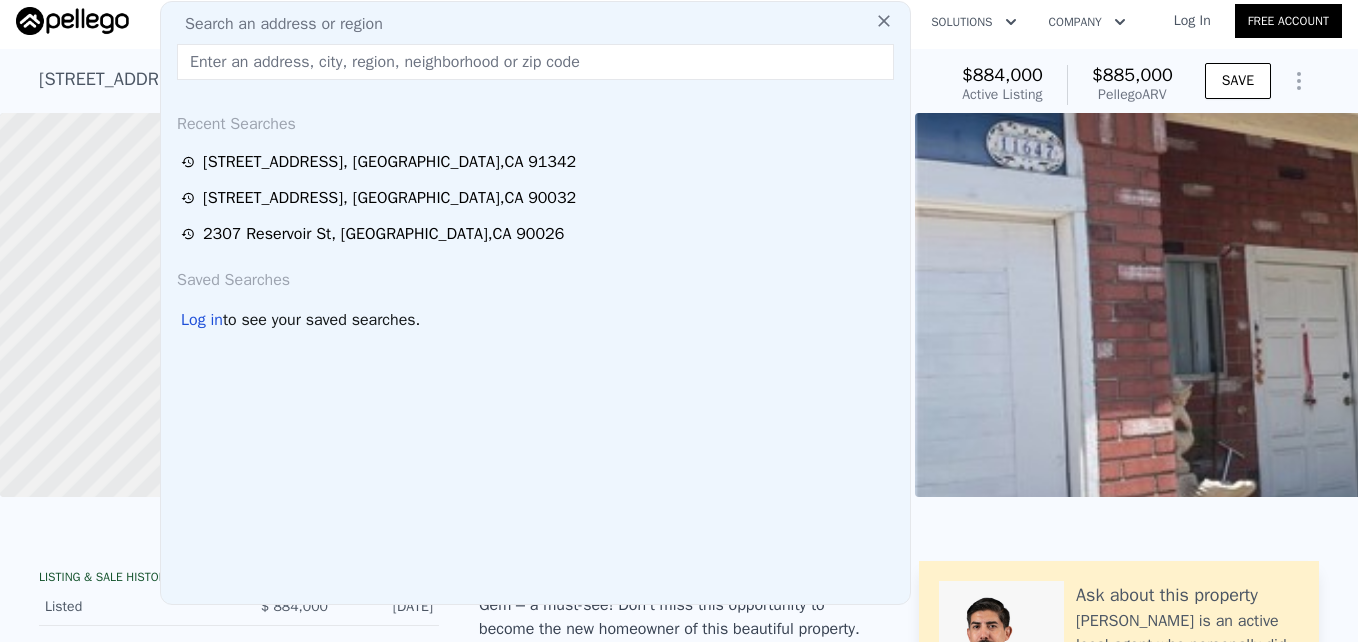 click at bounding box center [535, 62] 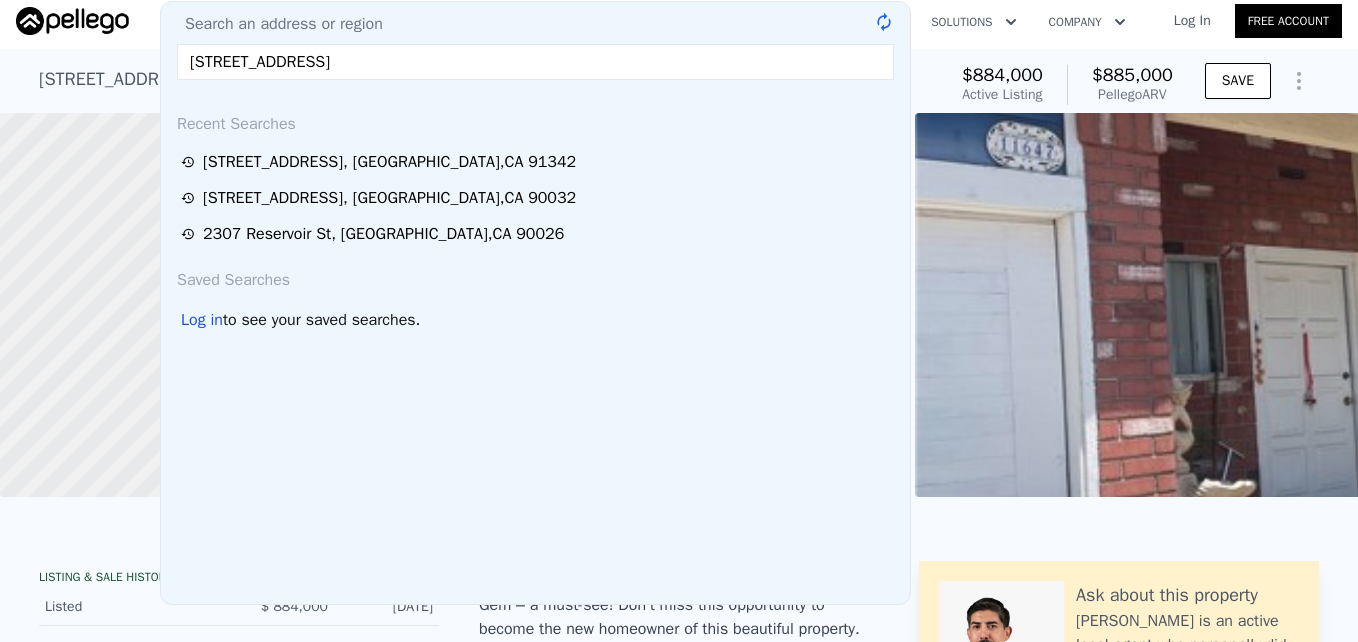 type on "[STREET_ADDRESS]" 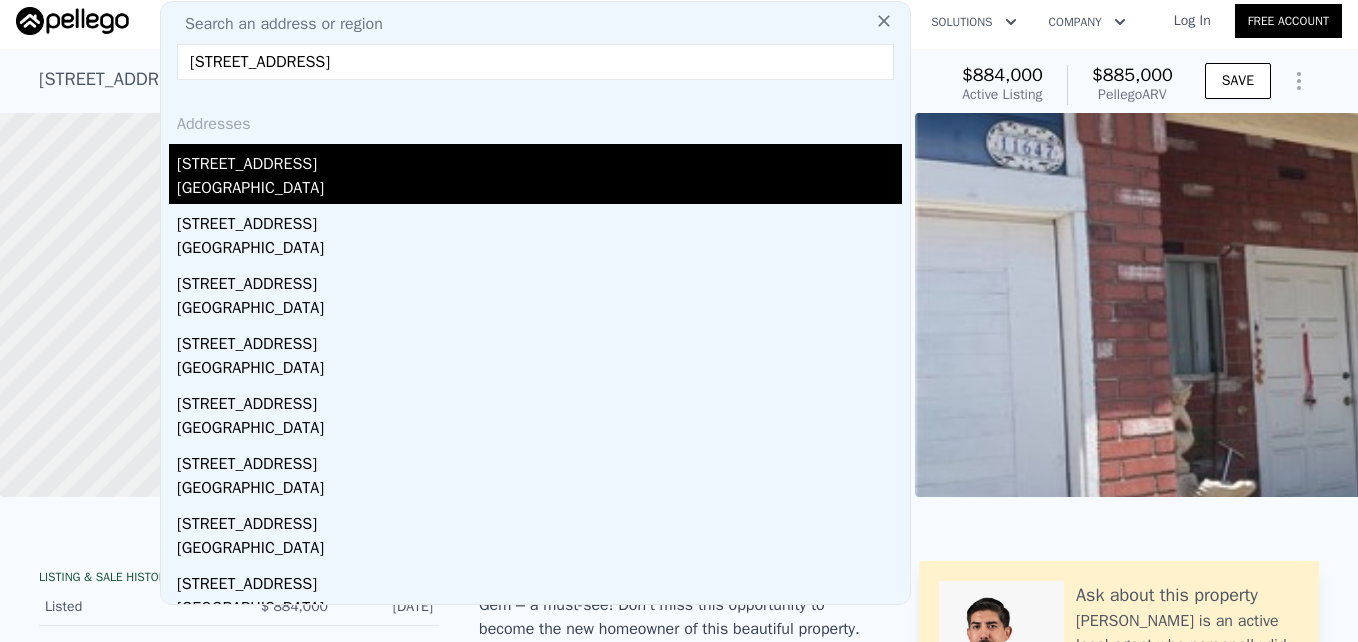 click on "[STREET_ADDRESS]" at bounding box center [539, 160] 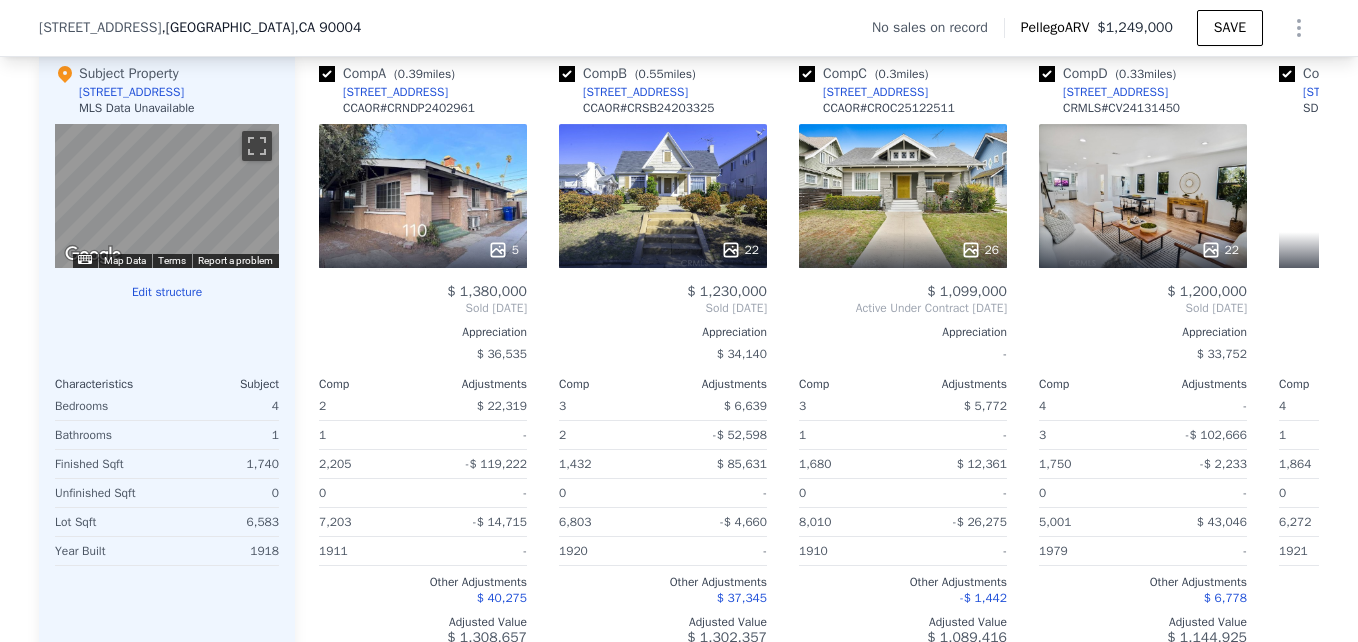 scroll, scrollTop: 1915, scrollLeft: 0, axis: vertical 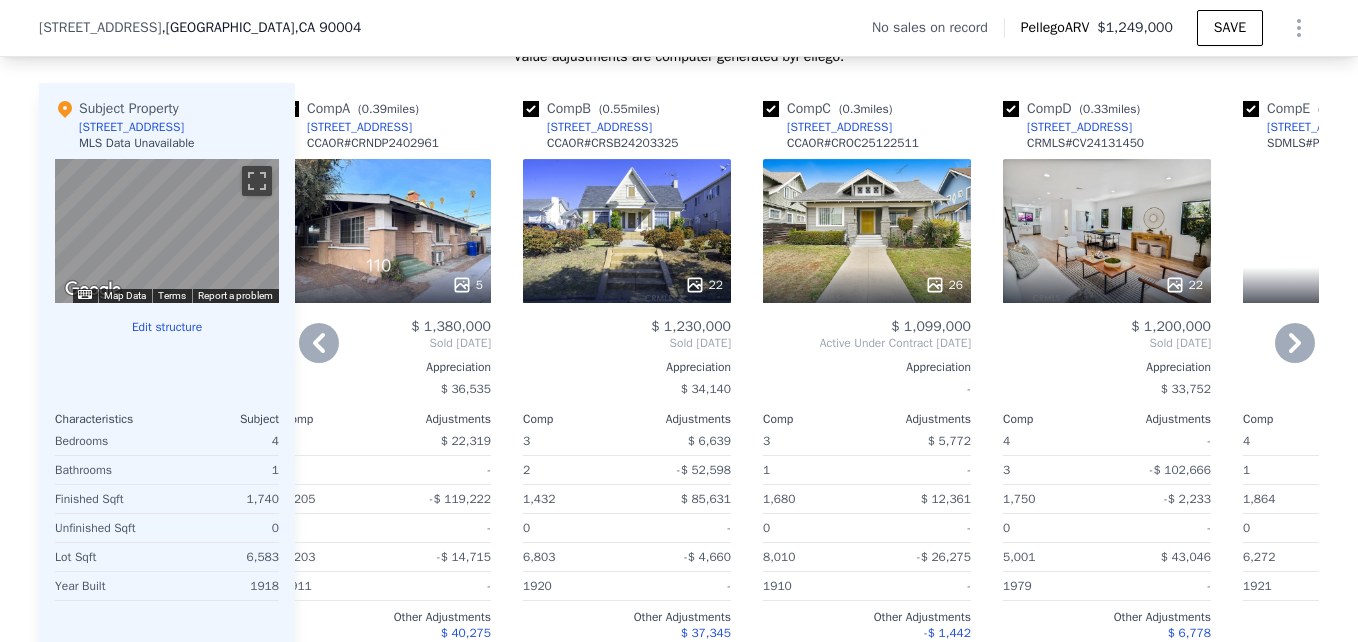 click on "26" at bounding box center (867, 231) 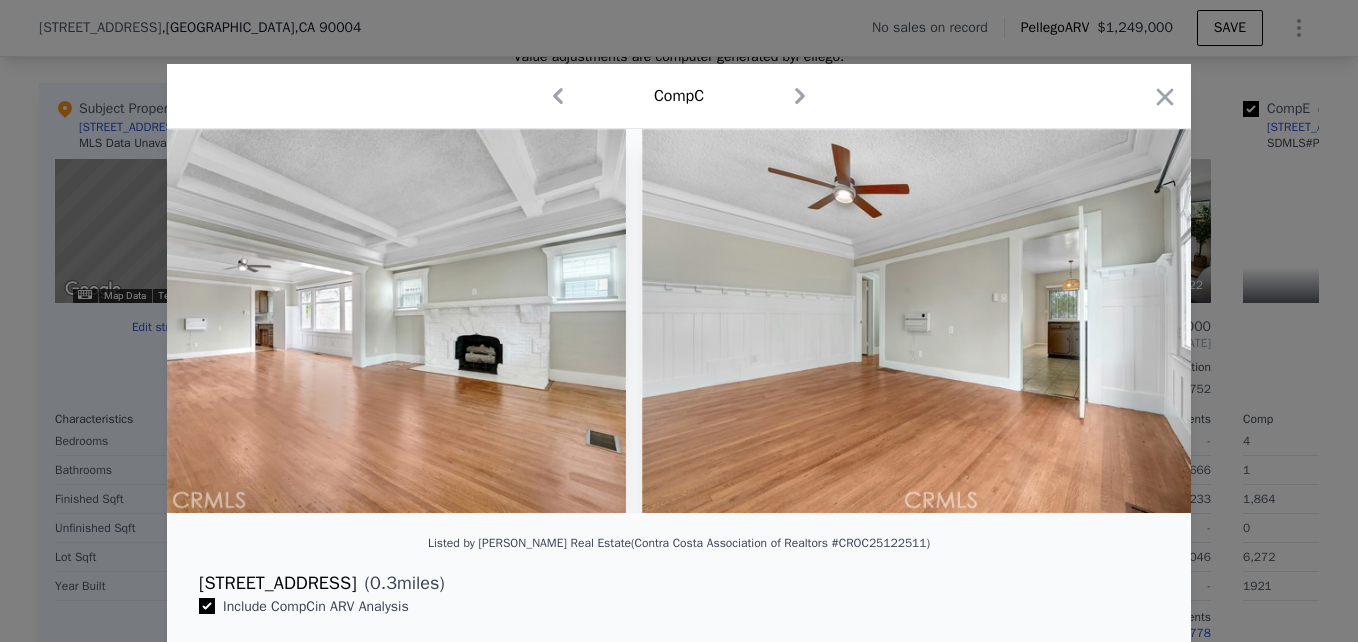 scroll, scrollTop: 0, scrollLeft: 3686, axis: horizontal 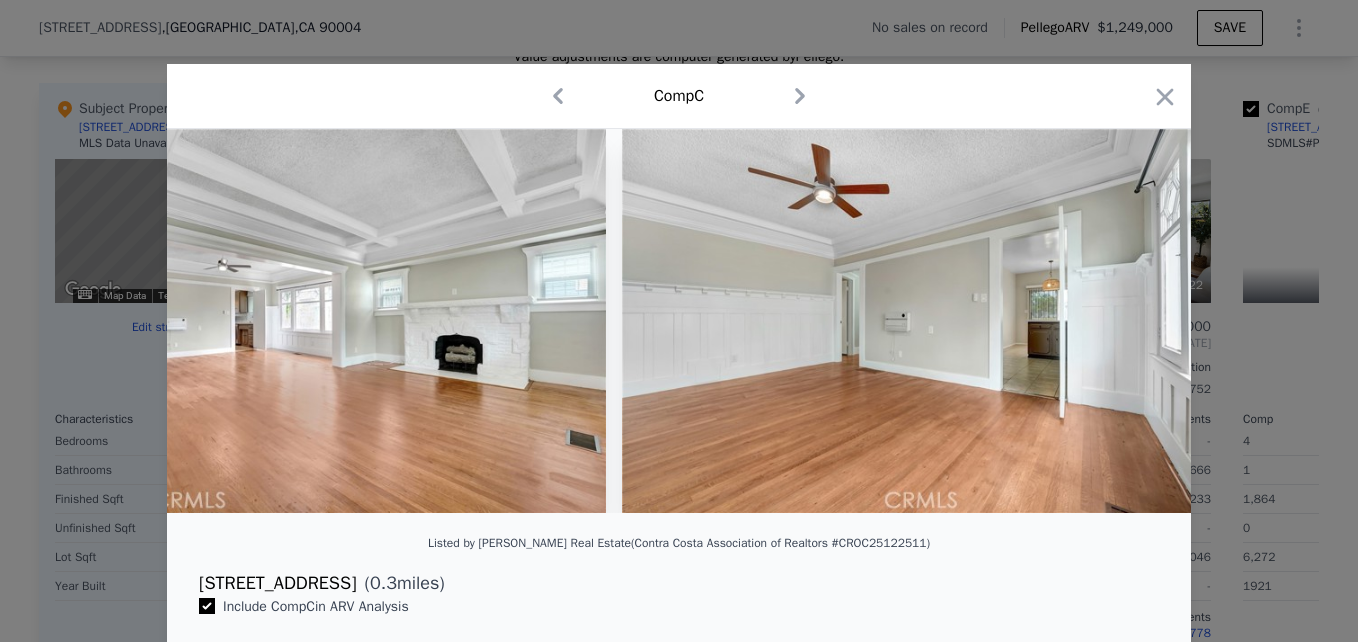 click at bounding box center (679, 321) 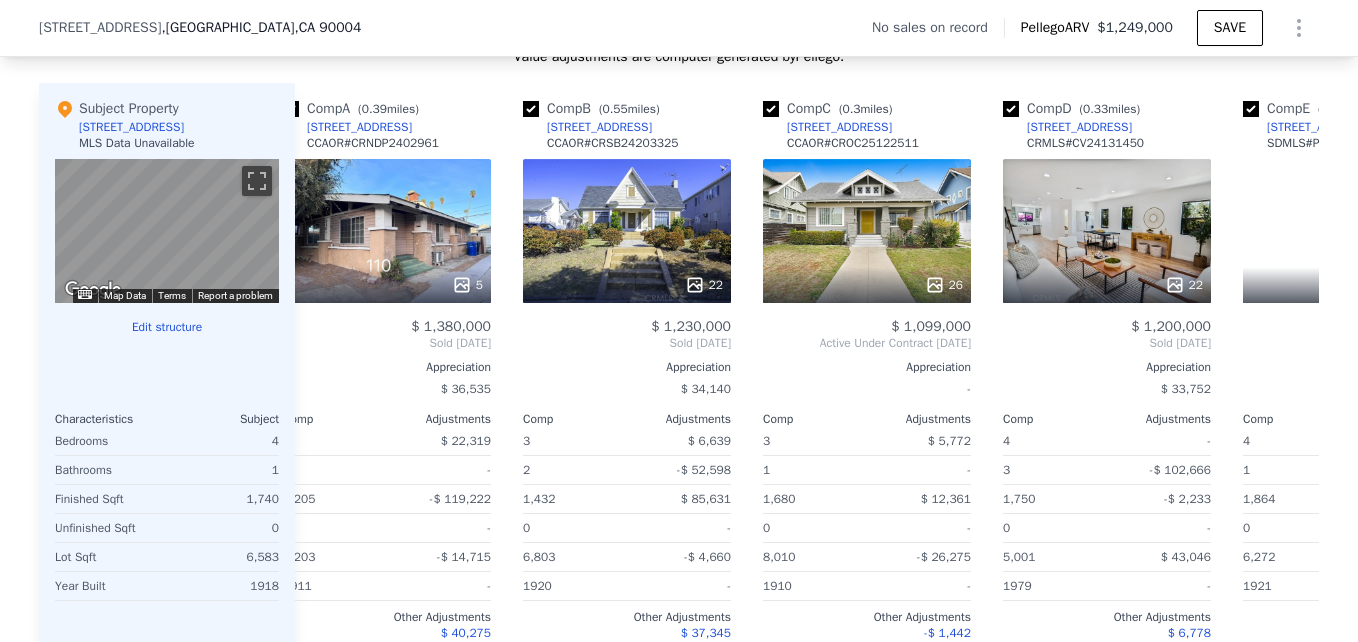 scroll, scrollTop: 0, scrollLeft: 0, axis: both 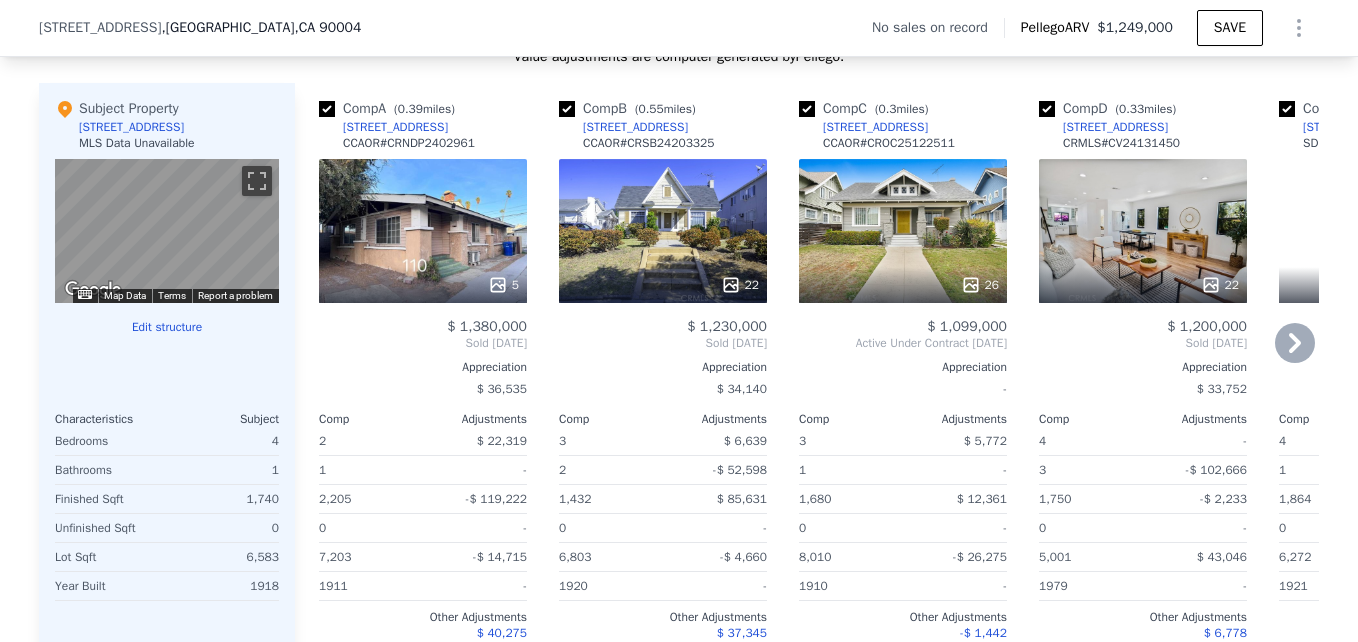 click on "5" at bounding box center [423, 231] 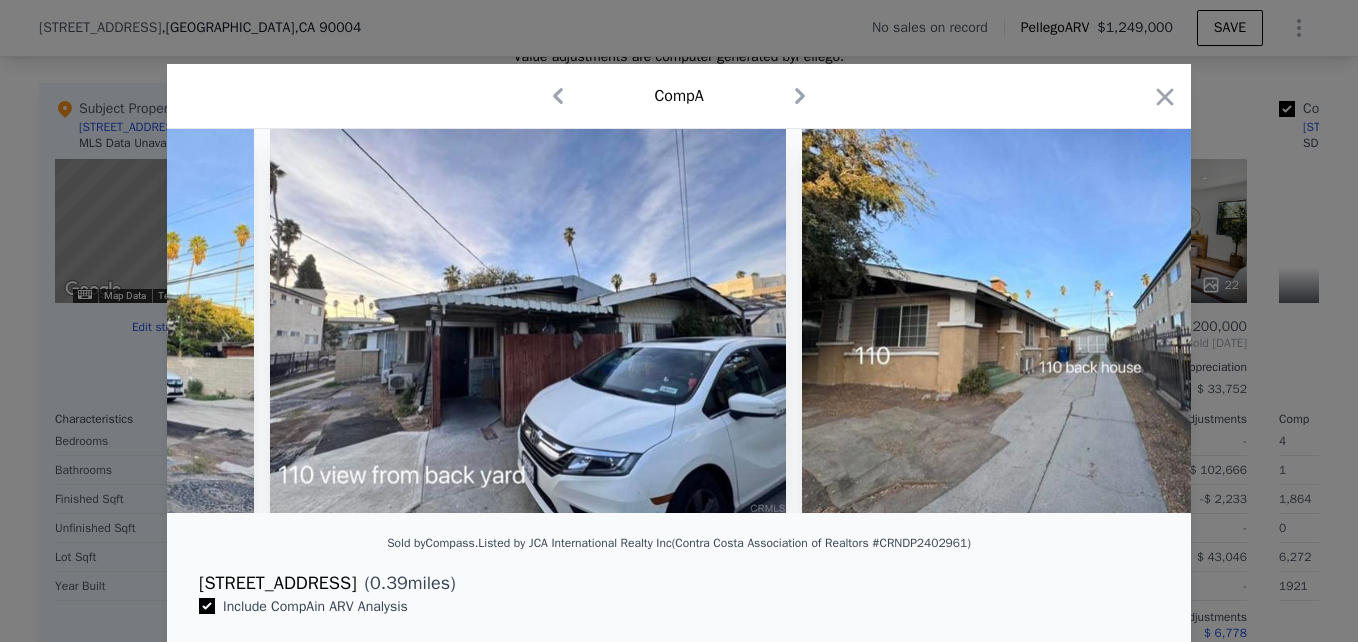 scroll, scrollTop: 0, scrollLeft: 1617, axis: horizontal 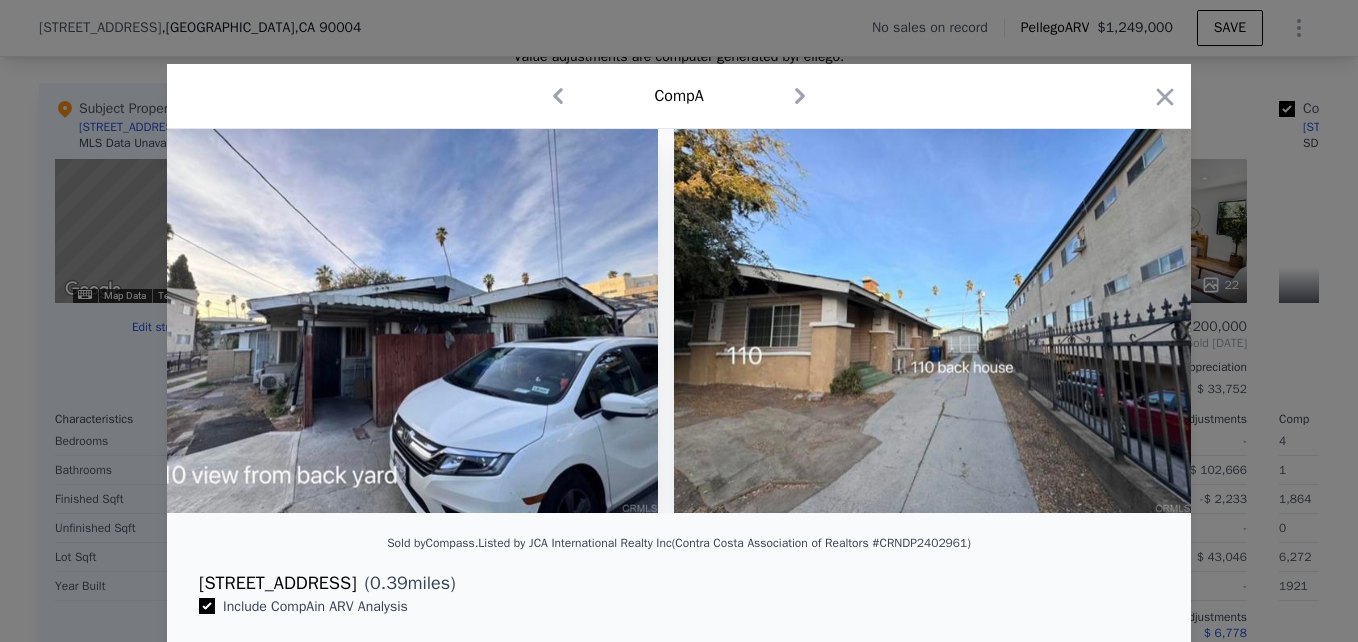 click at bounding box center [679, 321] 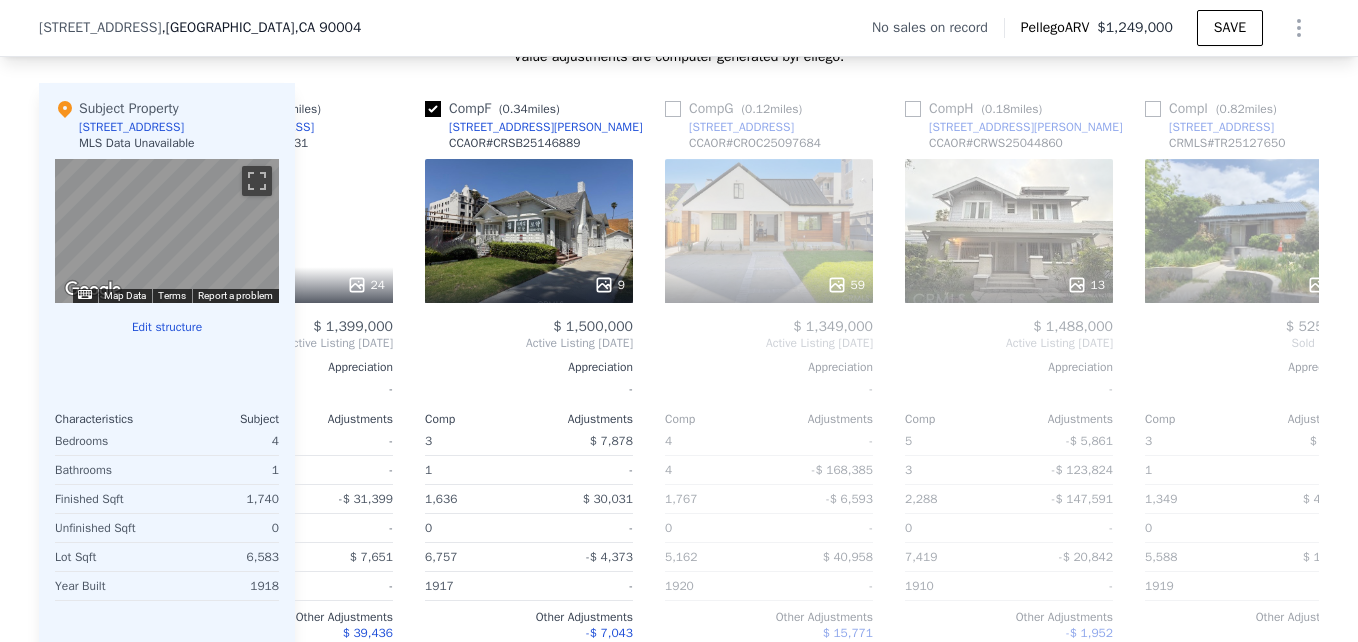 scroll, scrollTop: 0, scrollLeft: 1093, axis: horizontal 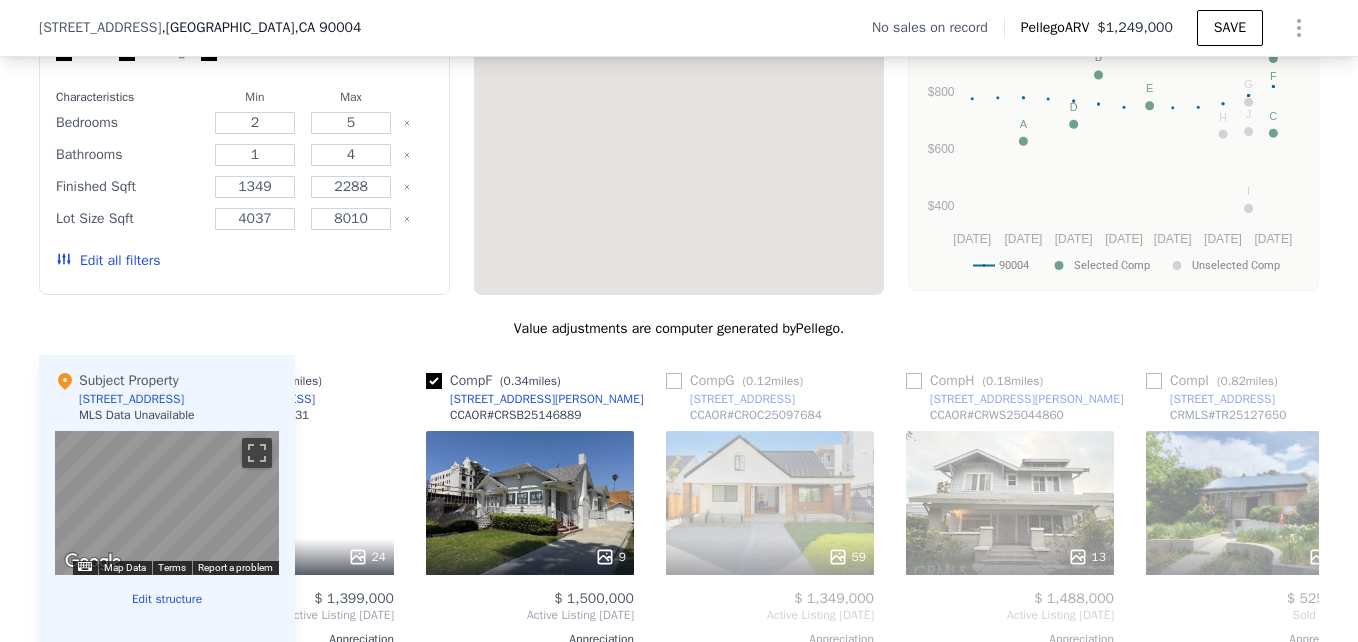 click on "Search an address or region Solutions Company Open main menu Log In Free Account [STREET_ADDRESS] No sales on record Pellego  ARV $1,249,000 SAVE
•
+ −
•
+ −                 ← Move left → Move right ↑ Move up ↓ Move down + Zoom in - Zoom out             [STREET_ADDRESS][GEOGRAPHIC_DATA][PERSON_NAME][US_STATE][STREET_ADDRESS][PERSON_NAME] on Google Maps        Custom Imagery                 This image is no longer available                                      Rotate the view          Keyboard shortcuts Map Data © 2025 Google © 2025 Google Terms Report a problem                 ← Move left → Move right ↑ Move up ↓ Move down + Zoom in - Zoom out             [STREET_ADDRESS][PERSON_NAME][US_STATE][PERSON_NAME]            View on Google Maps        Custom Imagery                 This image is no longer available" at bounding box center (679, 321) 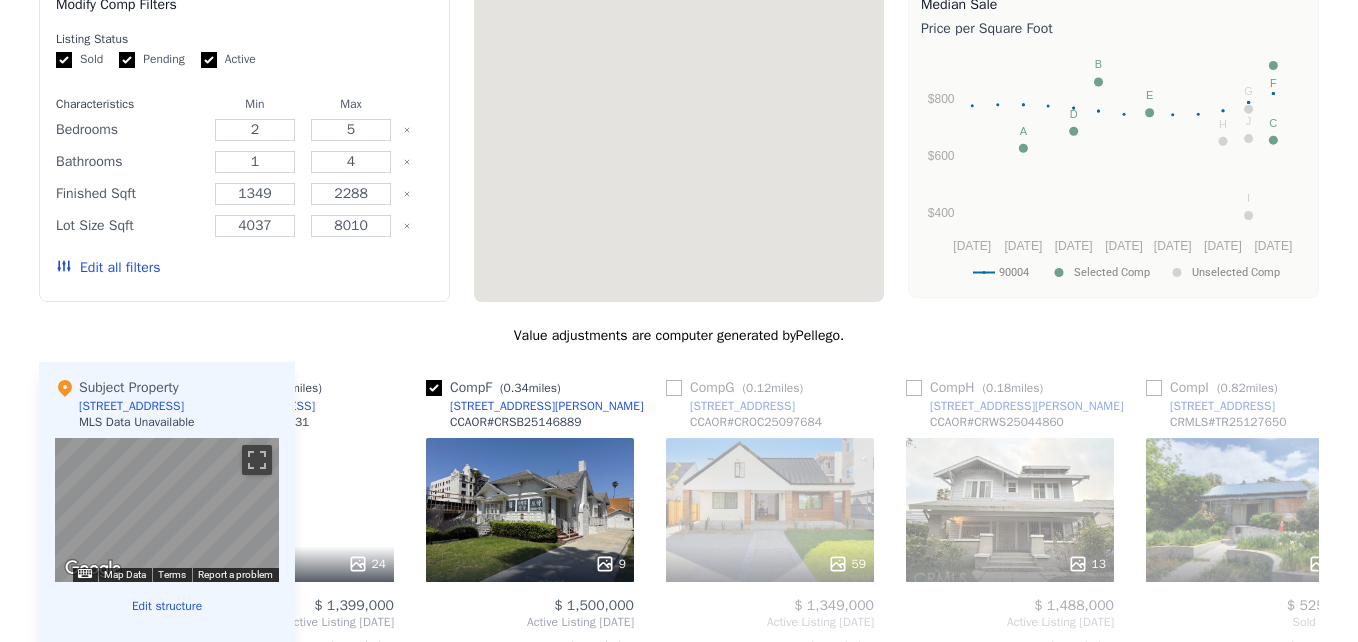scroll, scrollTop: 0, scrollLeft: 0, axis: both 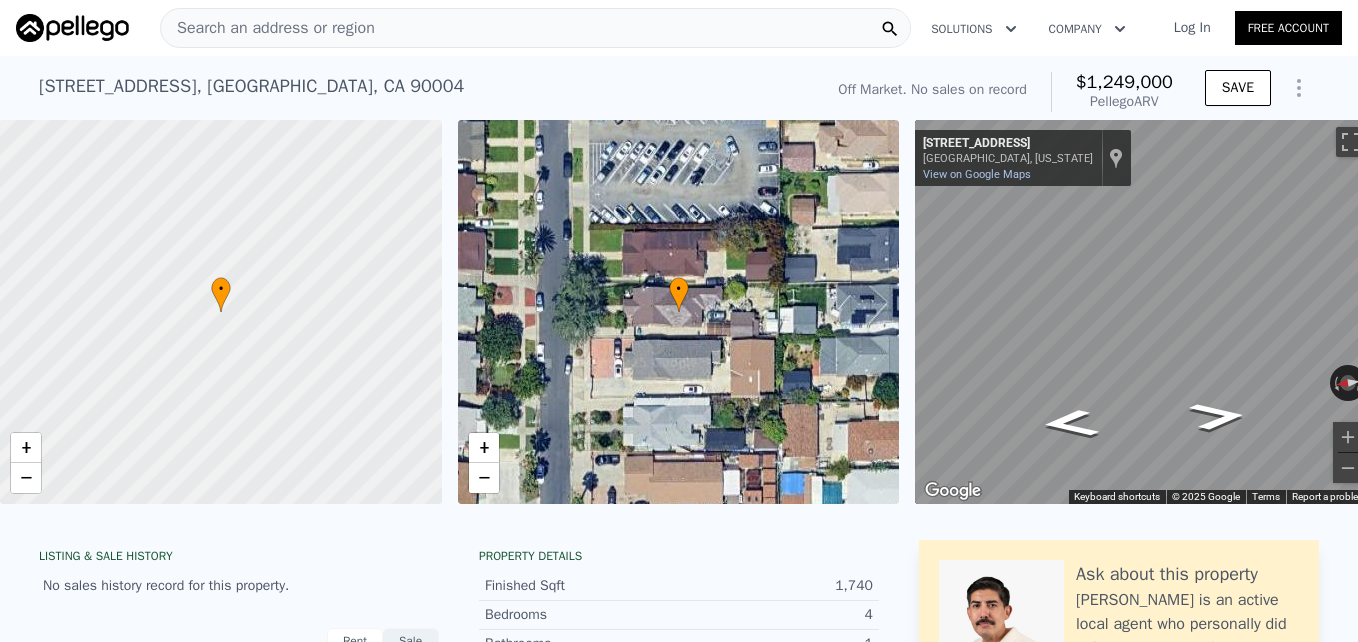 click on "Search an address or region" at bounding box center [268, 28] 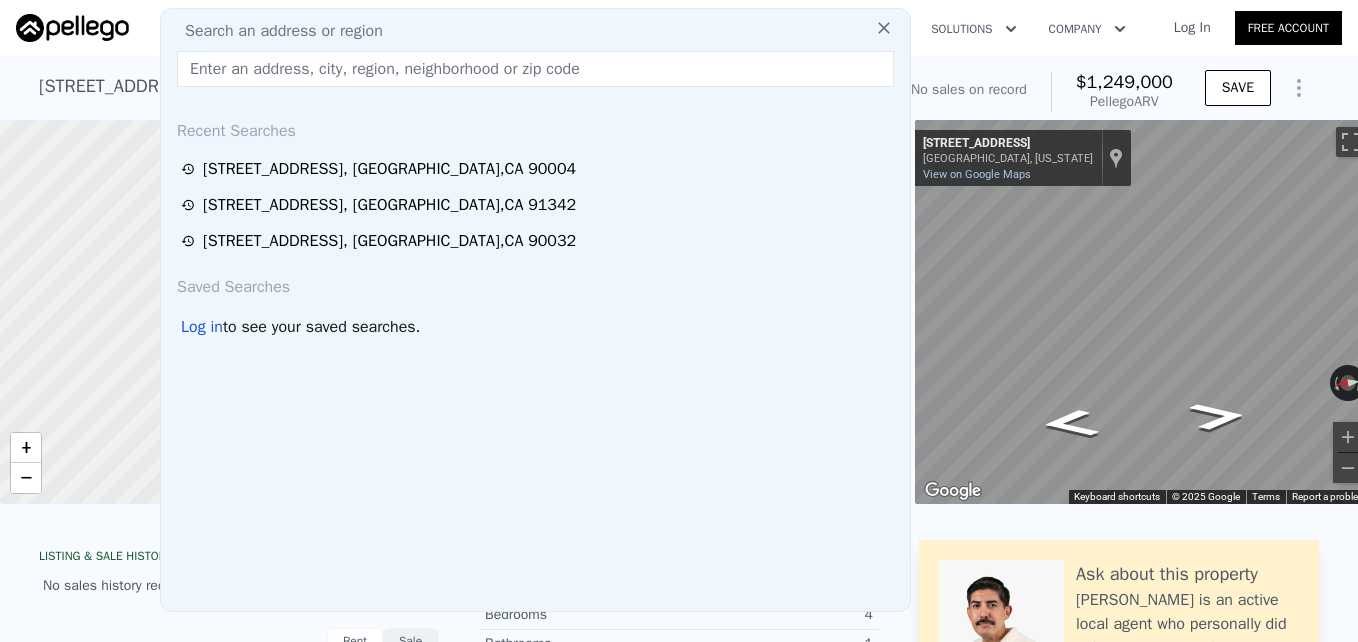 click at bounding box center (535, 69) 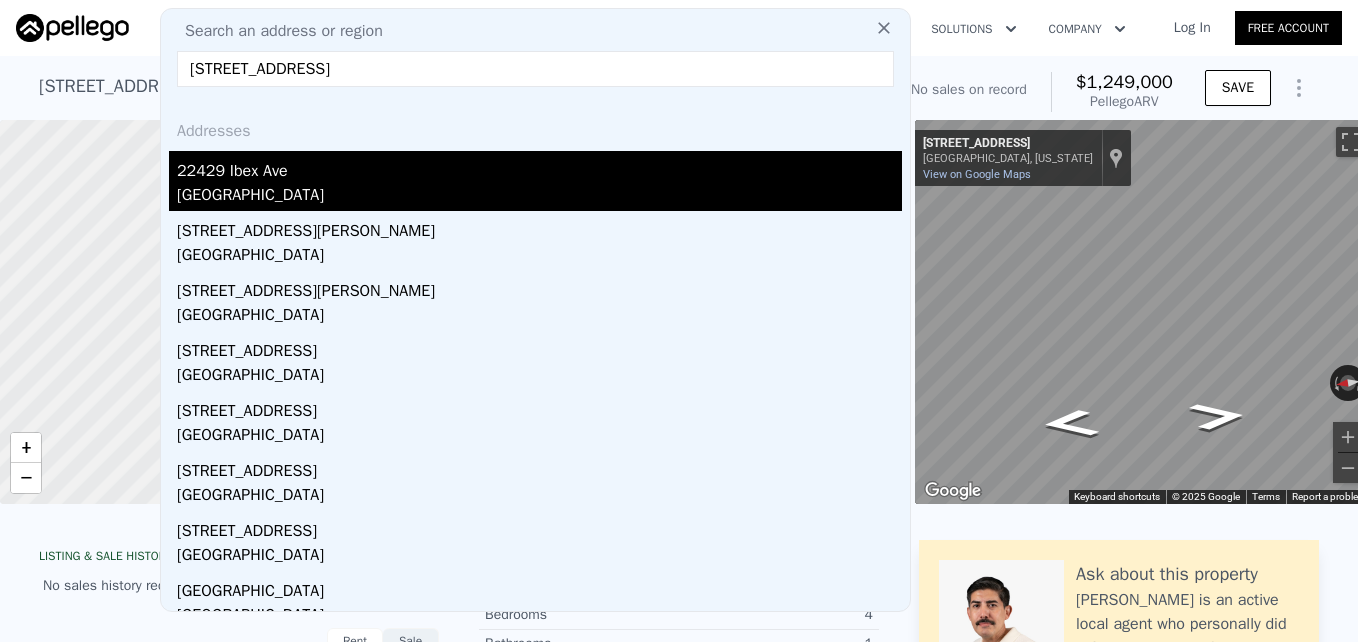type on "[STREET_ADDRESS]" 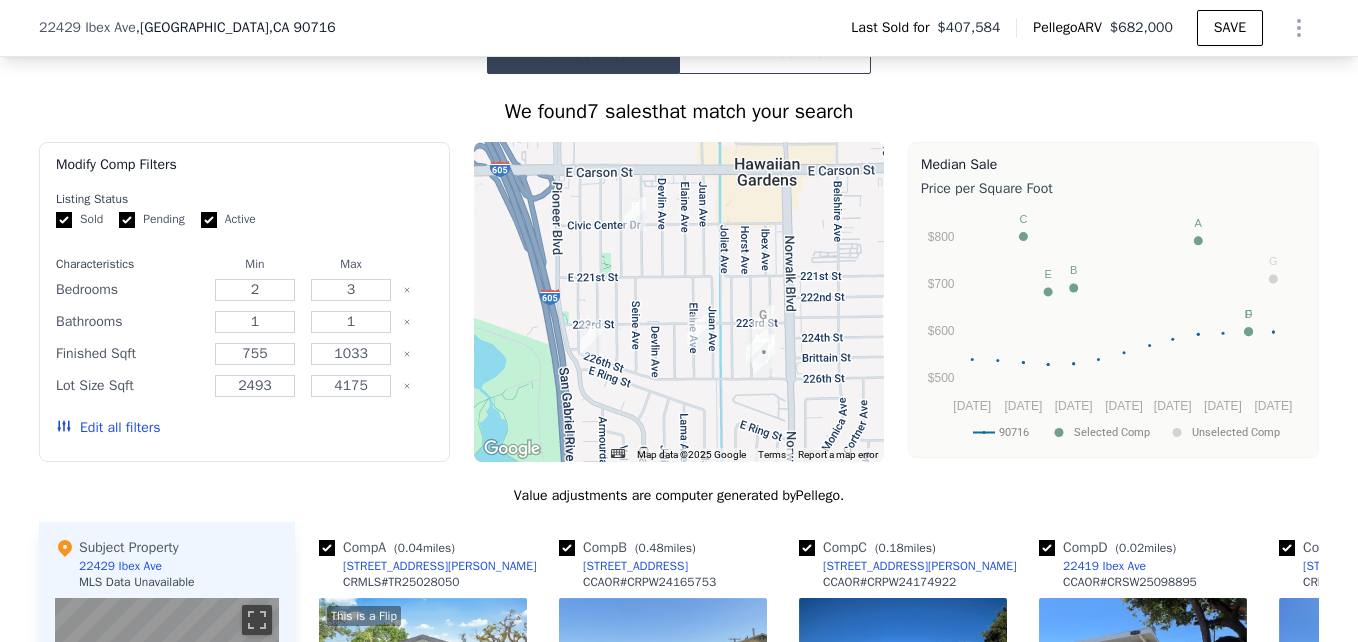 scroll, scrollTop: 1854, scrollLeft: 0, axis: vertical 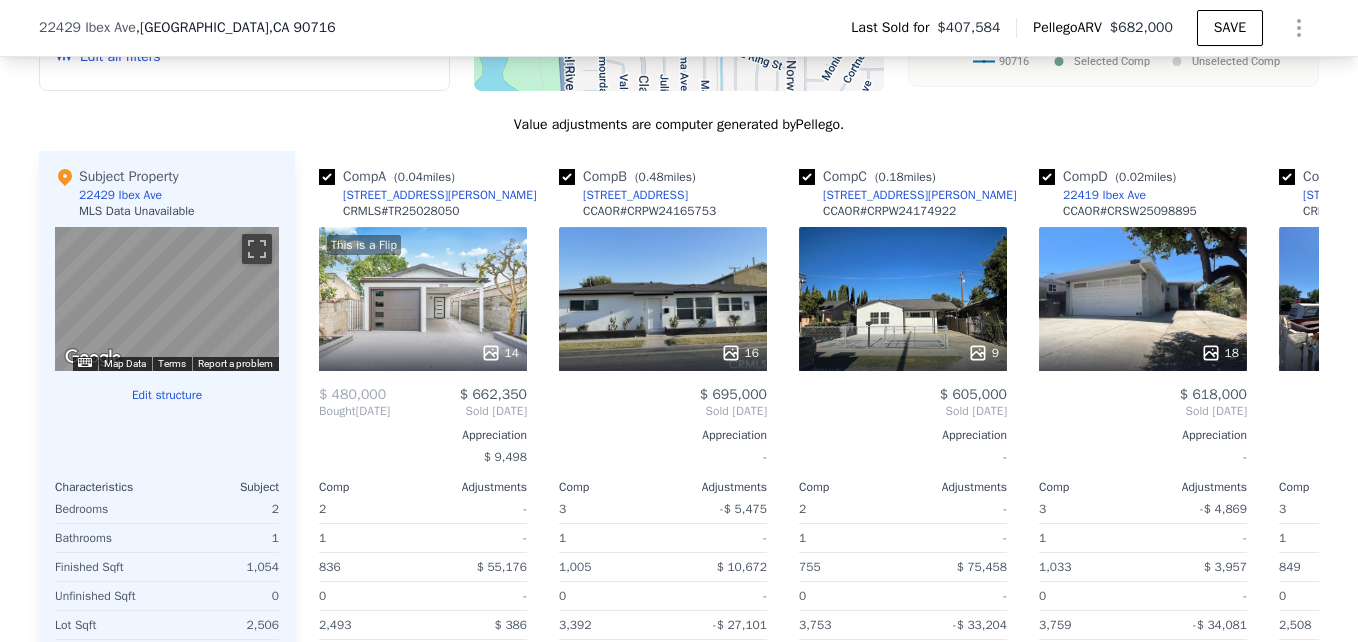 type on "1.75" 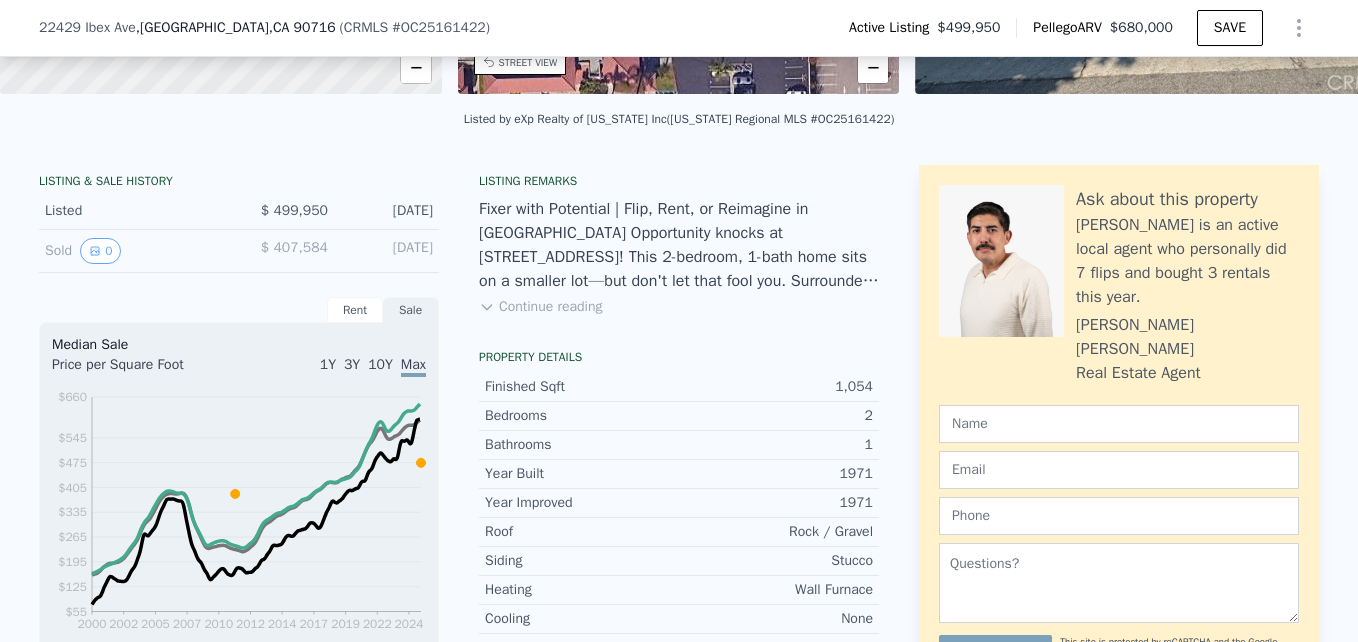 scroll, scrollTop: 289, scrollLeft: 0, axis: vertical 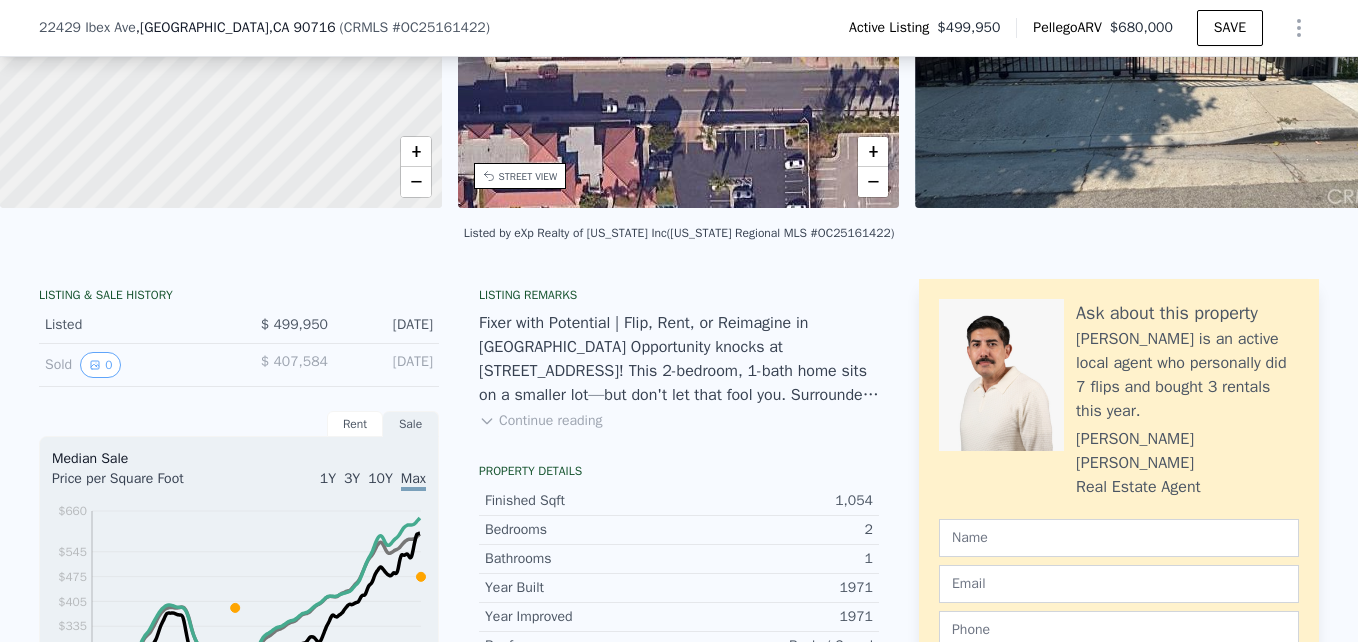 click on "Search an address or region" at bounding box center [535, -261] 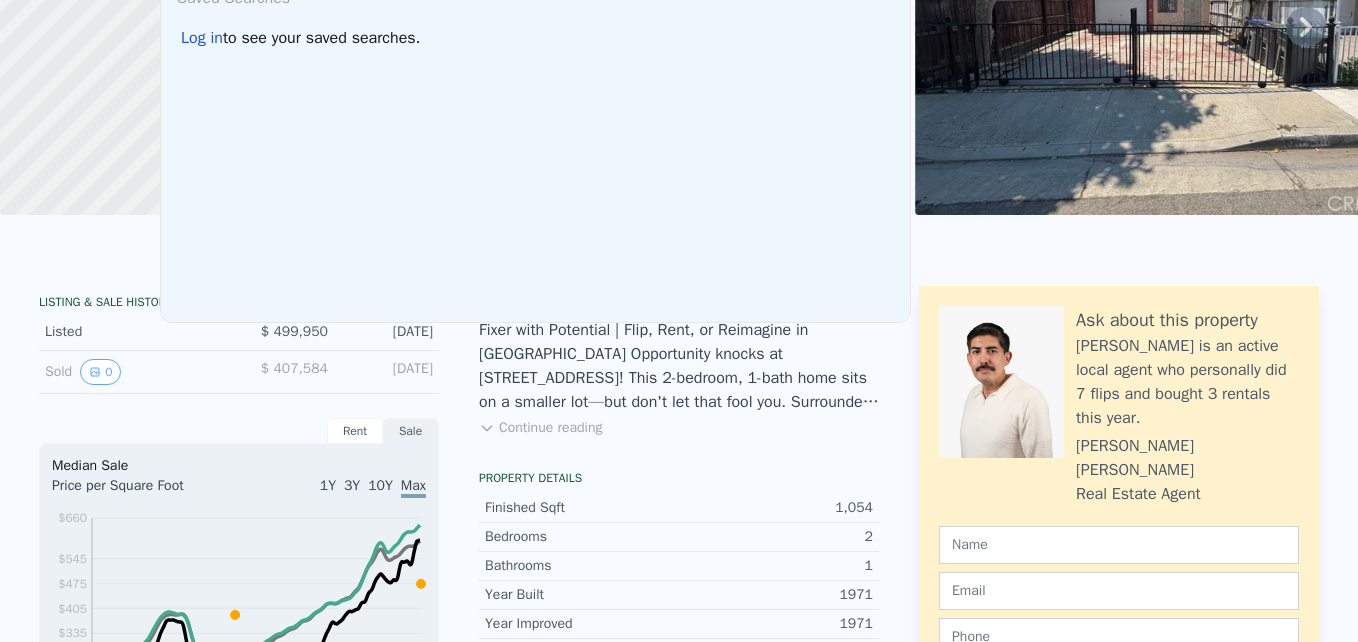 scroll, scrollTop: 0, scrollLeft: 0, axis: both 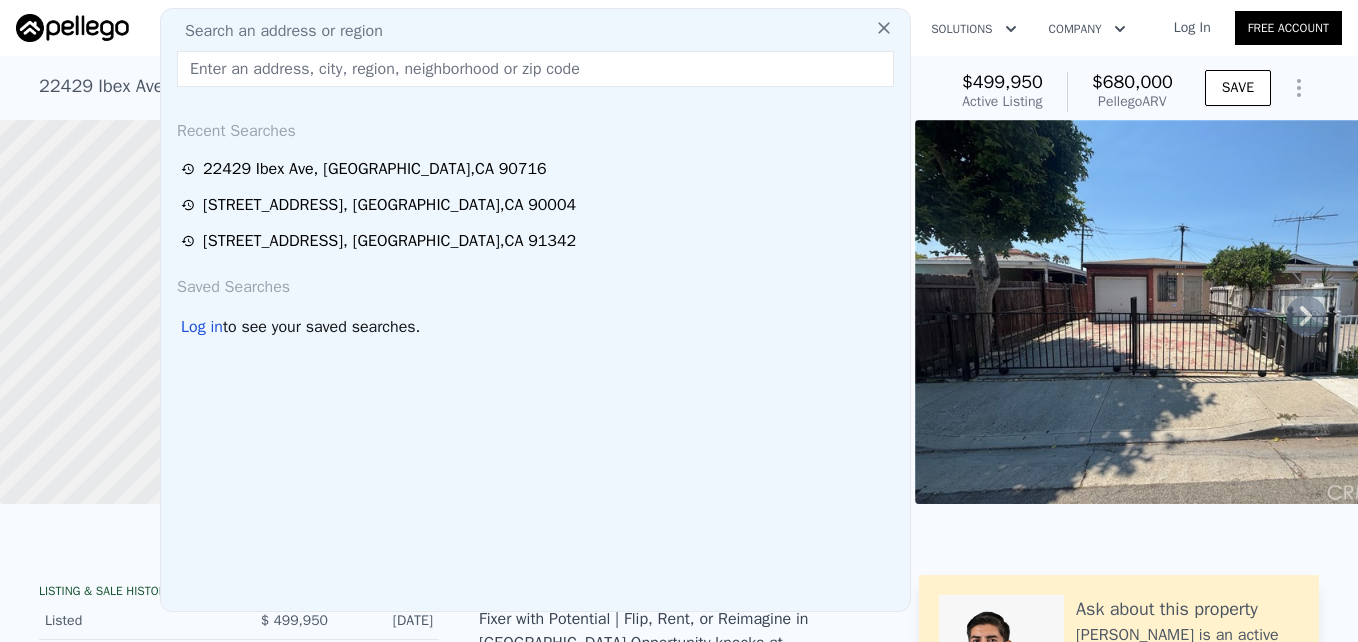 click at bounding box center [535, 69] 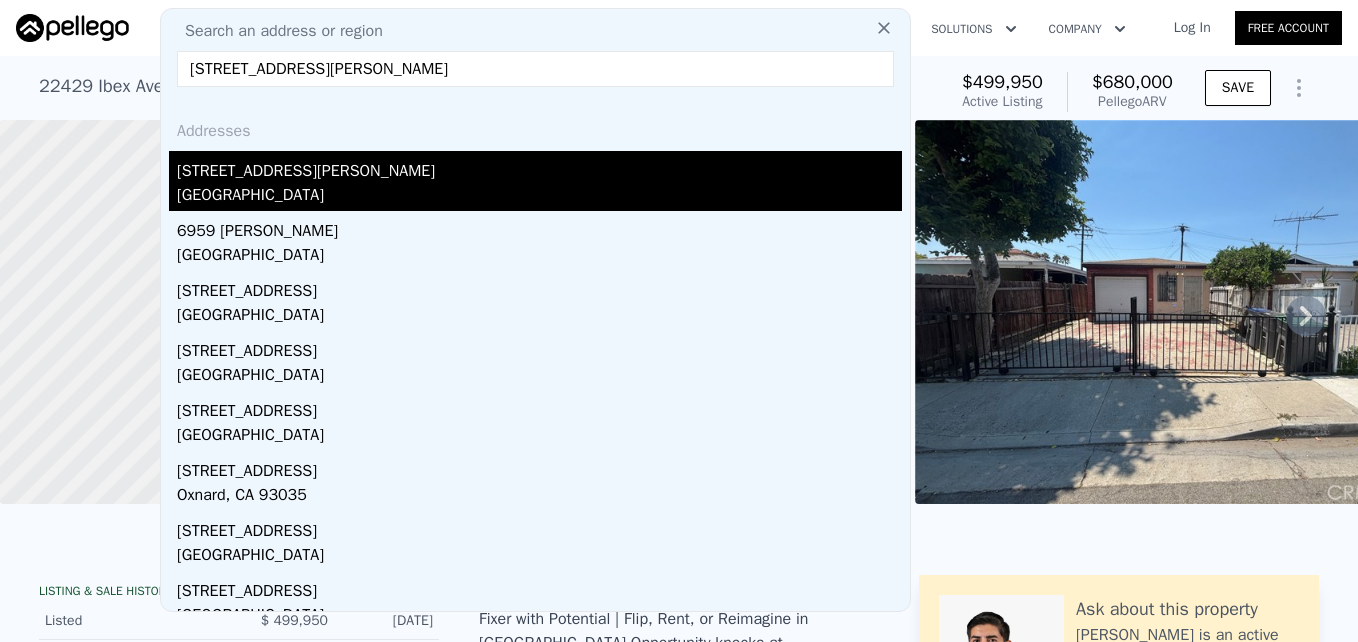 type on "[STREET_ADDRESS][PERSON_NAME]" 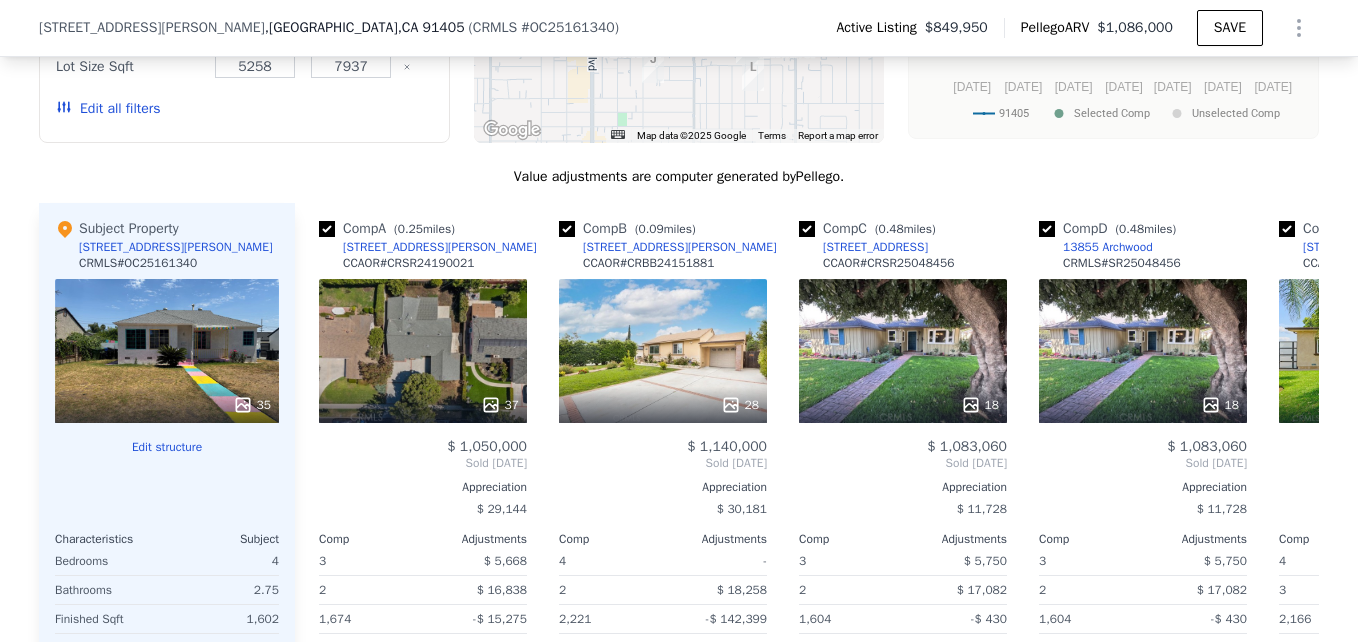 scroll, scrollTop: 1969, scrollLeft: 0, axis: vertical 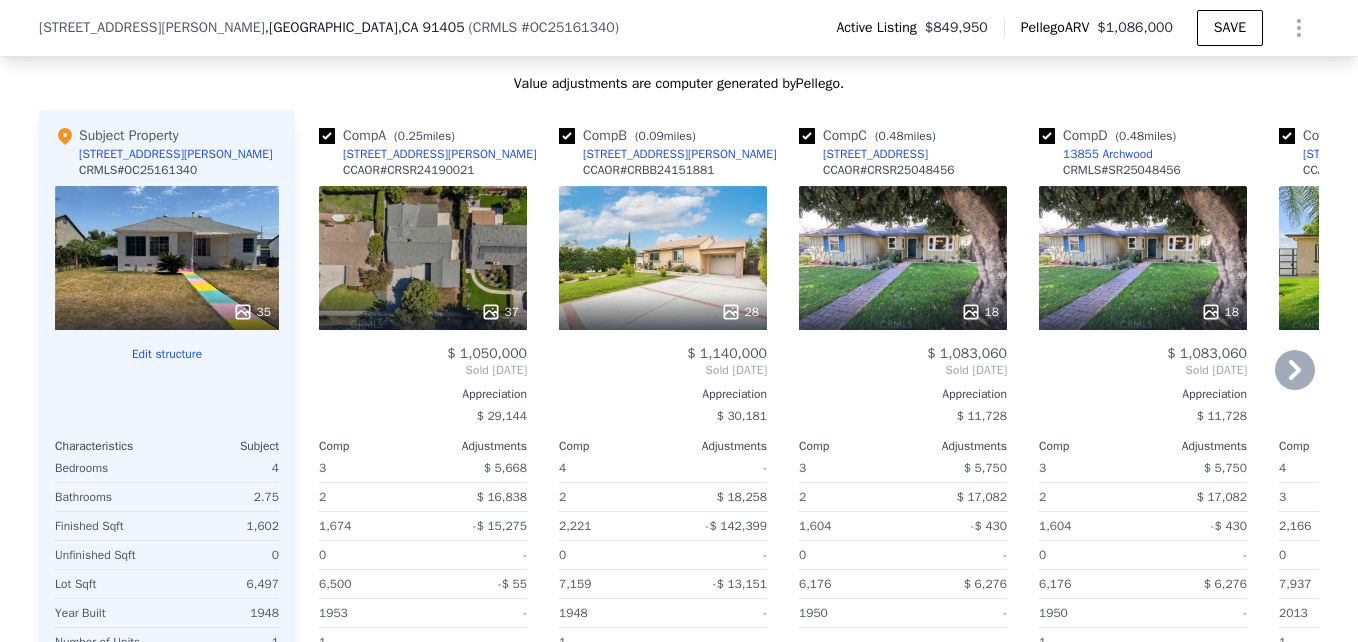 type on "2" 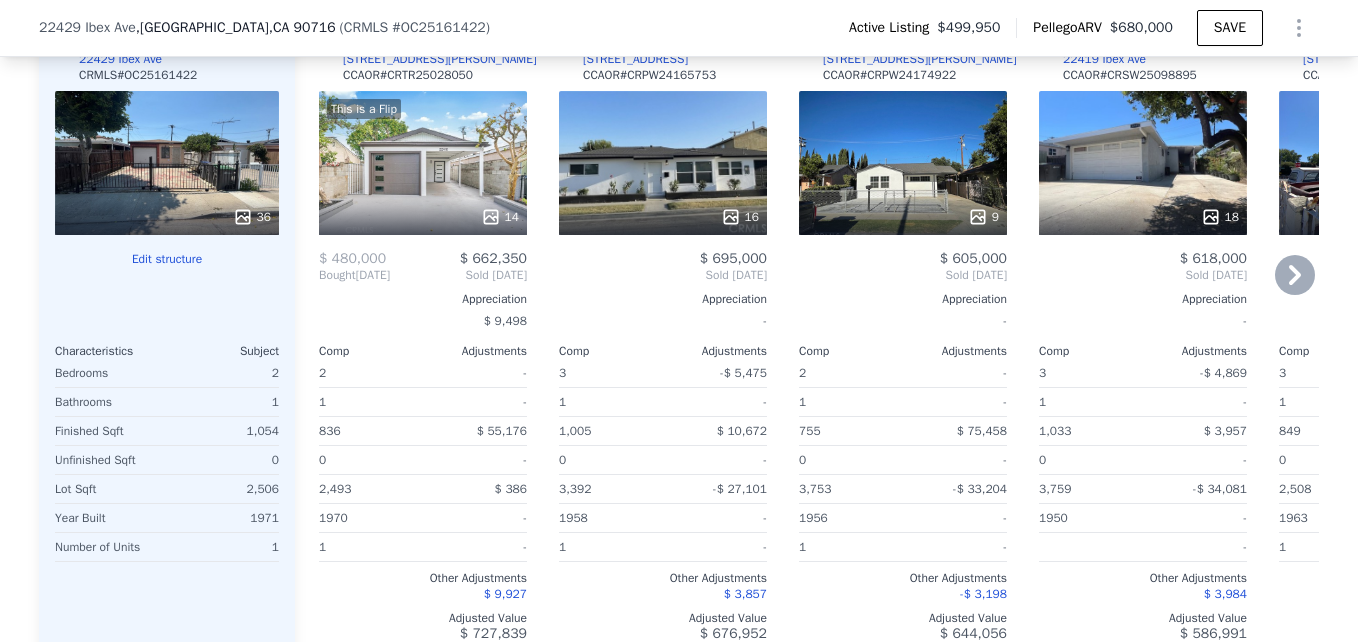 scroll, scrollTop: 631, scrollLeft: 0, axis: vertical 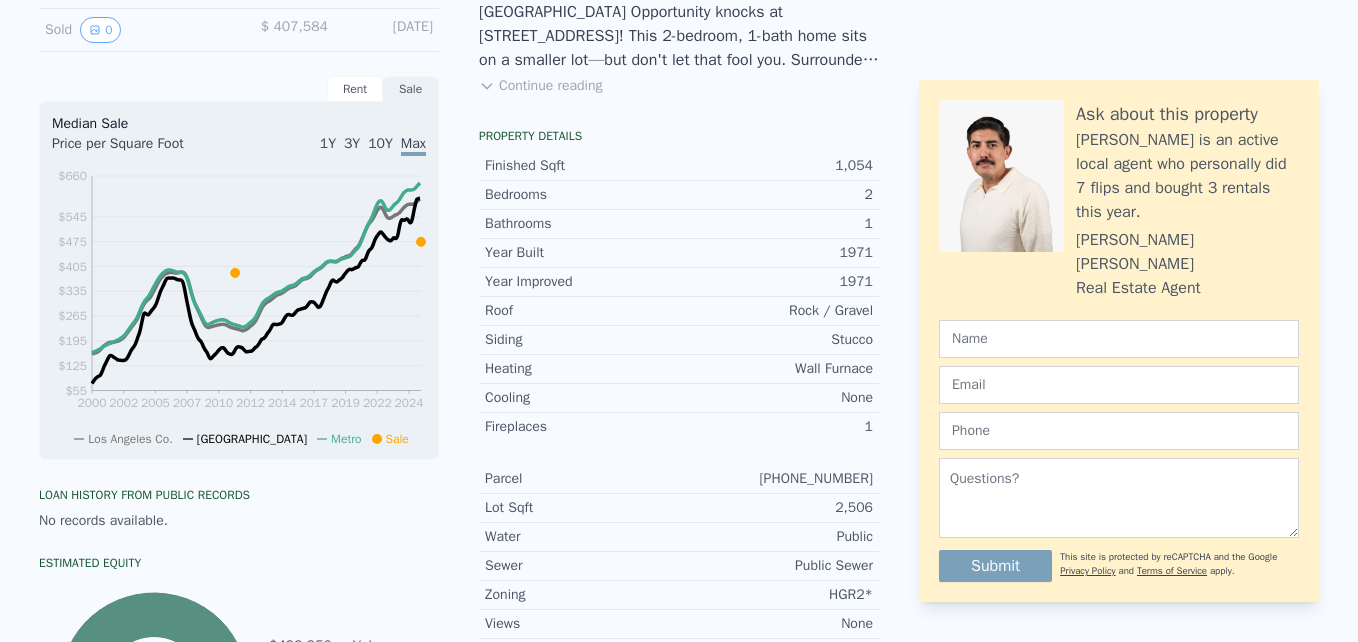 click on "Search an address or region" at bounding box center [535, -603] 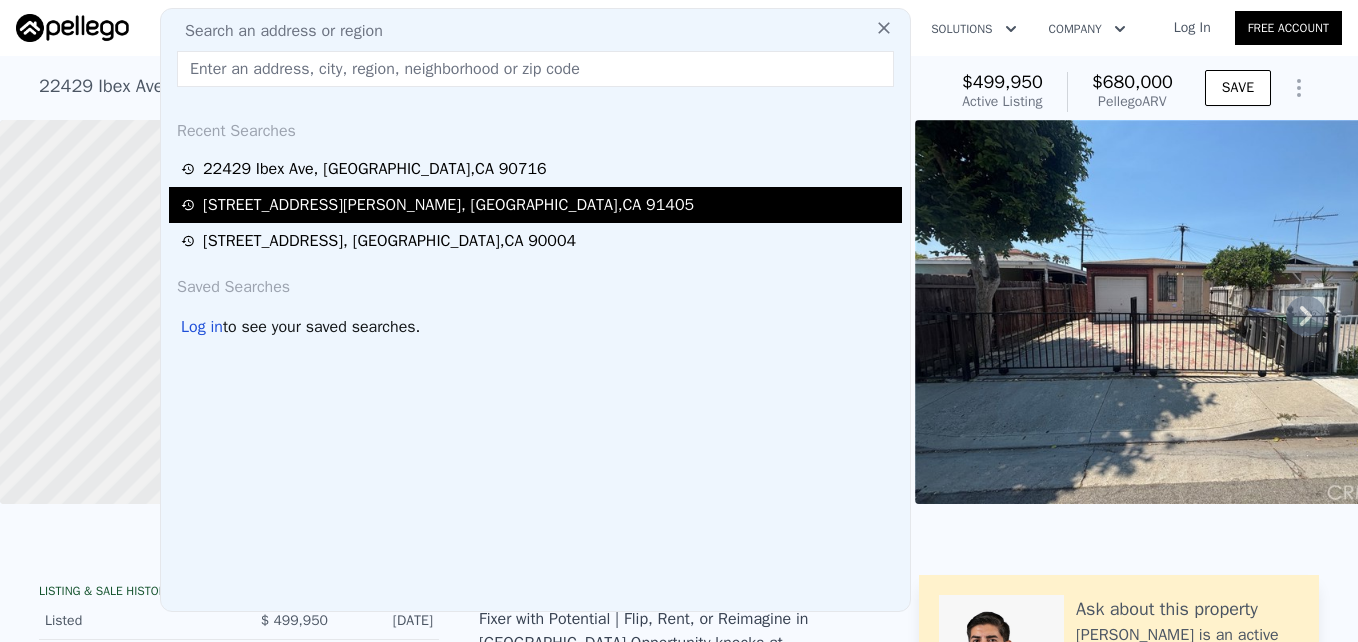 click on "[STREET_ADDRESS][PERSON_NAME]" at bounding box center [448, 205] 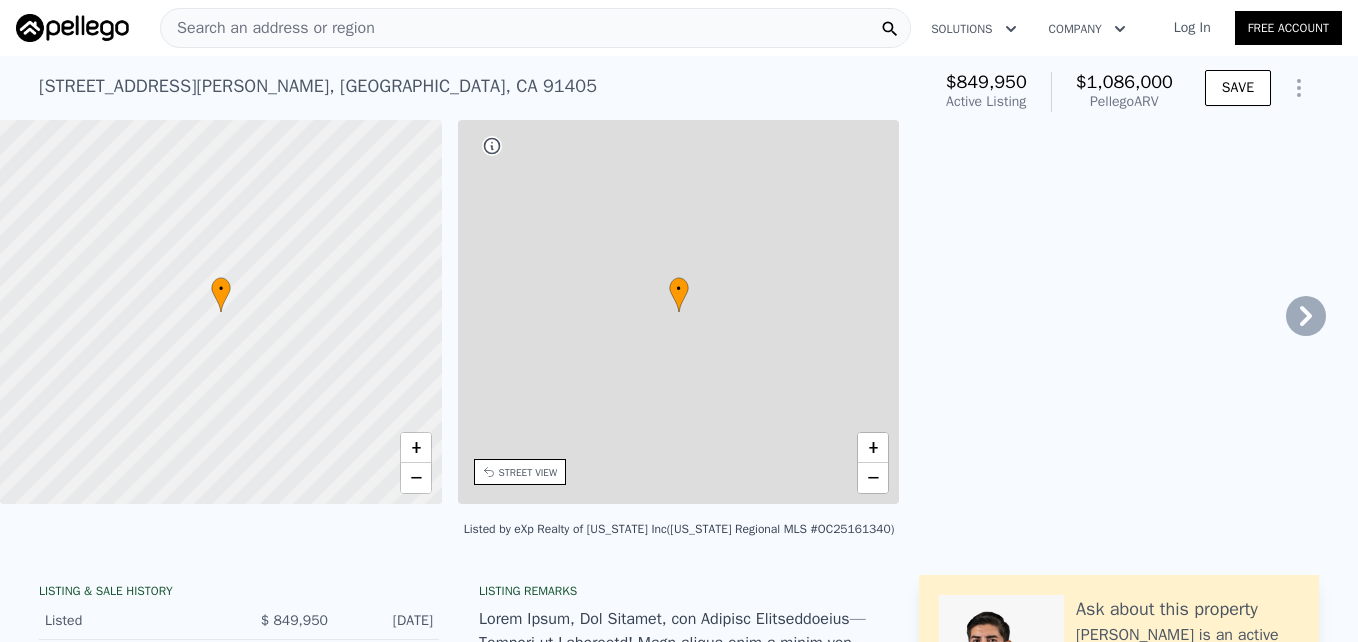 type on "3" 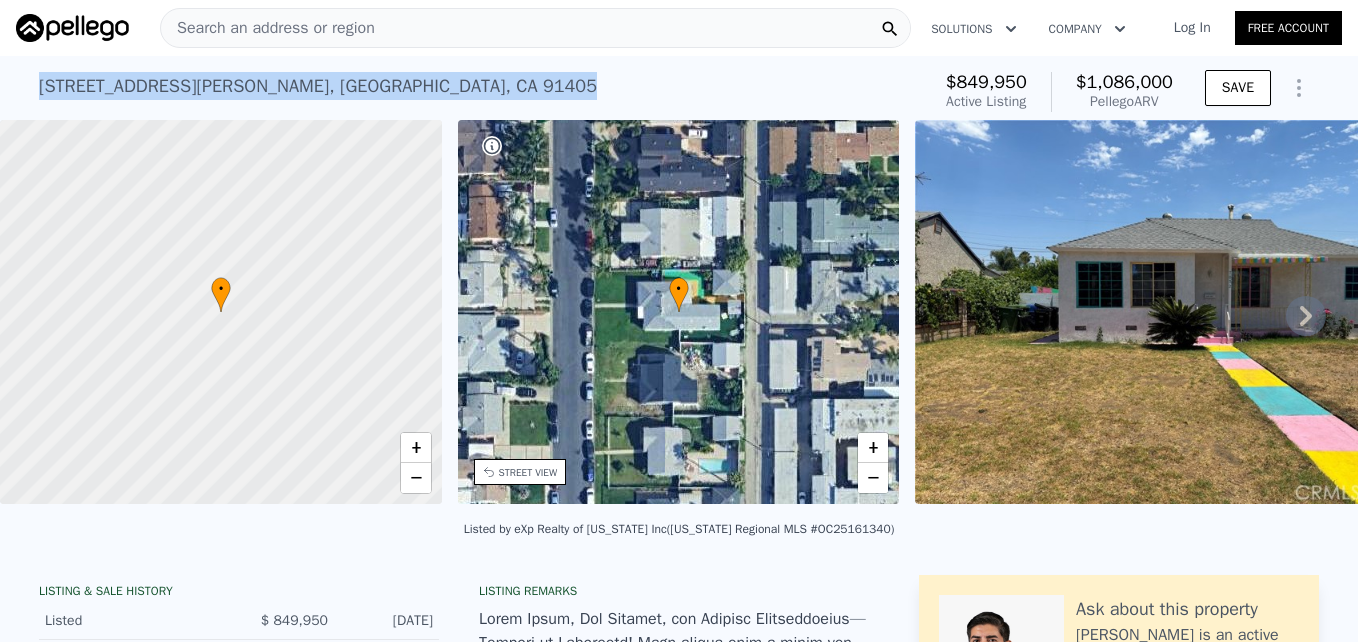 drag, startPoint x: 32, startPoint y: 80, endPoint x: 402, endPoint y: 86, distance: 370.04865 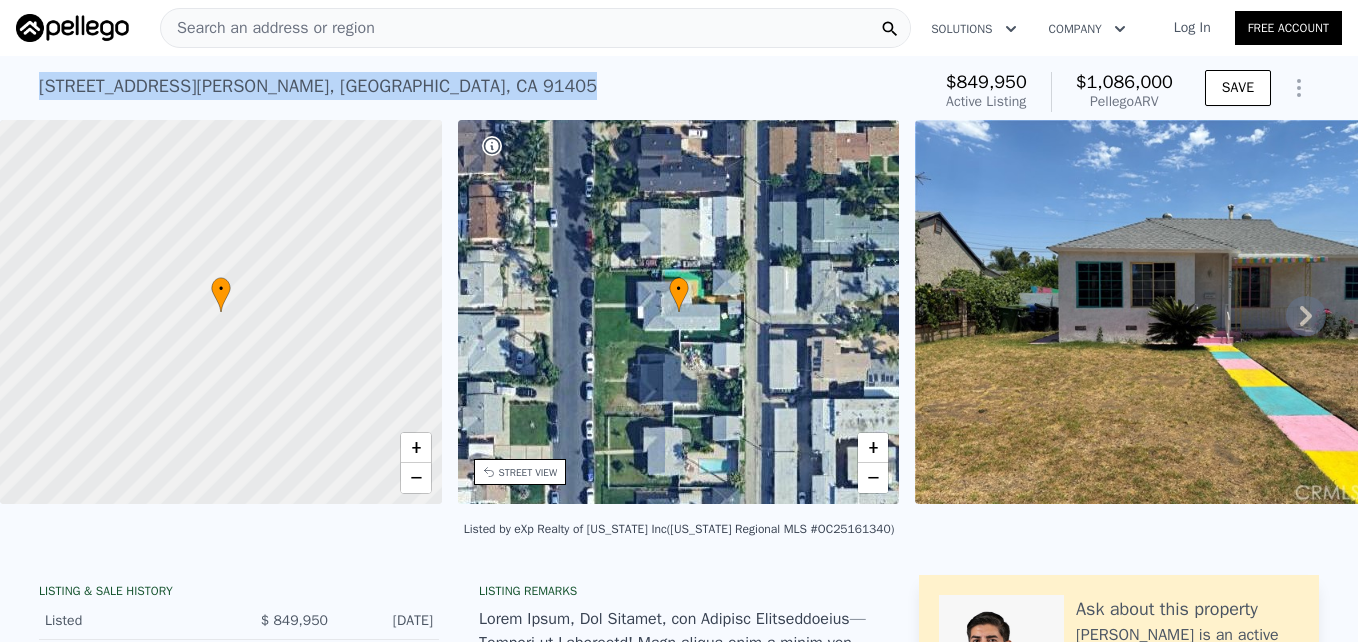 click on "Listed by eXp Realty of [US_STATE] Inc  ([US_STATE] Regional MLS #OC25161340)" at bounding box center (679, 535) 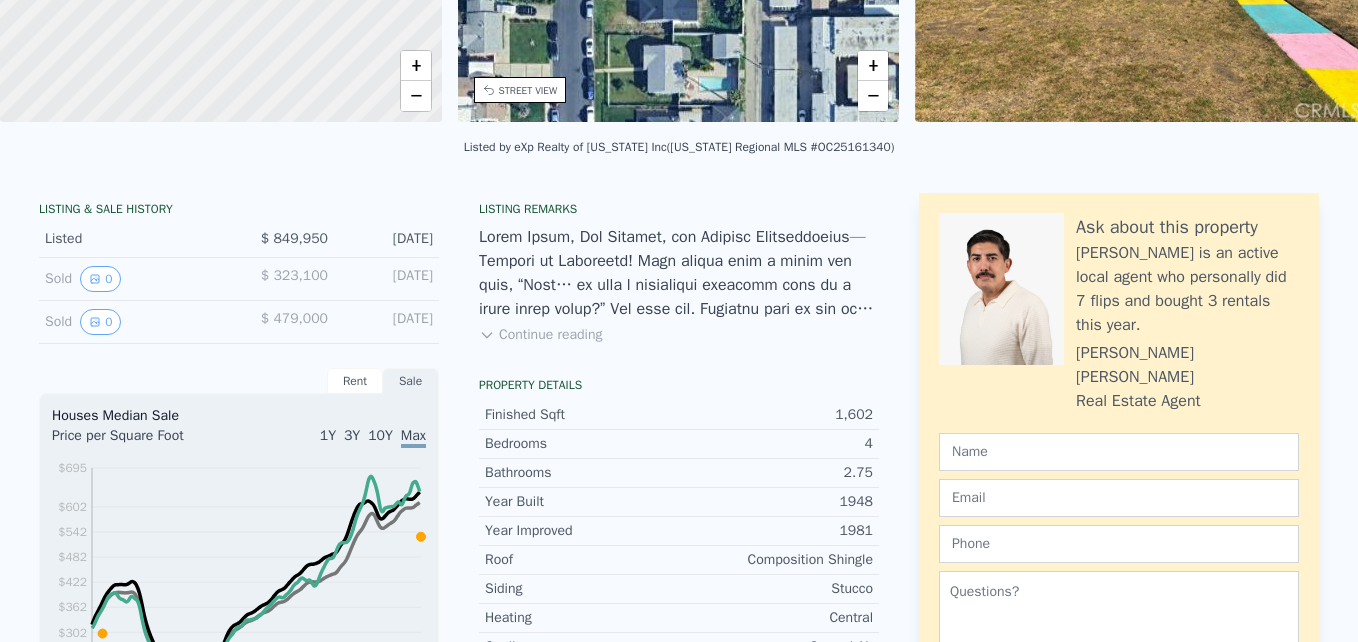 scroll, scrollTop: 0, scrollLeft: 0, axis: both 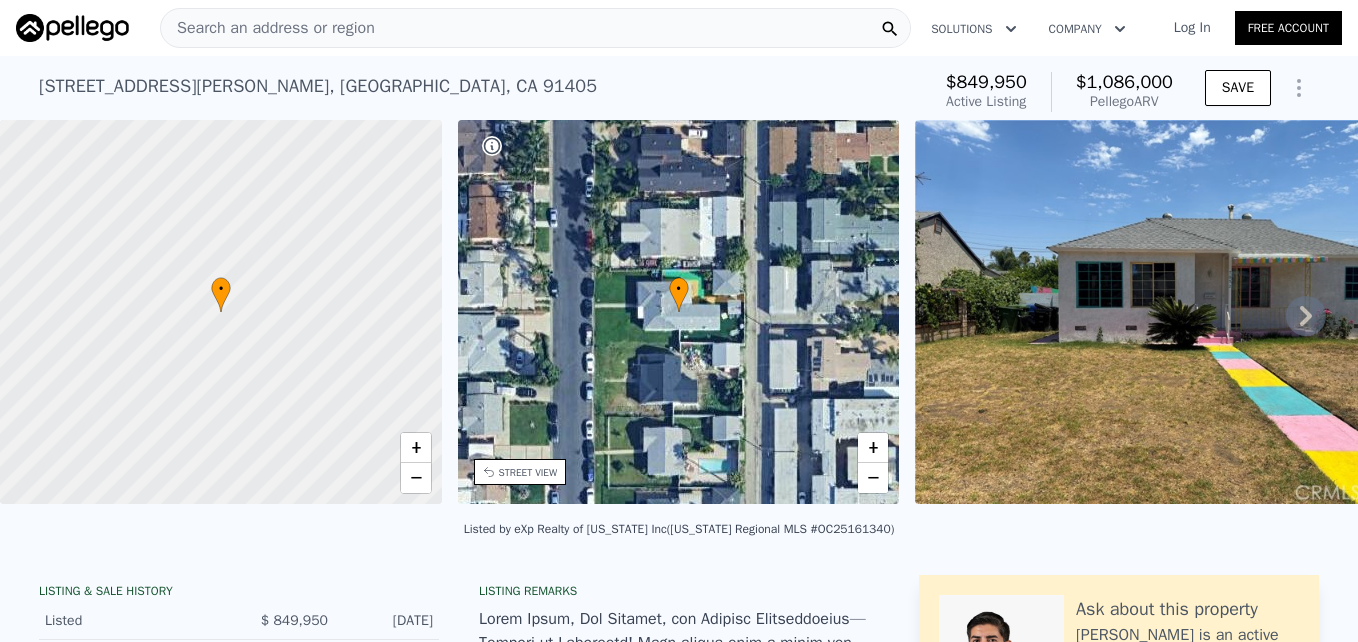 click on "Search an address or region Solutions Company Open main menu Log In Free Account" at bounding box center [679, 28] 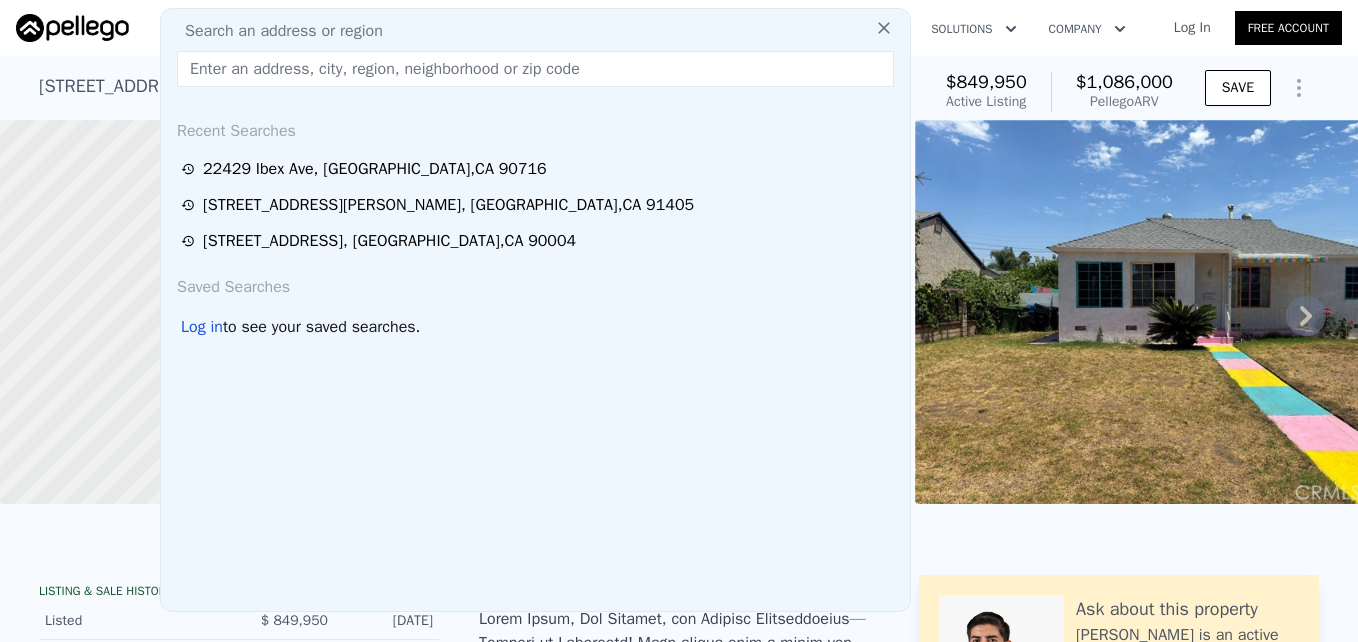 click at bounding box center [535, 69] 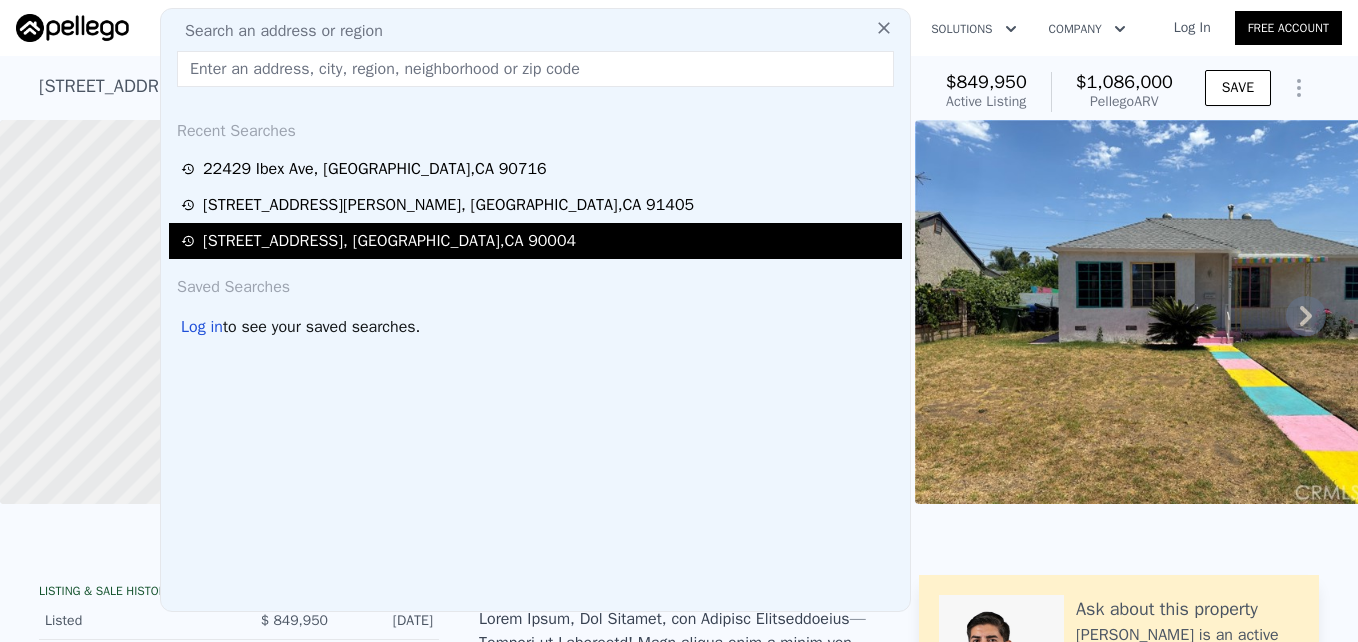 type on "DW25161097" 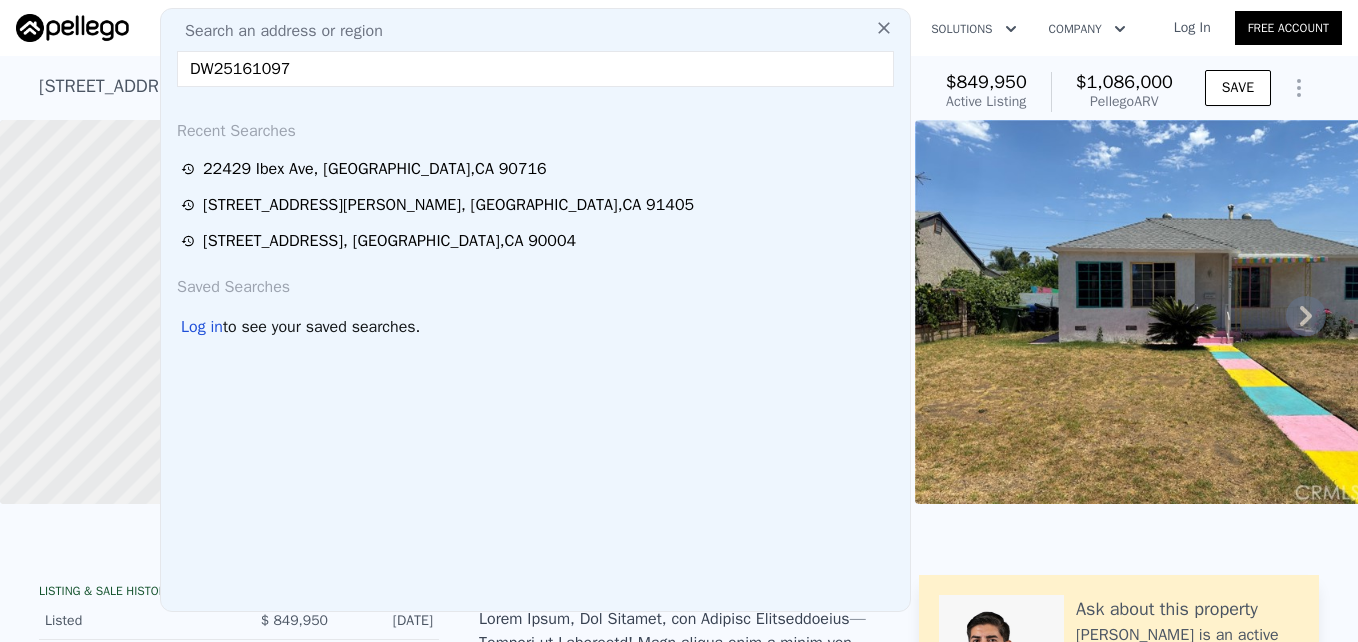 click on "DW25161097" at bounding box center (535, 69) 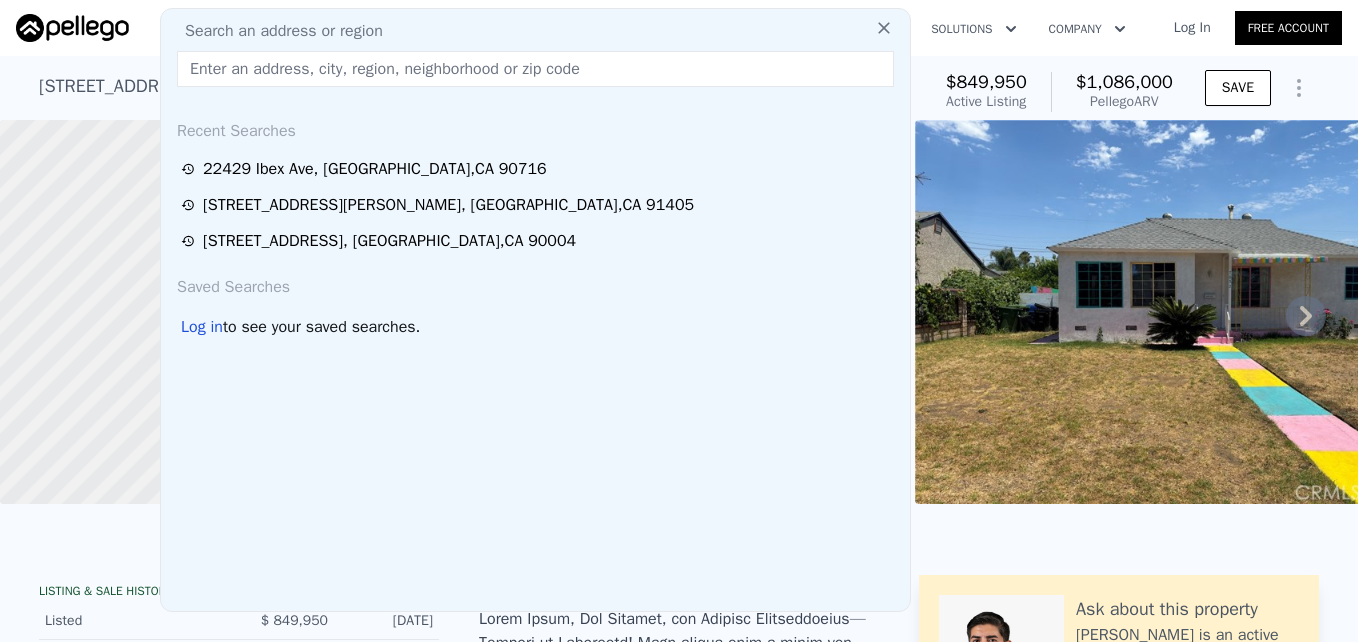click at bounding box center [535, 69] 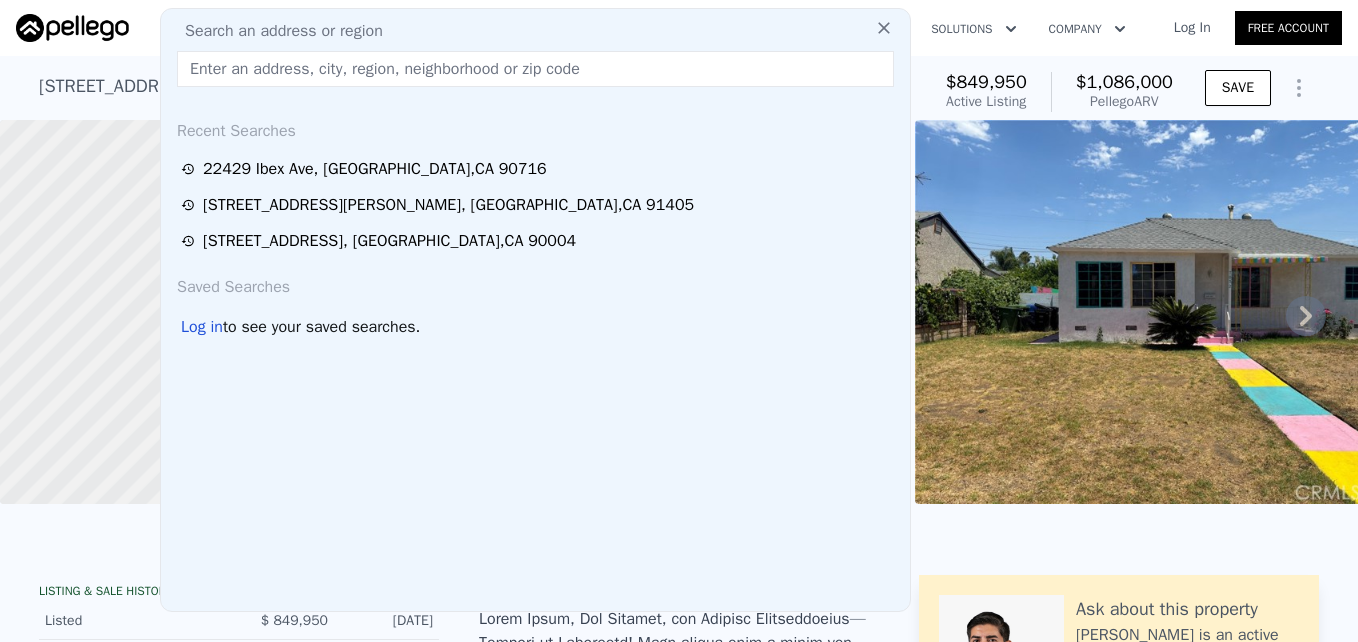 paste on "[STREET_ADDRESS]" 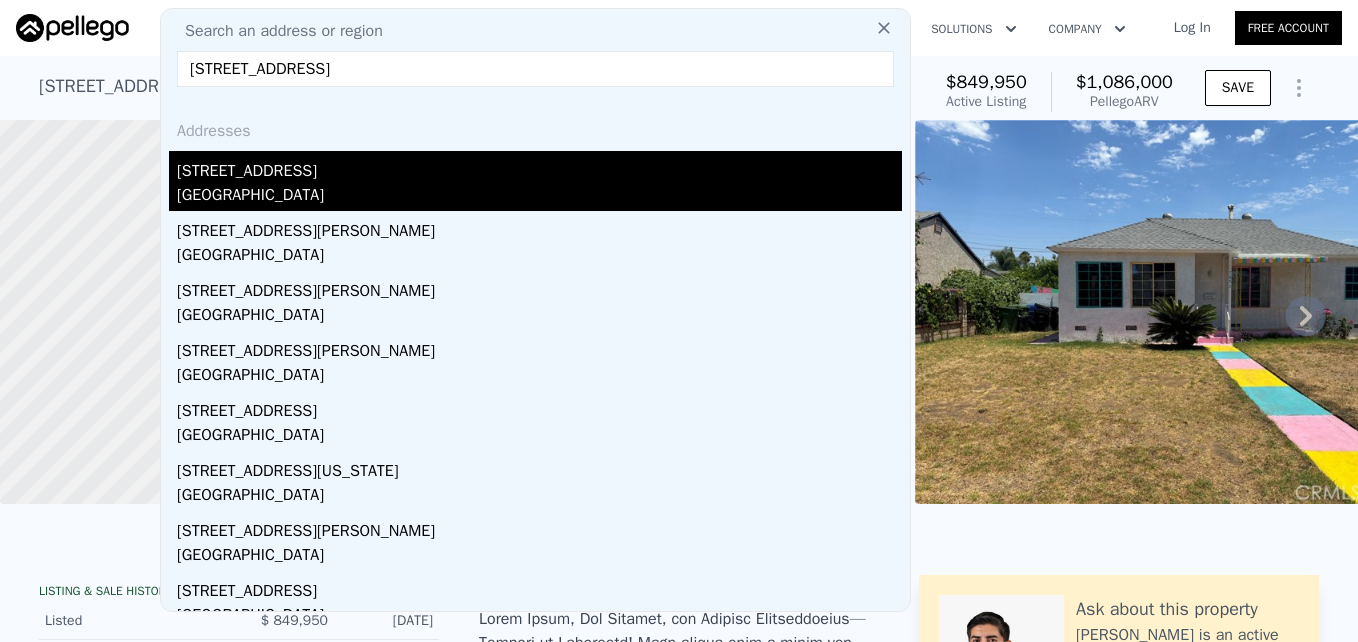 type on "[STREET_ADDRESS]" 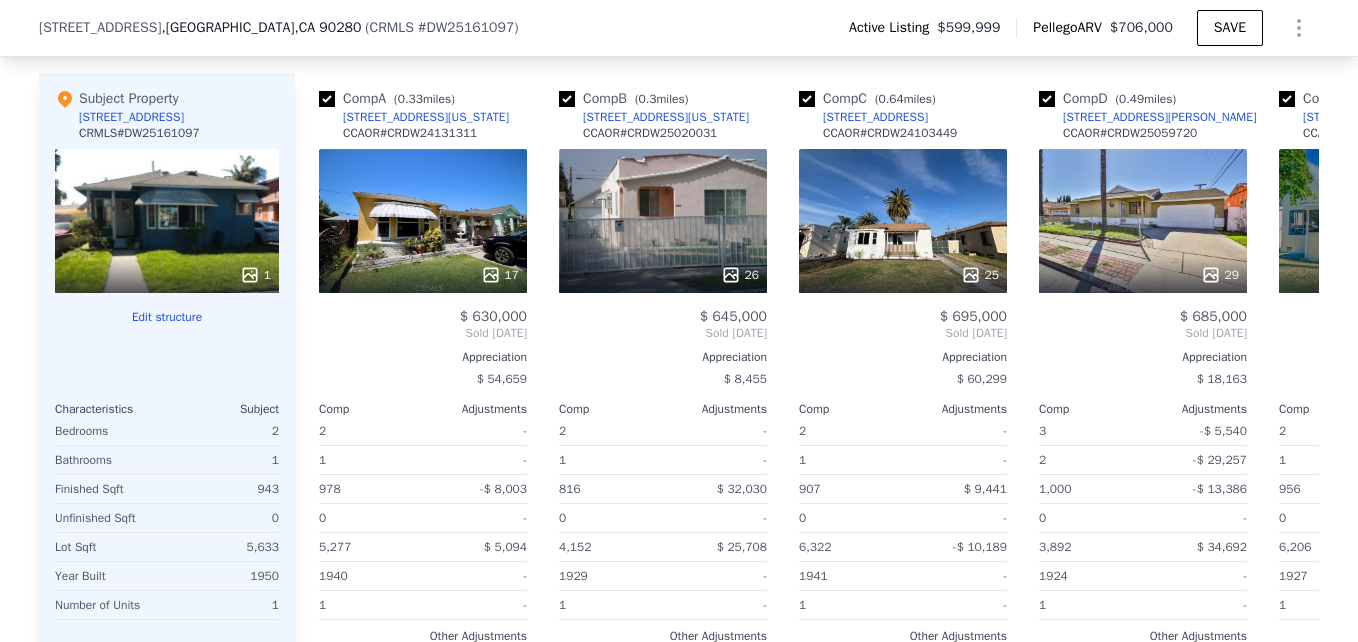 scroll, scrollTop: 2014, scrollLeft: 0, axis: vertical 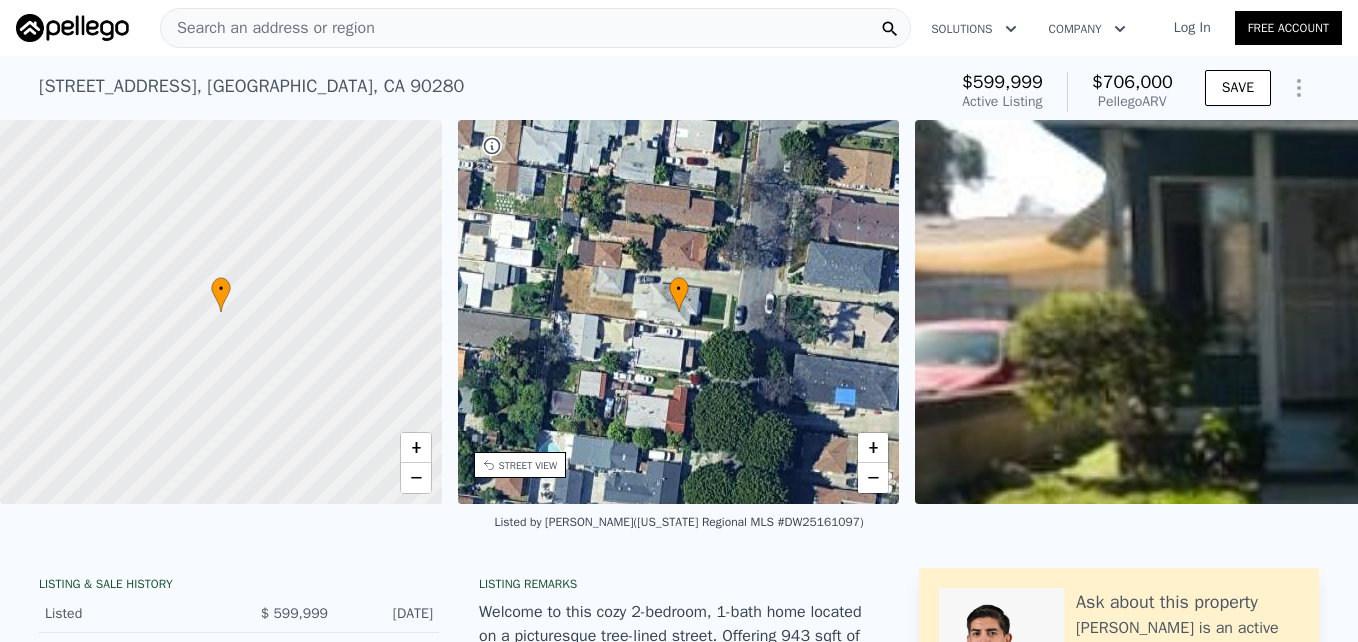 click on "[STREET_ADDRESS]" at bounding box center (251, 86) 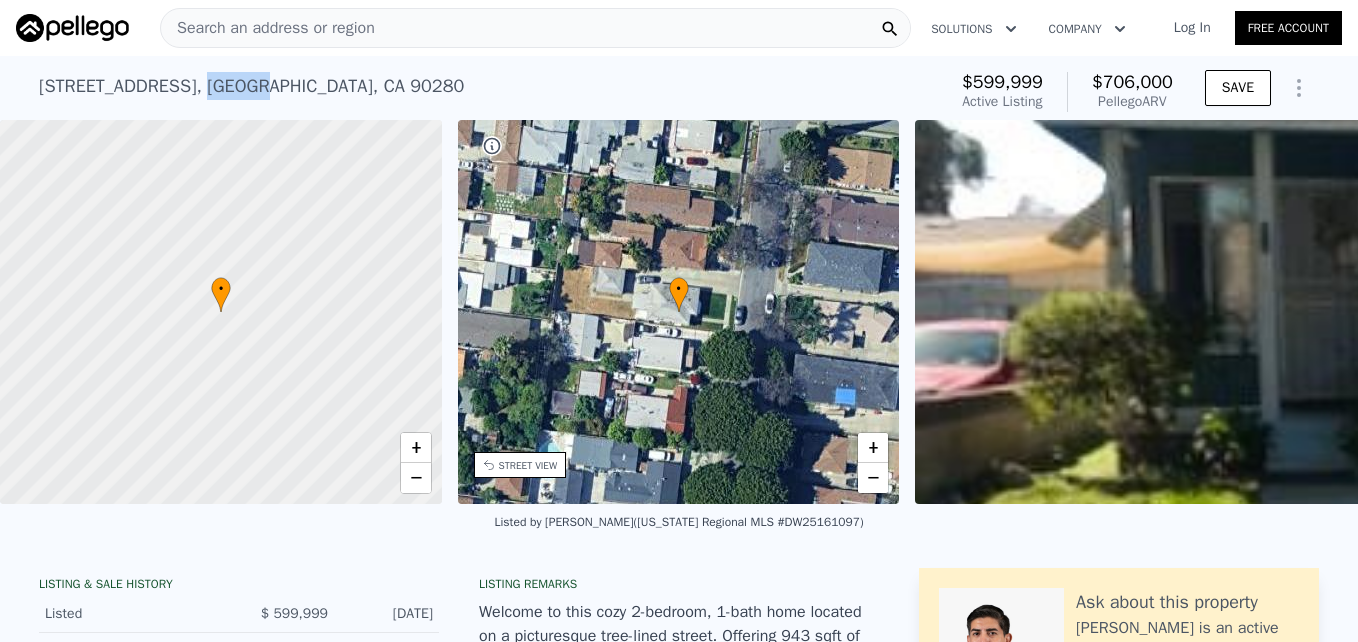 click on "[STREET_ADDRESS]" at bounding box center [251, 86] 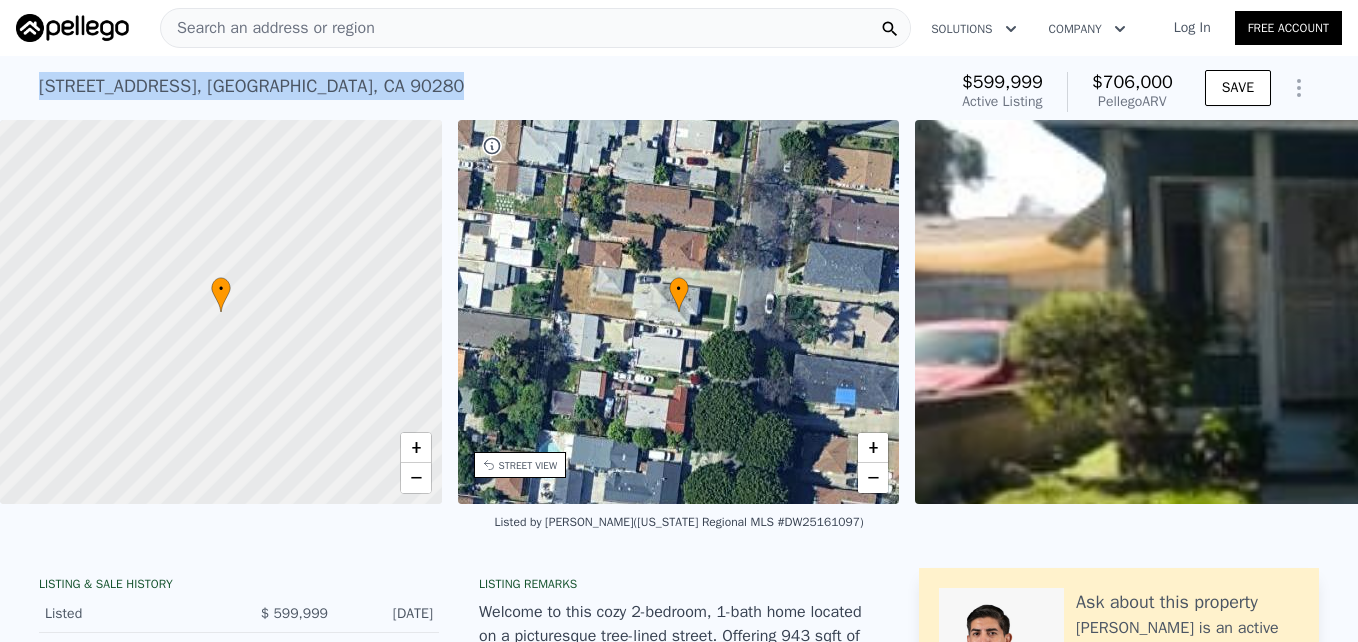 copy on "[STREET_ADDRESS] Active at  $599,999 (~ARV  $706k )" 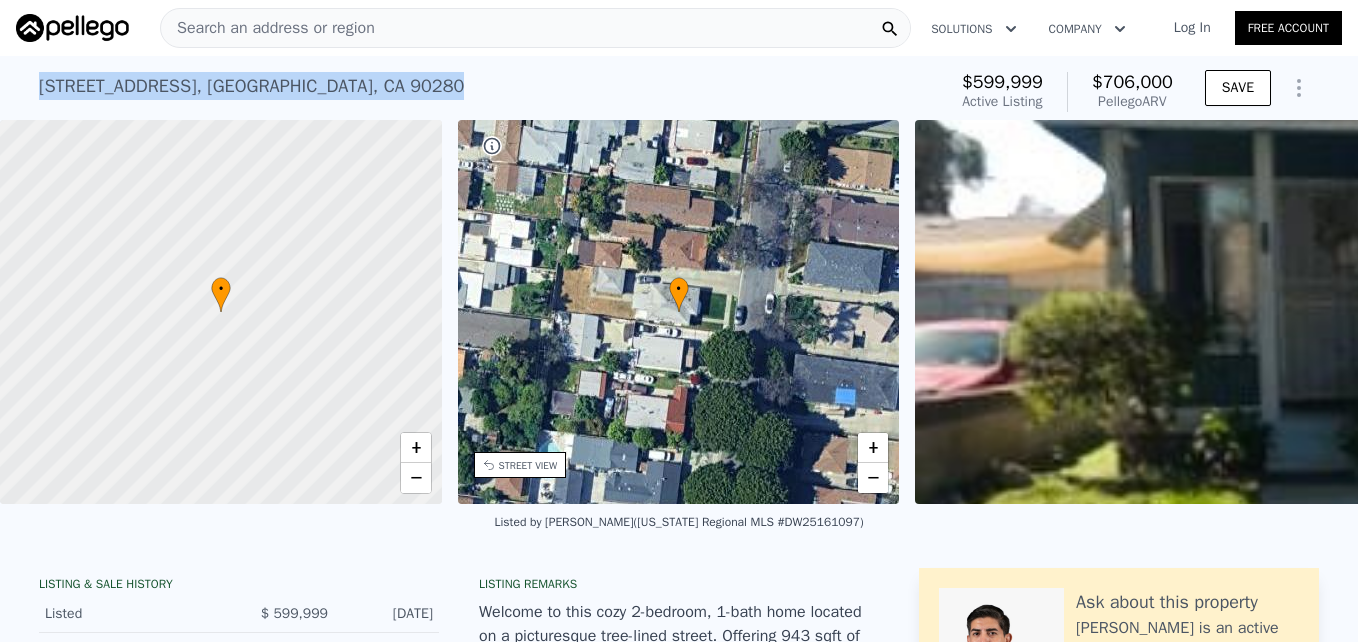 click on "Search an address or region" at bounding box center [535, 28] 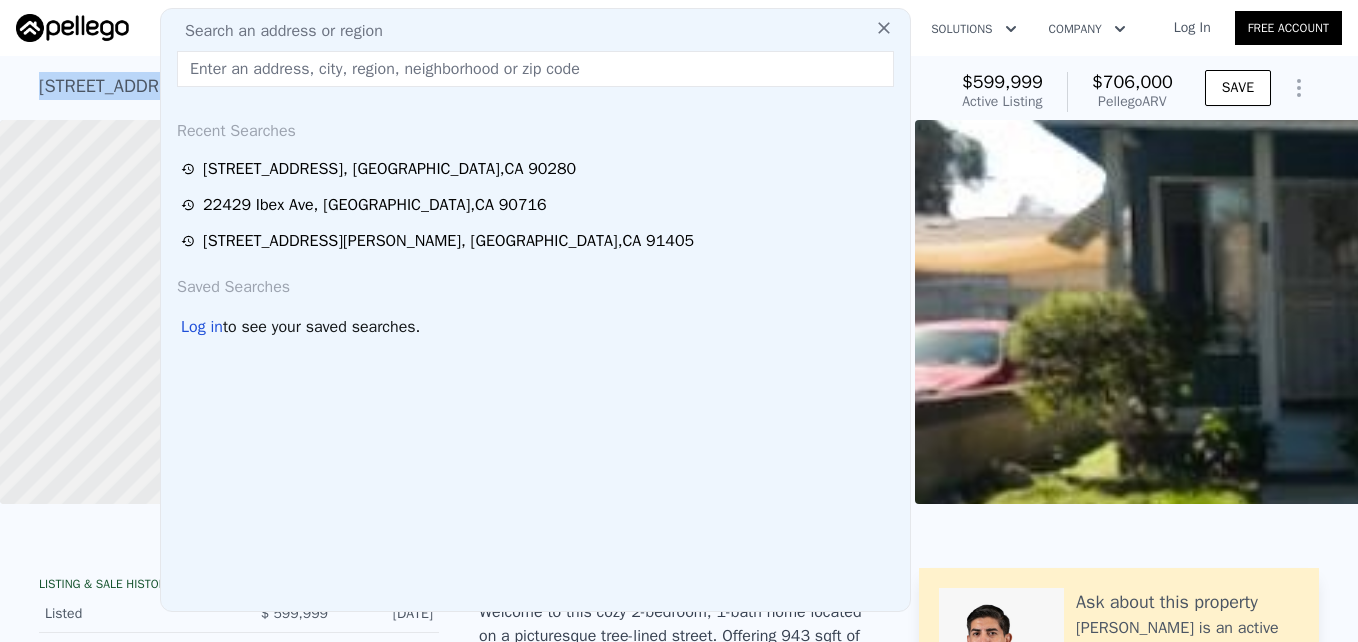 click at bounding box center (535, 69) 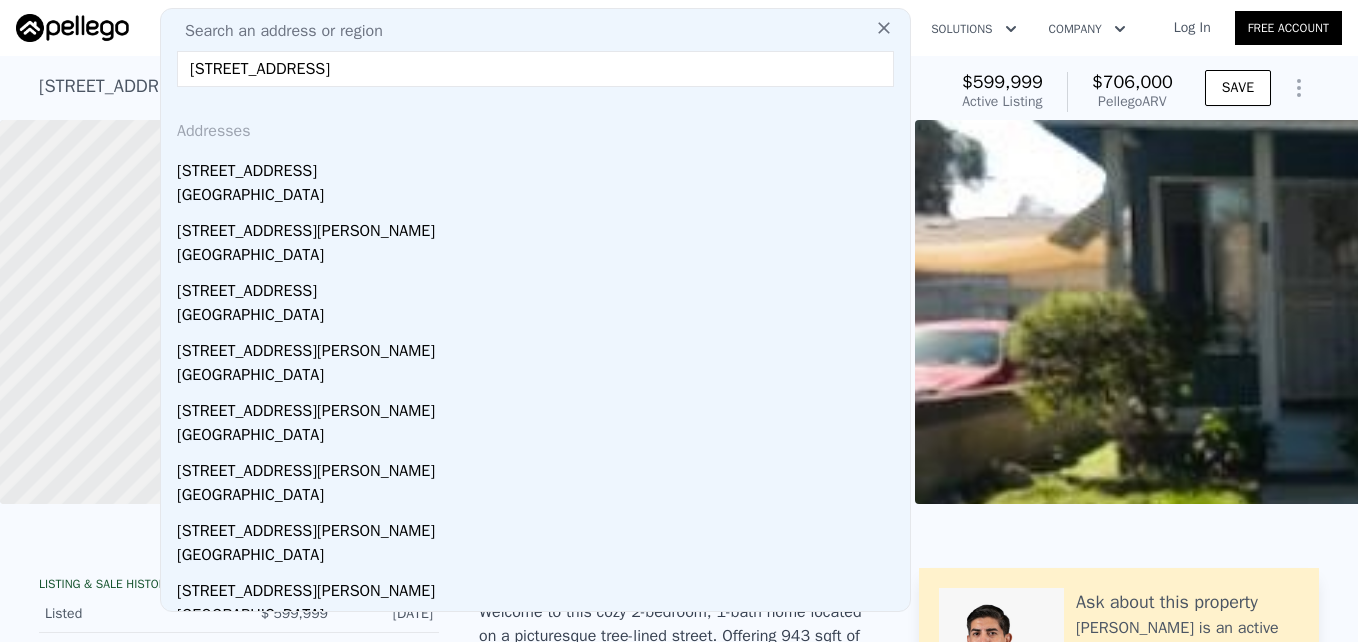 type on "[STREET_ADDRESS]" 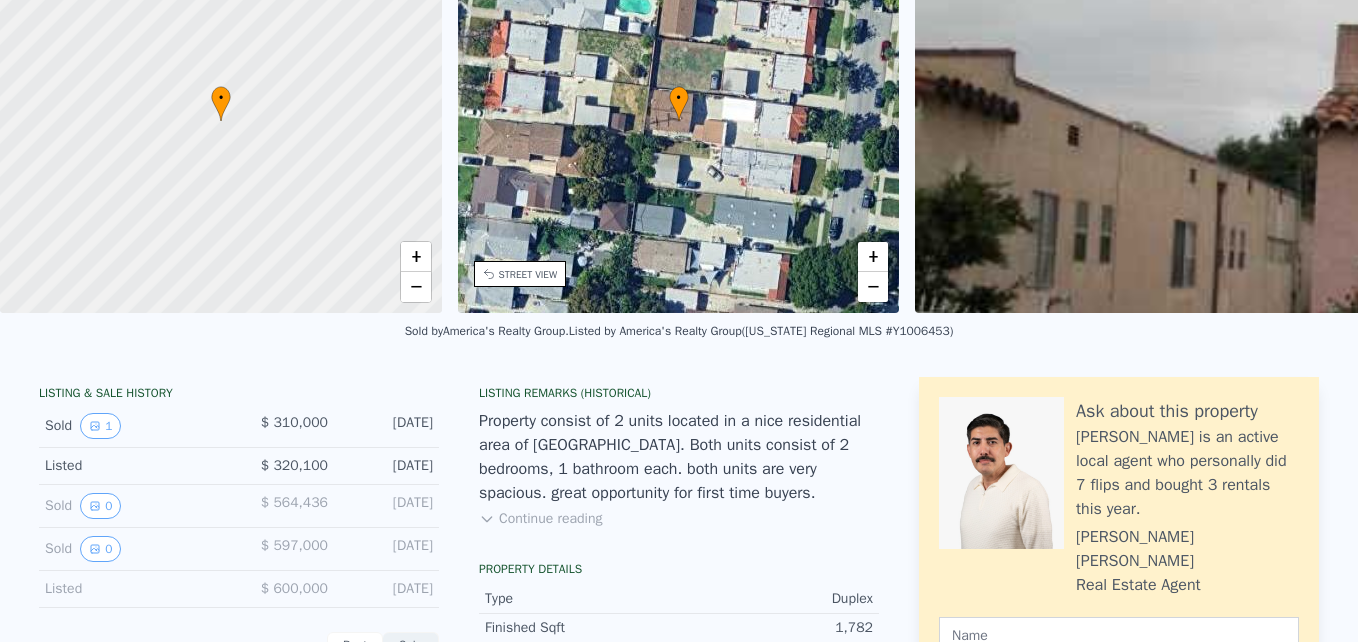 scroll, scrollTop: 7, scrollLeft: 0, axis: vertical 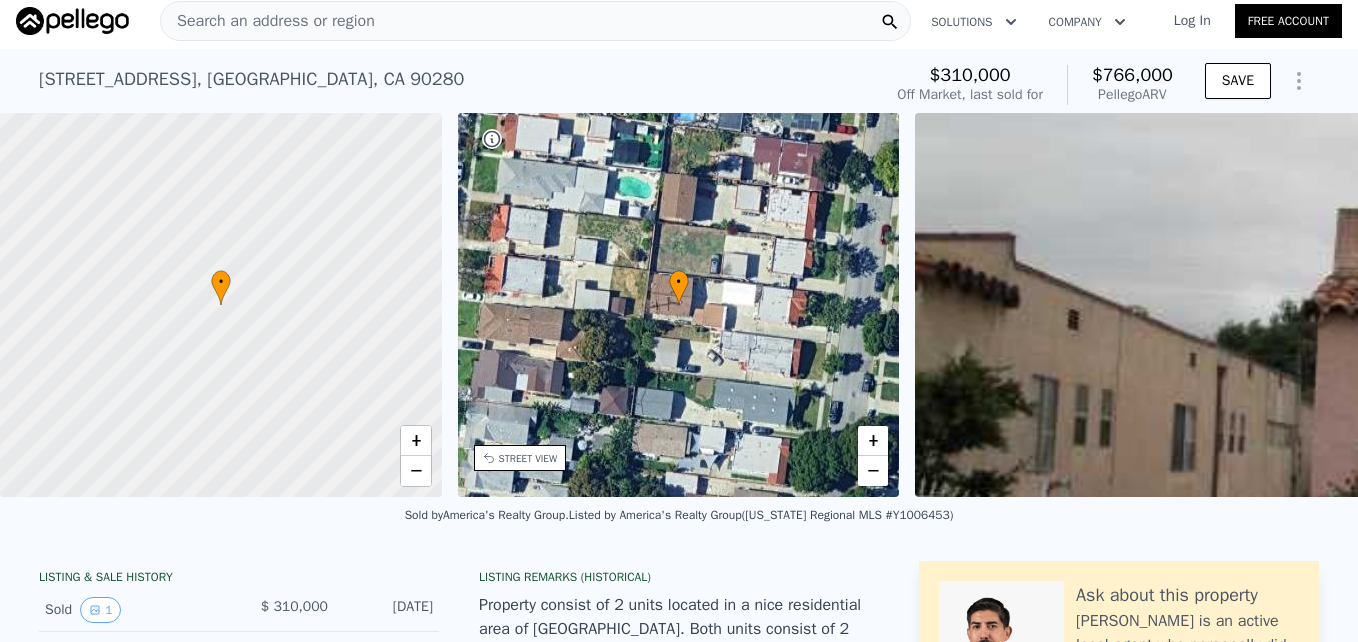 click on "Search an address or region" at bounding box center (268, 21) 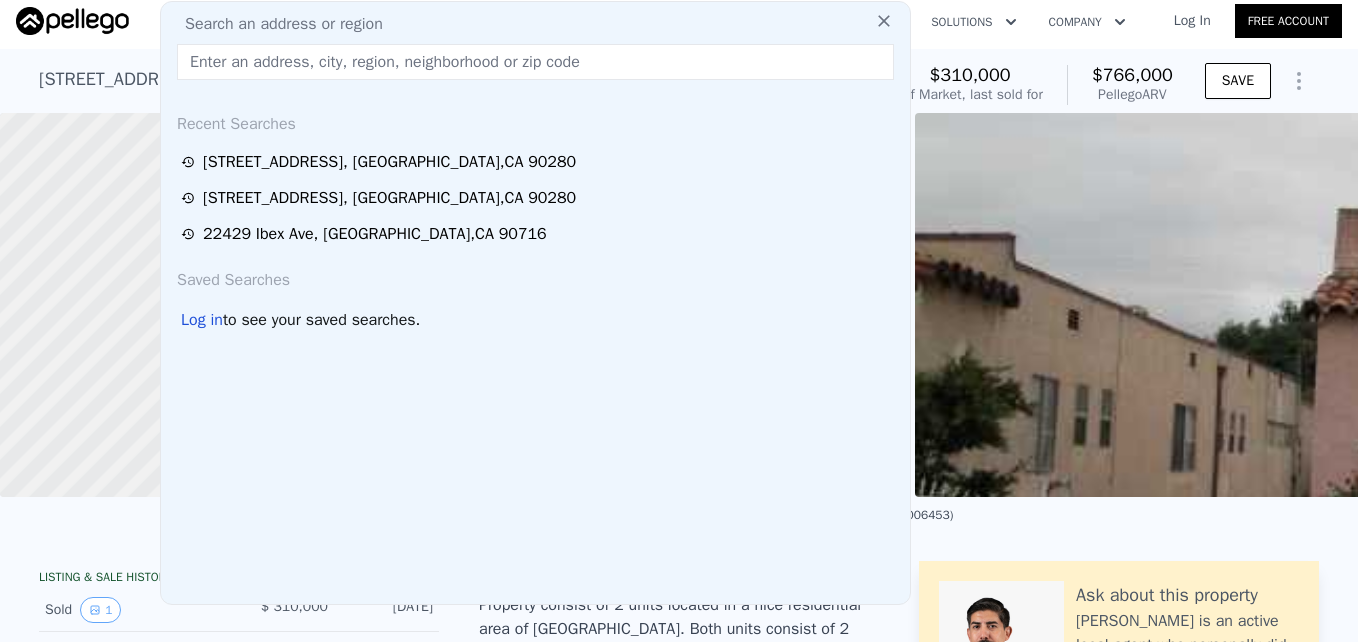 click at bounding box center (535, 62) 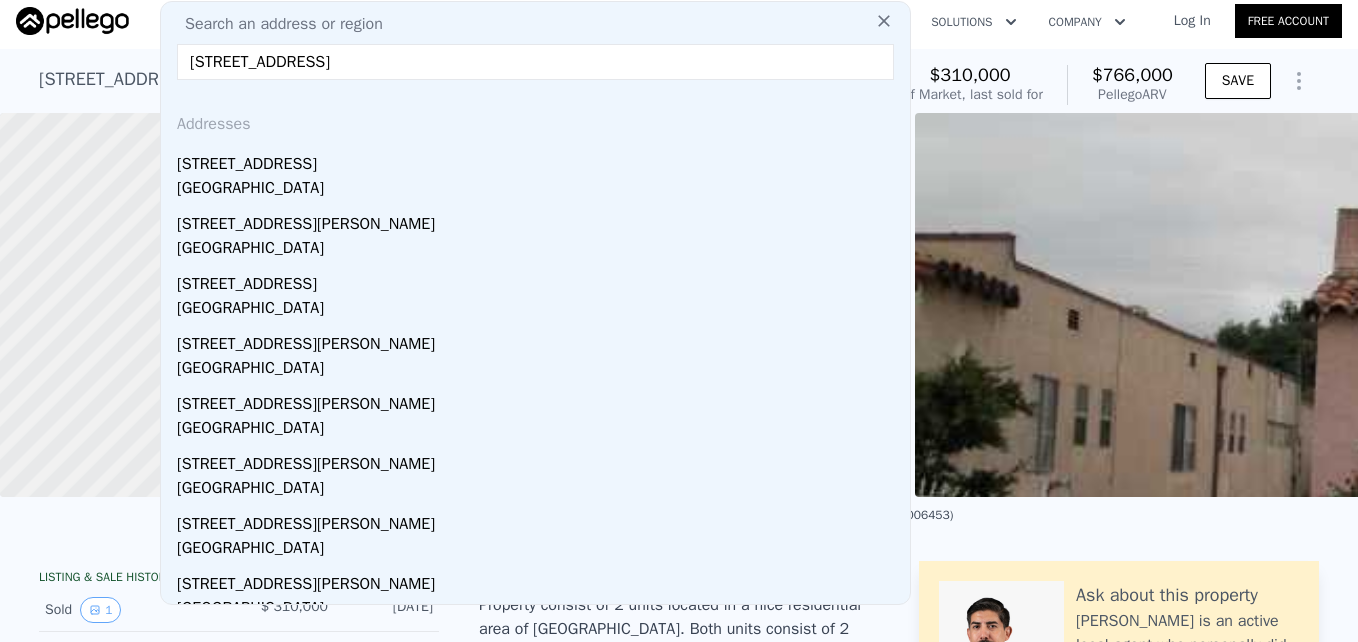 type on "[STREET_ADDRESS]" 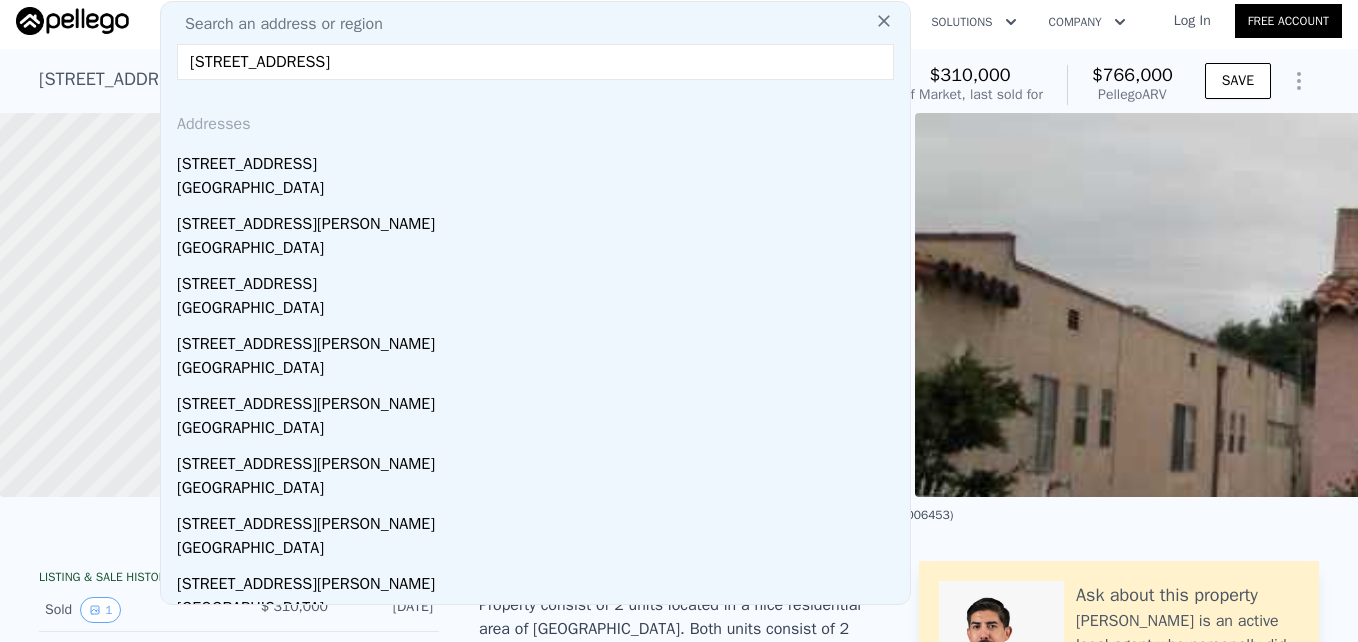 click on "[STREET_ADDRESS]" at bounding box center [535, 62] 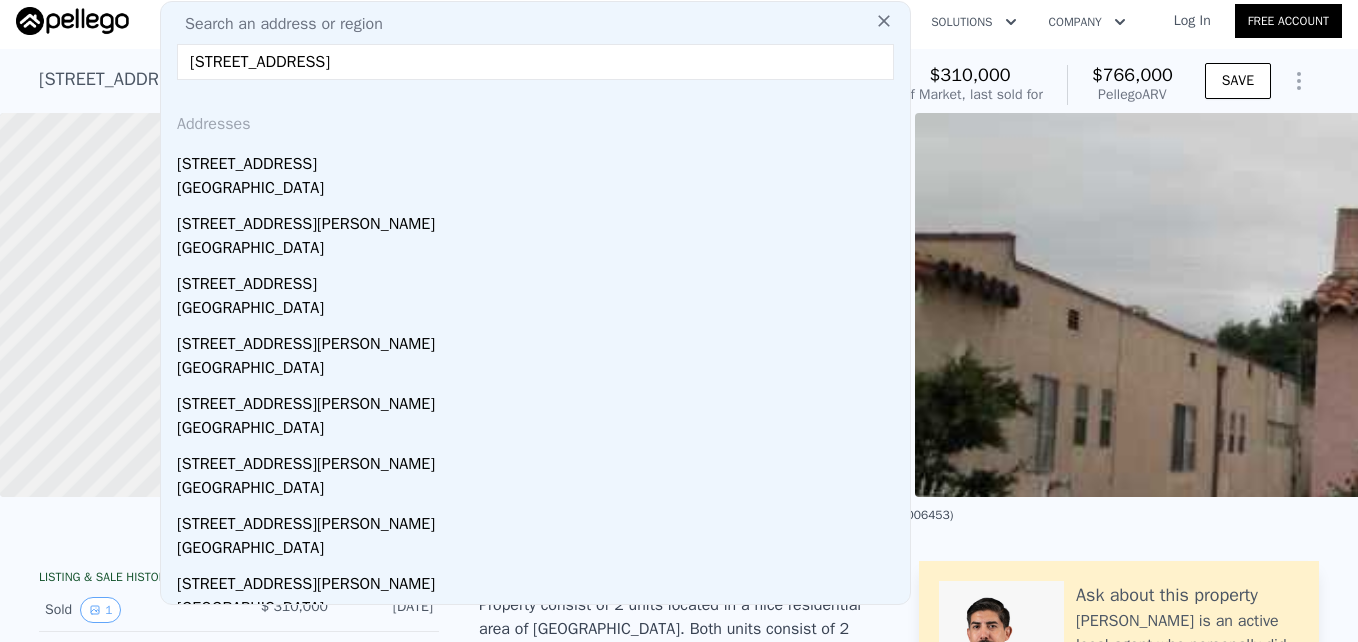 drag, startPoint x: 459, startPoint y: 60, endPoint x: 441, endPoint y: 58, distance: 18.110771 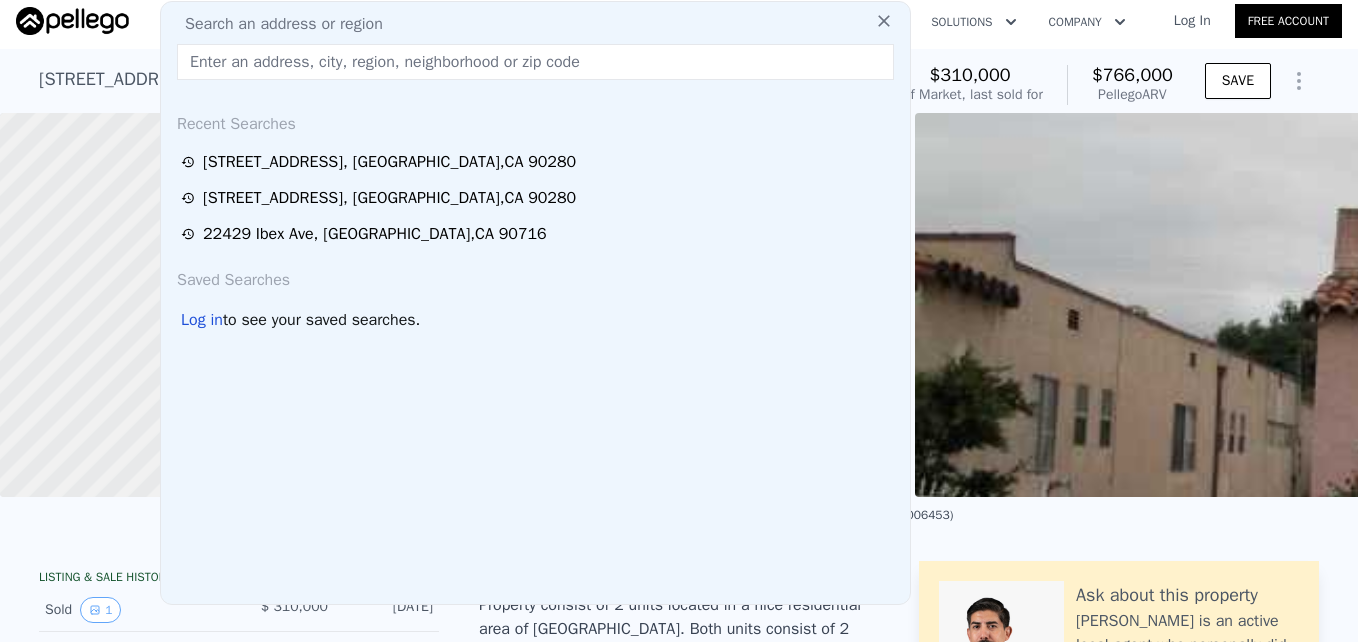 paste on "[STREET_ADDRESS]" 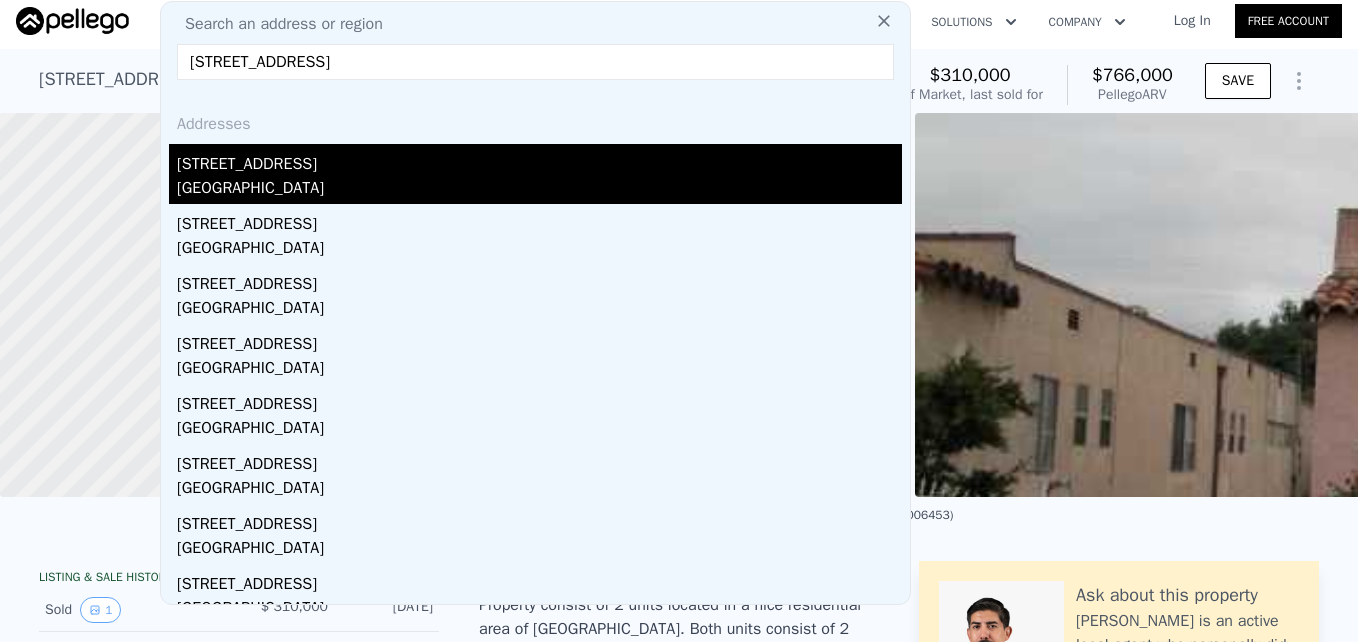 type on "[STREET_ADDRESS]" 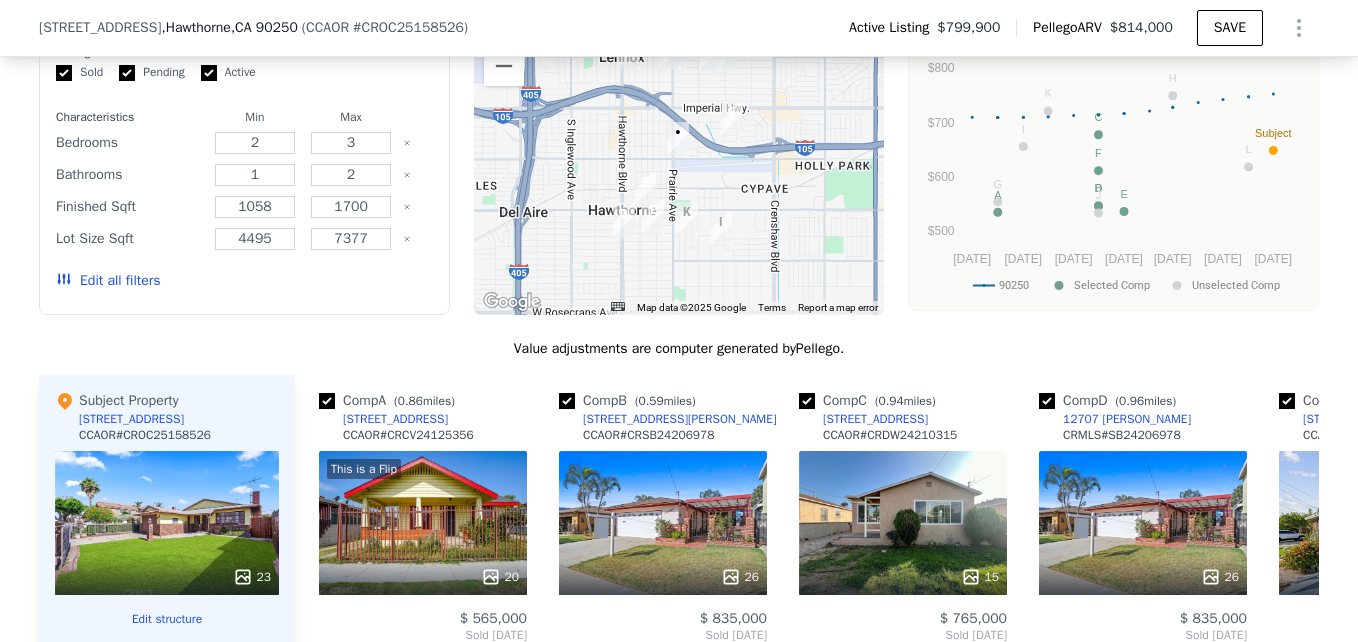 scroll, scrollTop: 1870, scrollLeft: 0, axis: vertical 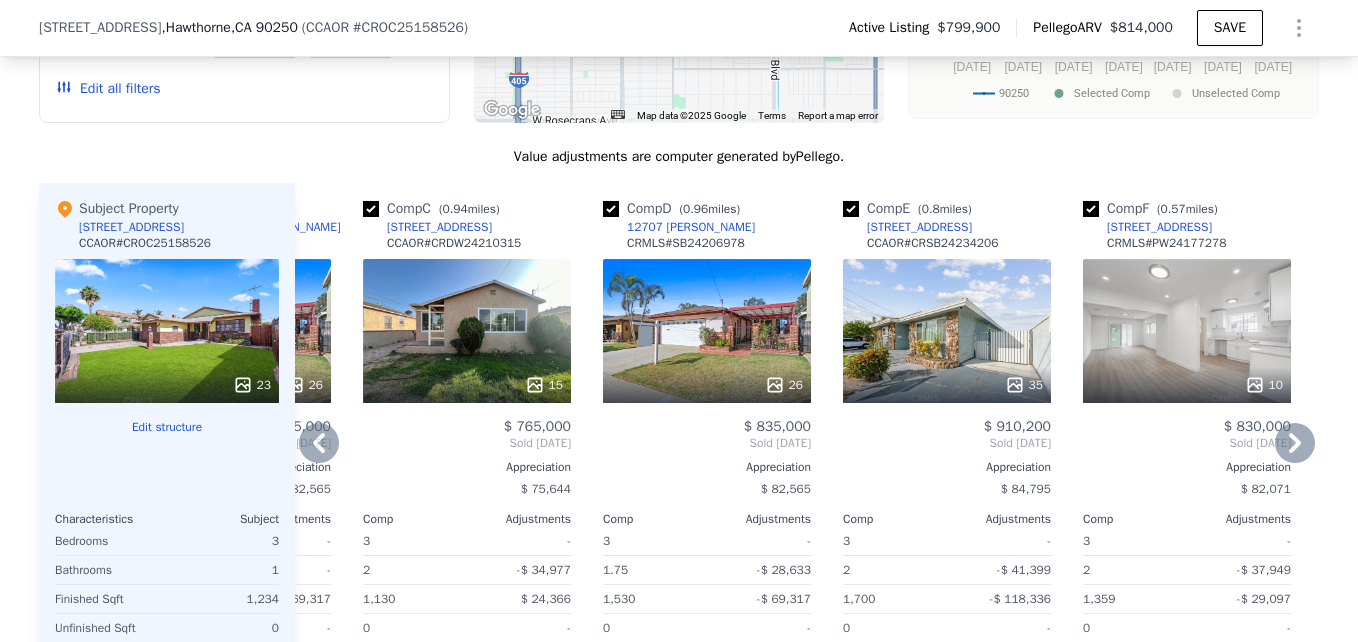 click on "35" at bounding box center [947, 331] 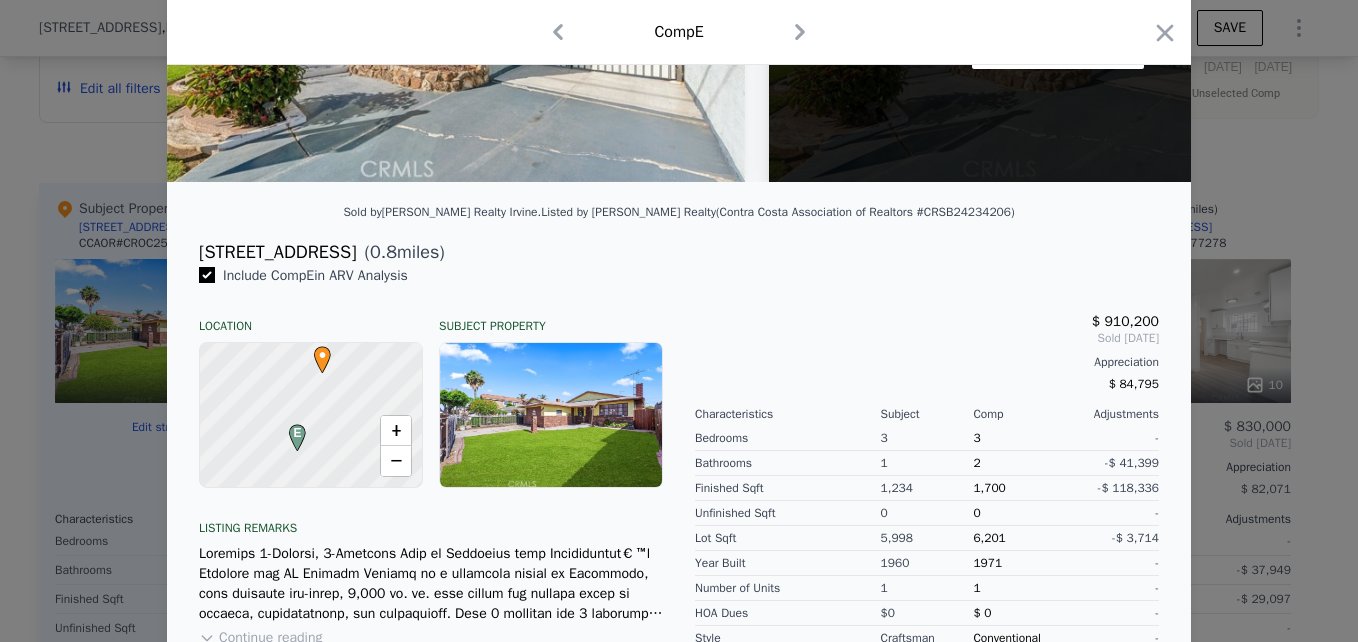 scroll, scrollTop: 333, scrollLeft: 0, axis: vertical 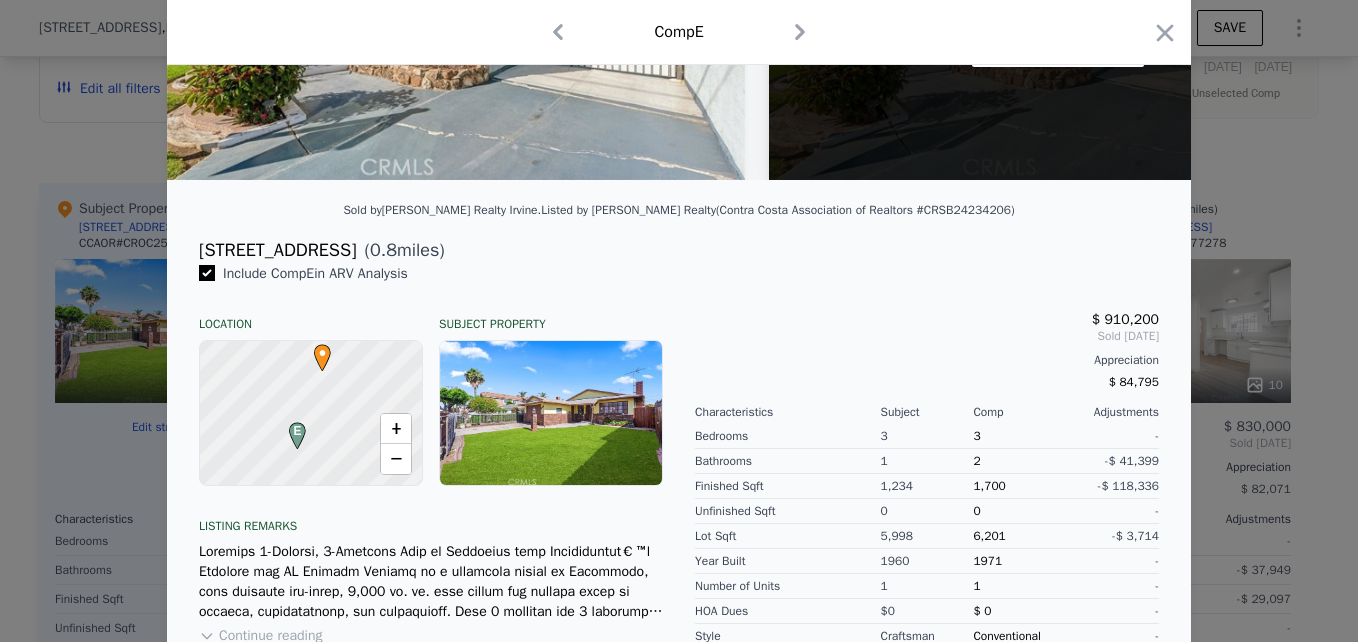 click at bounding box center [679, 321] 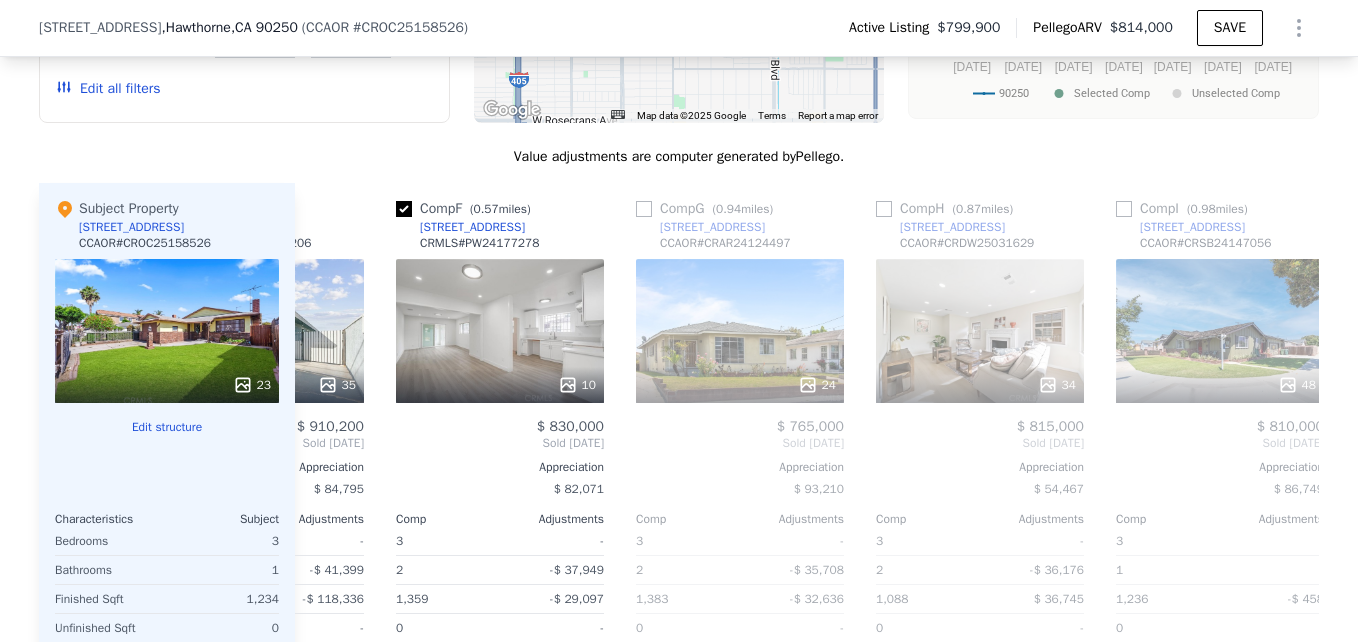 scroll, scrollTop: 0, scrollLeft: 1122, axis: horizontal 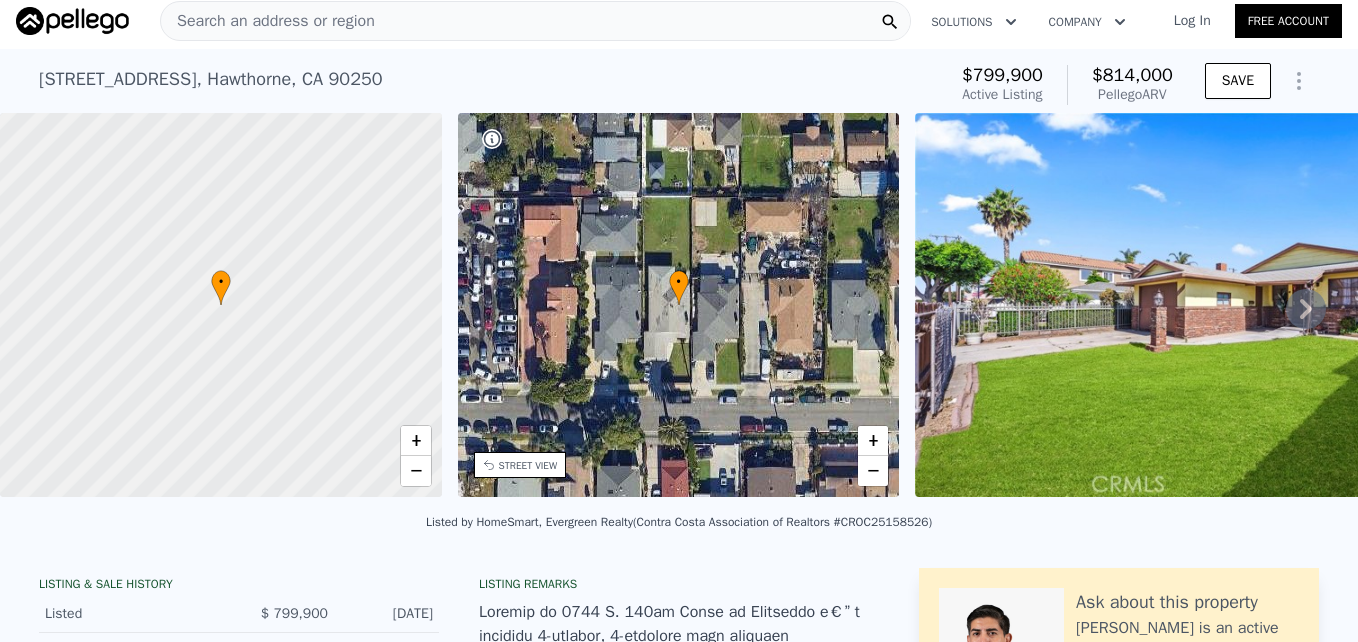 click on "Search an address or region" at bounding box center (268, 21) 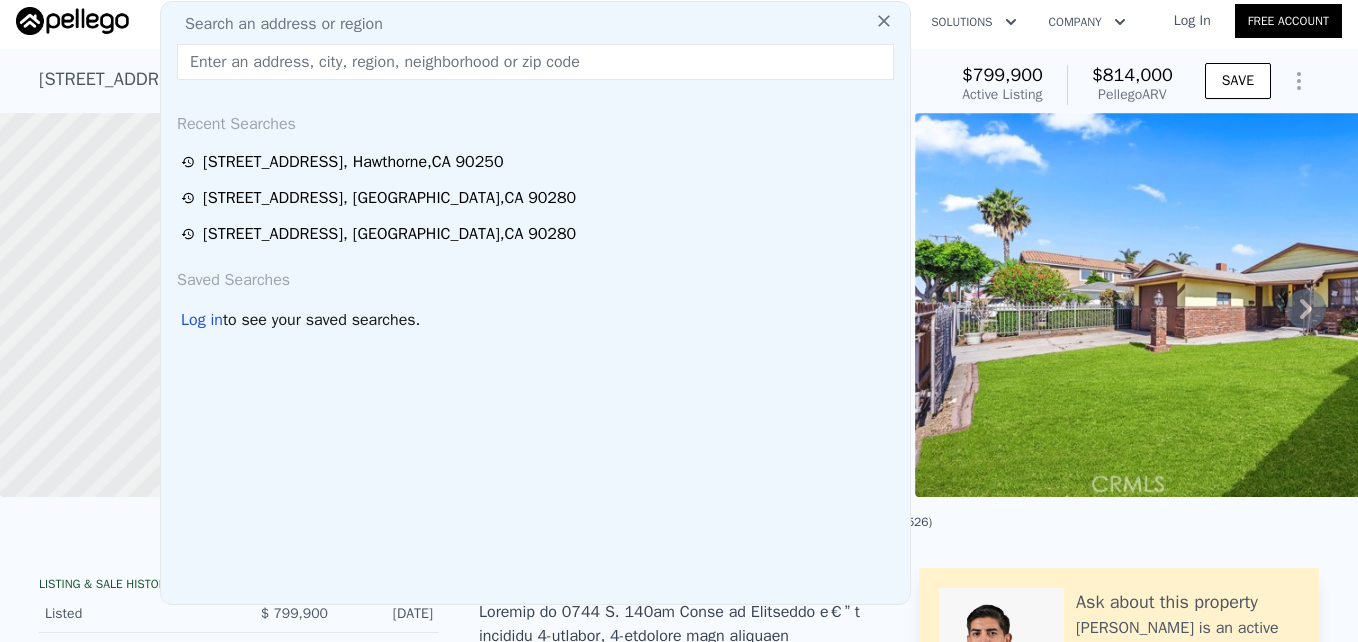 click at bounding box center (535, 62) 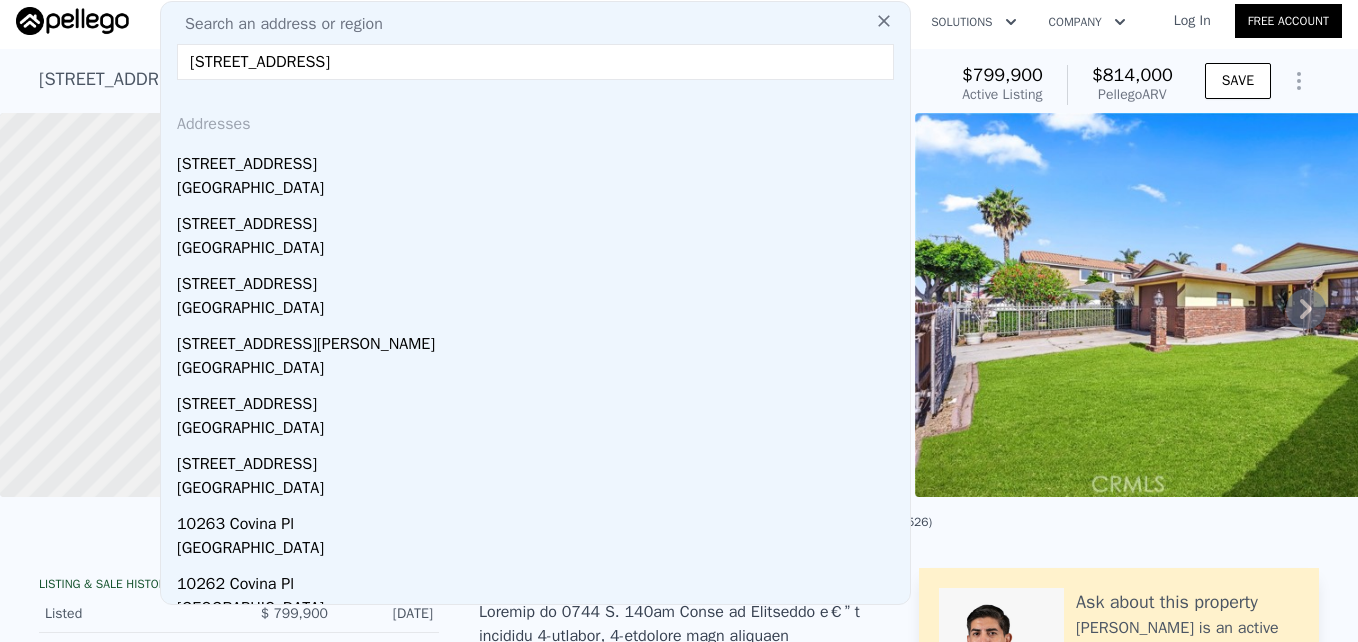 type on "[STREET_ADDRESS]" 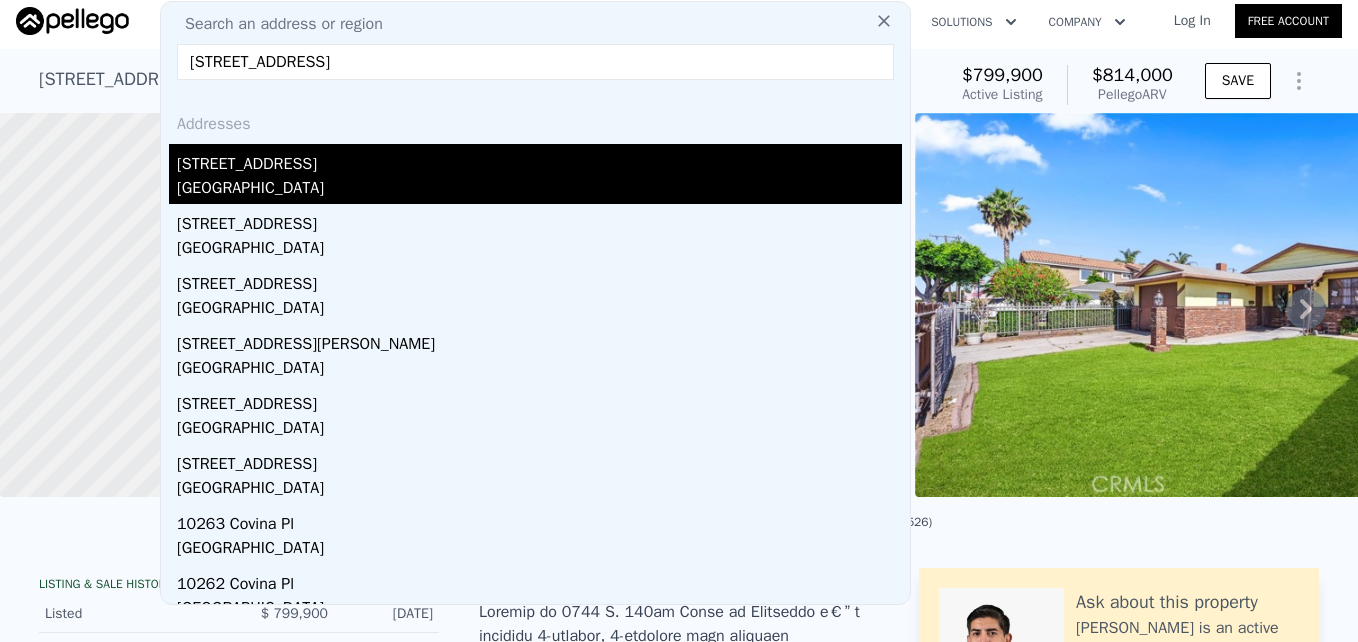 click on "[STREET_ADDRESS]" at bounding box center (539, 160) 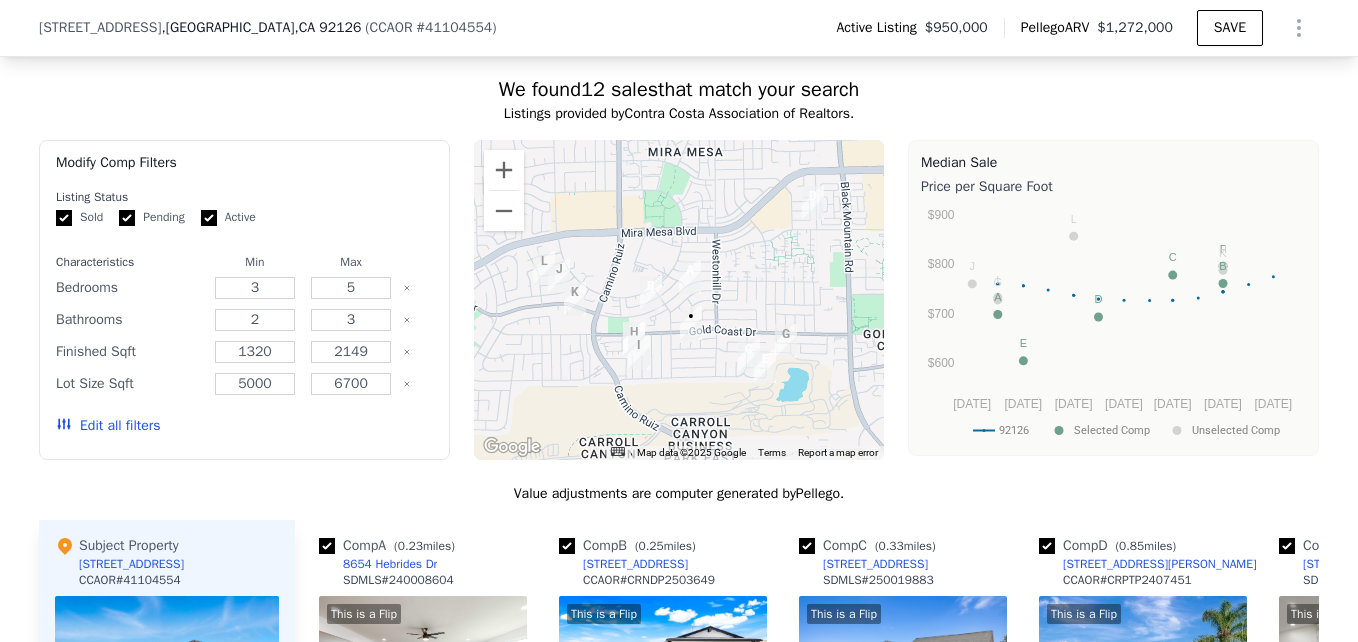 scroll, scrollTop: 2293, scrollLeft: 0, axis: vertical 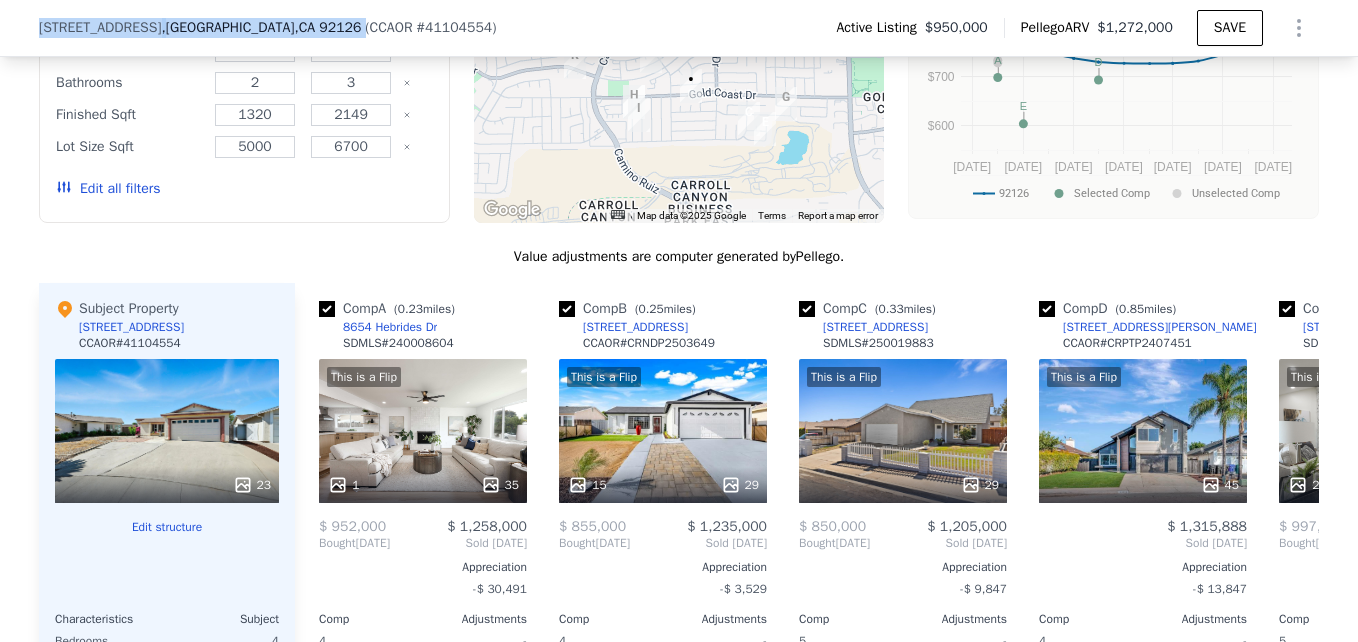 drag, startPoint x: 23, startPoint y: 22, endPoint x: 273, endPoint y: 23, distance: 250.002 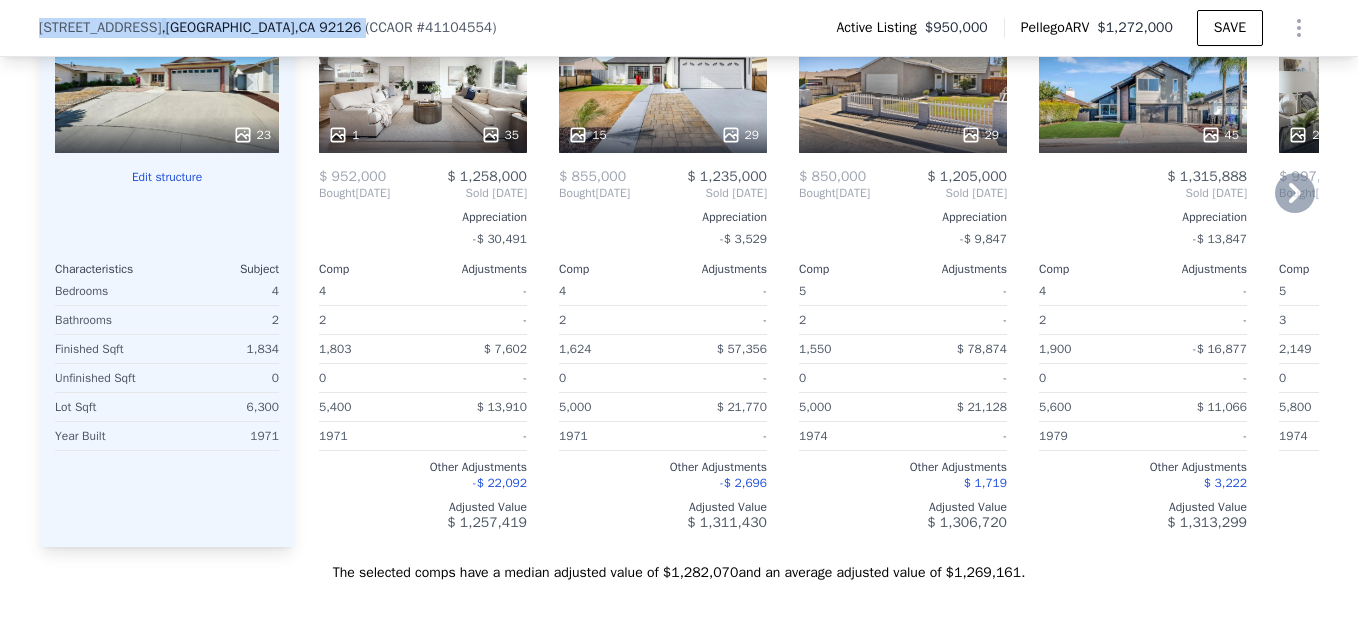 scroll, scrollTop: 2484, scrollLeft: 0, axis: vertical 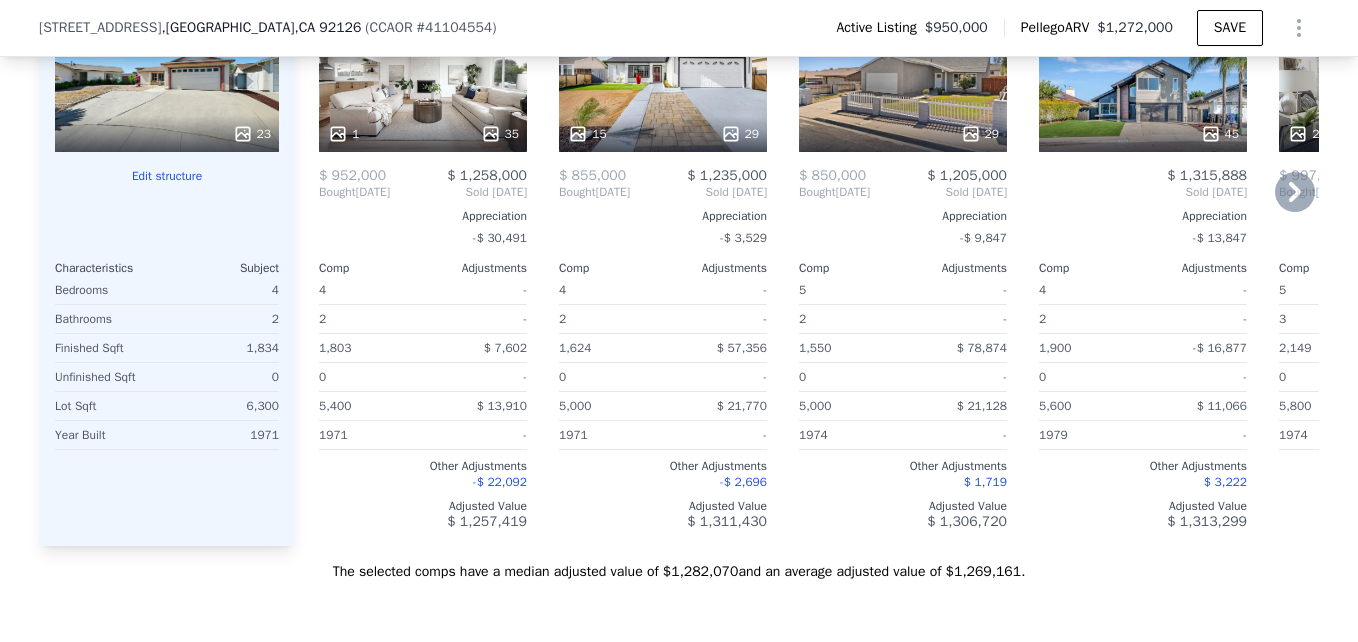 click on "This is a Flip 15 29" at bounding box center (663, 80) 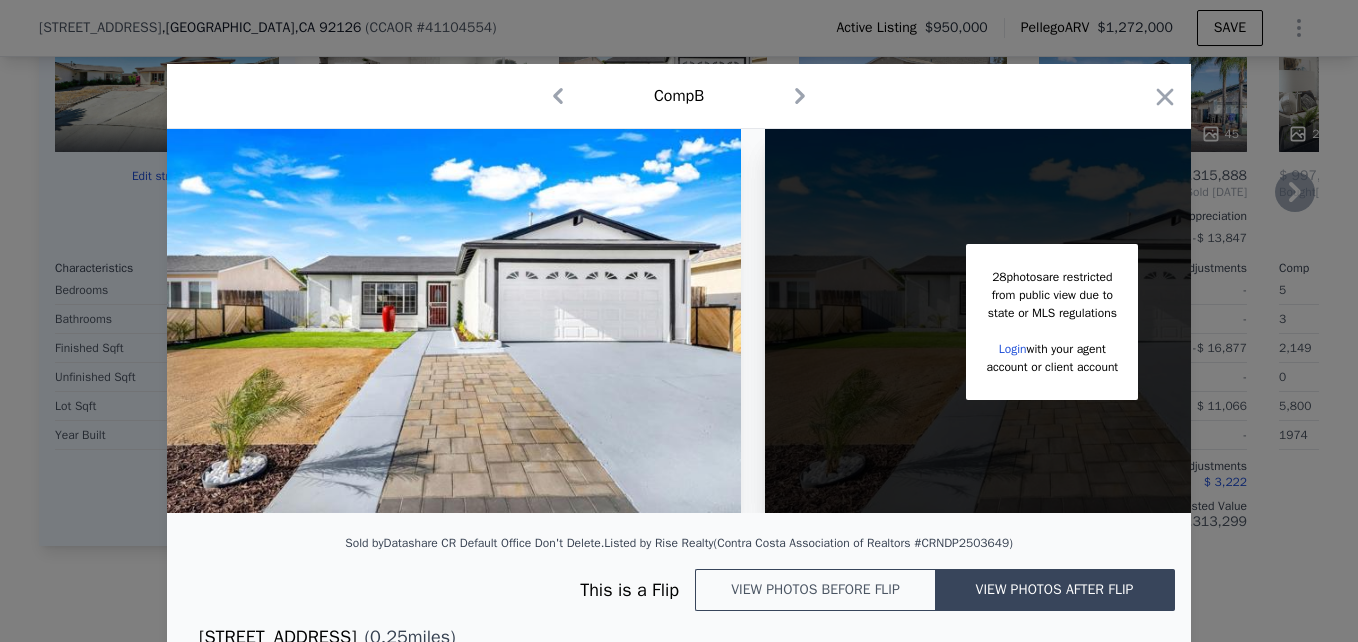 click 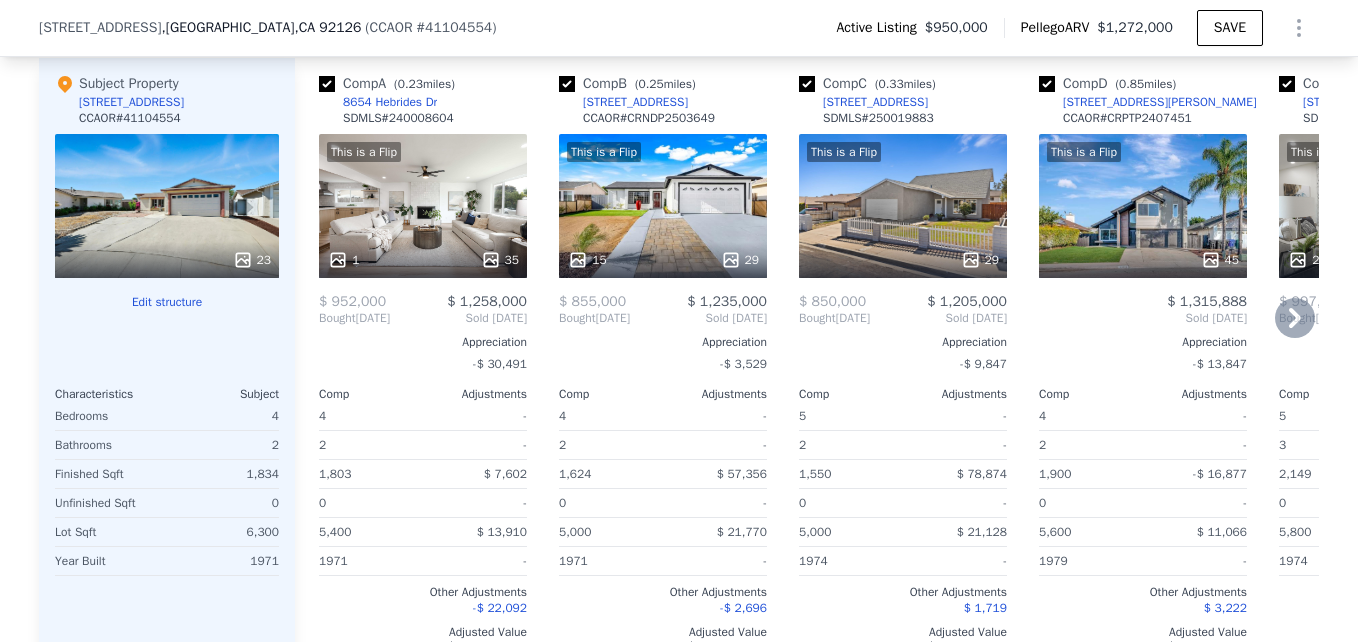 scroll, scrollTop: 2357, scrollLeft: 0, axis: vertical 